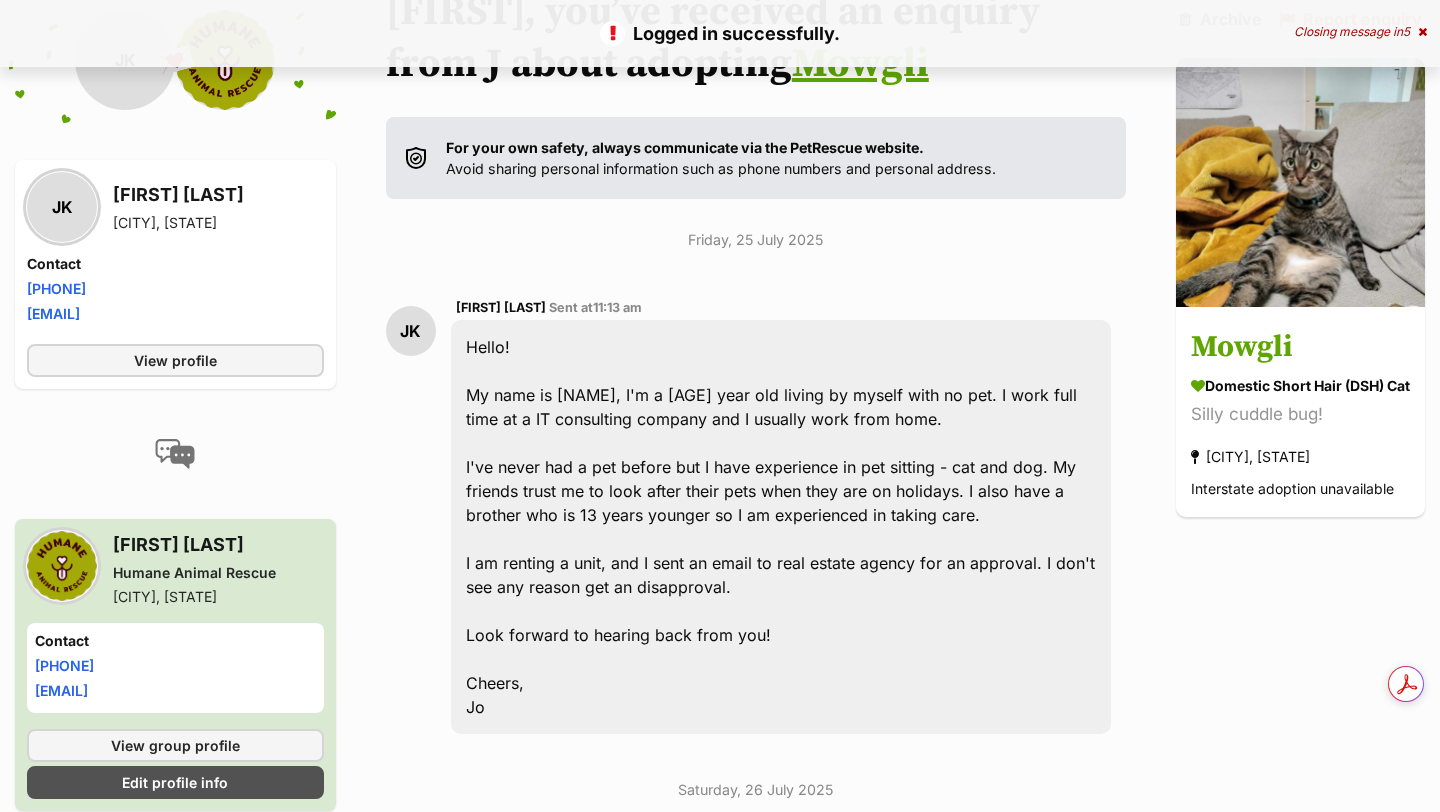 scroll, scrollTop: 0, scrollLeft: 0, axis: both 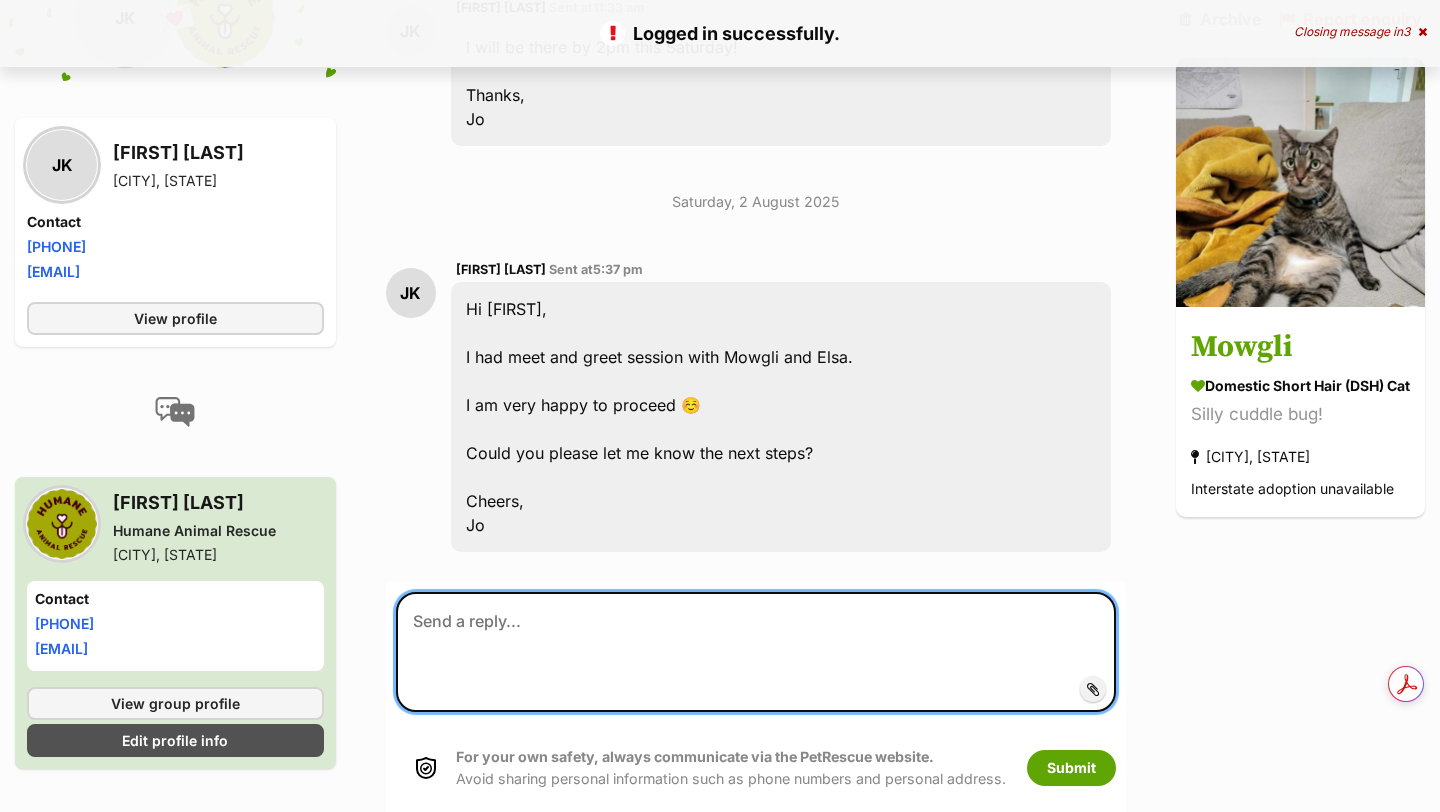 click at bounding box center (756, 652) 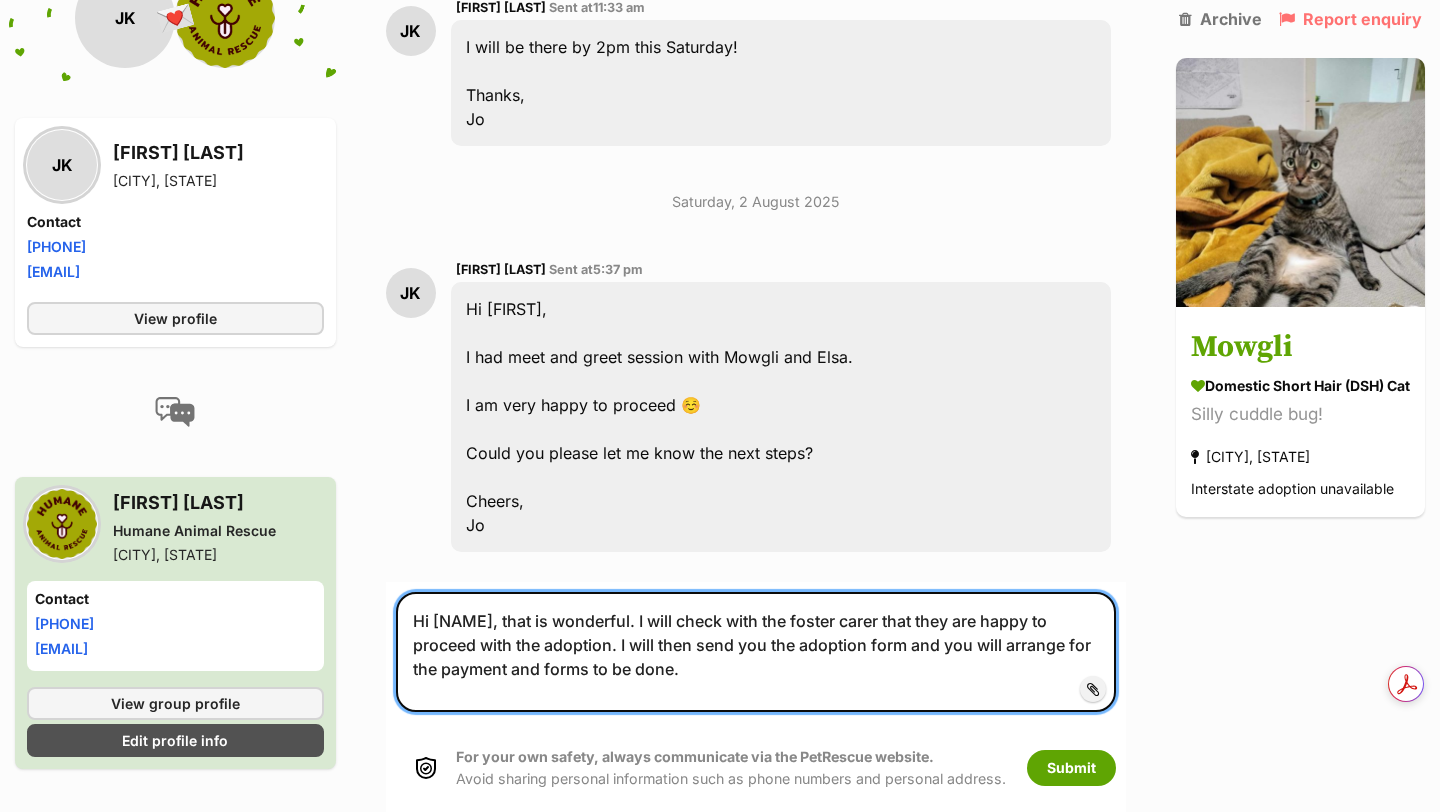 click on "Hi Jo, that is wonderful. I will check with the foster carer that they are happy to proceed with the adoption. I will then send you the adoption form and you will arrange for the payment and forms to be done." at bounding box center (756, 652) 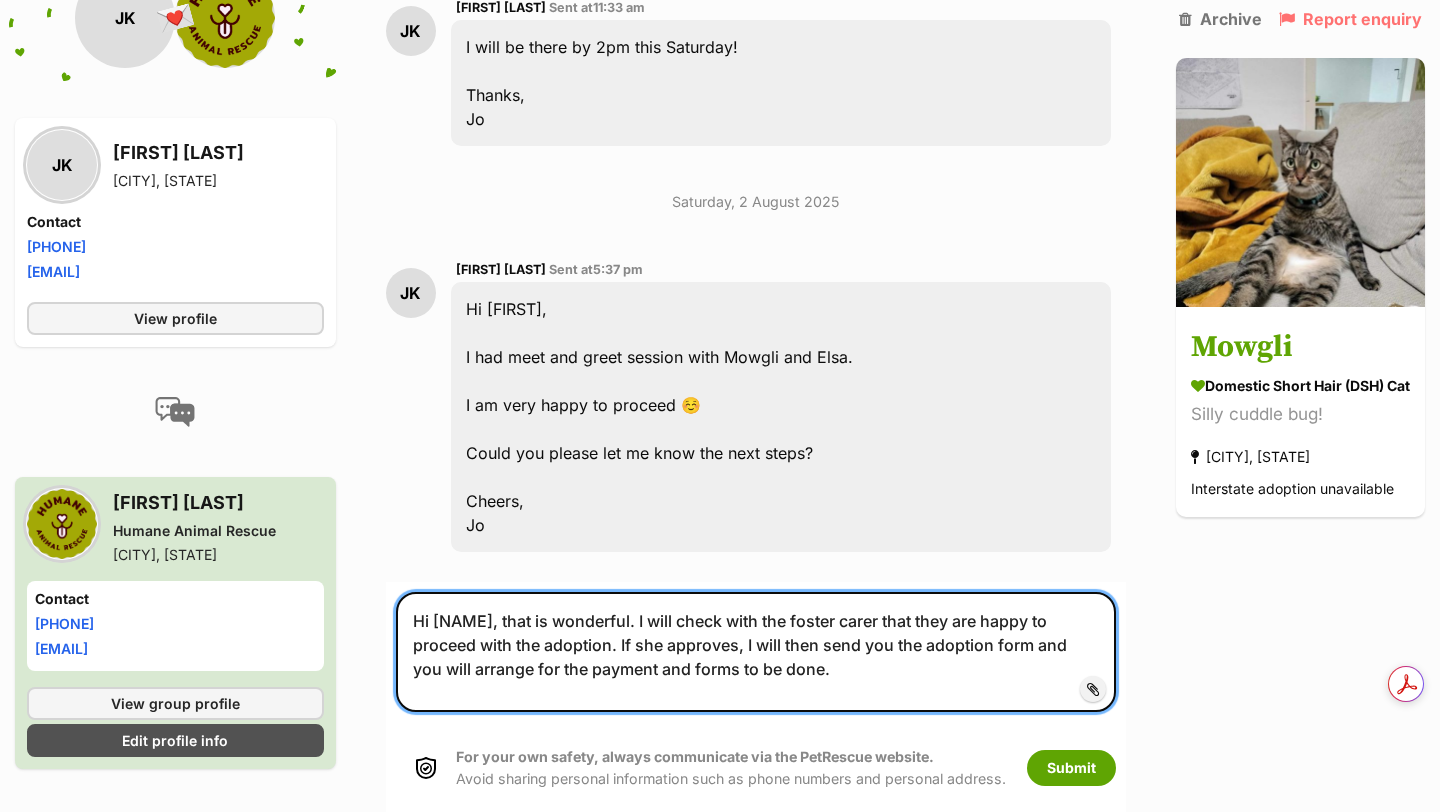 click on "Hi Jo, that is wonderful. I will check with the foster carer that they are happy to proceed with the adoption. If she approves, I will then send you the adoption form and you will arrange for the payment and forms to be done." at bounding box center (756, 652) 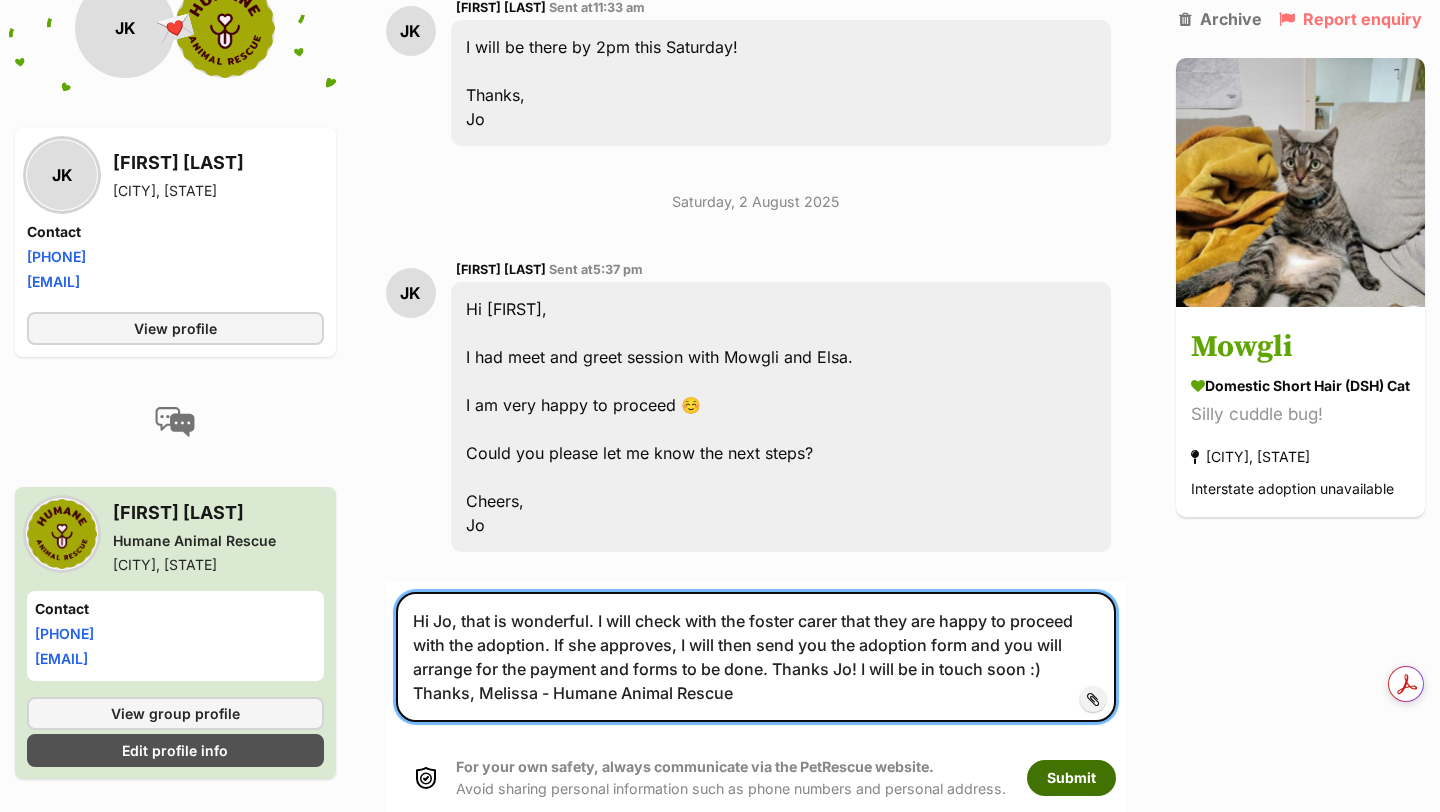 type on "Hi Jo, that is wonderful. I will check with the foster carer that they are happy to proceed with the adoption. If she approves, I will then send you the adoption form and you will arrange for the payment and forms to be done. Thanks Jo! I will be in touch soon :) Thanks, Melissa - Humane Animal Rescue" 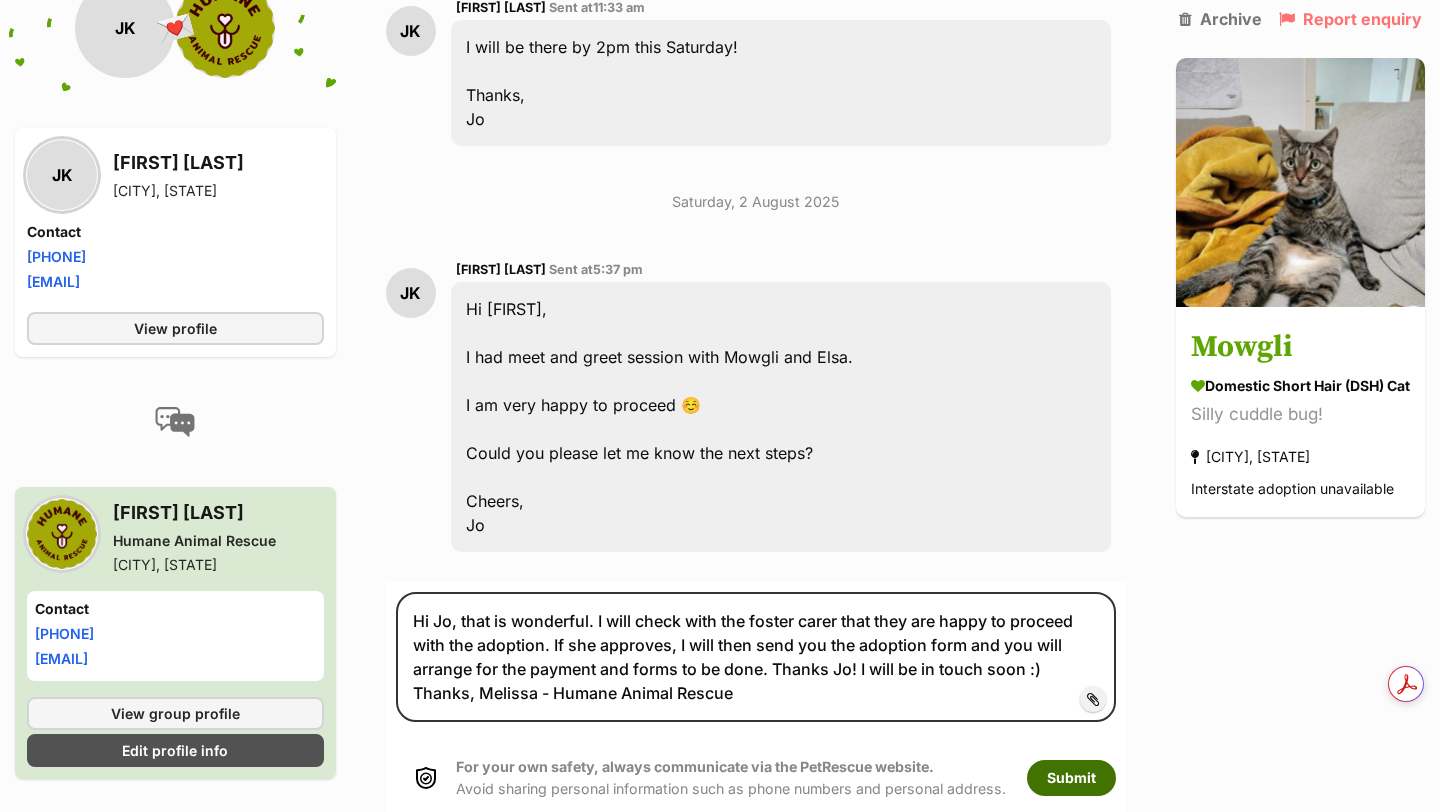 click on "Submit" at bounding box center [1071, 778] 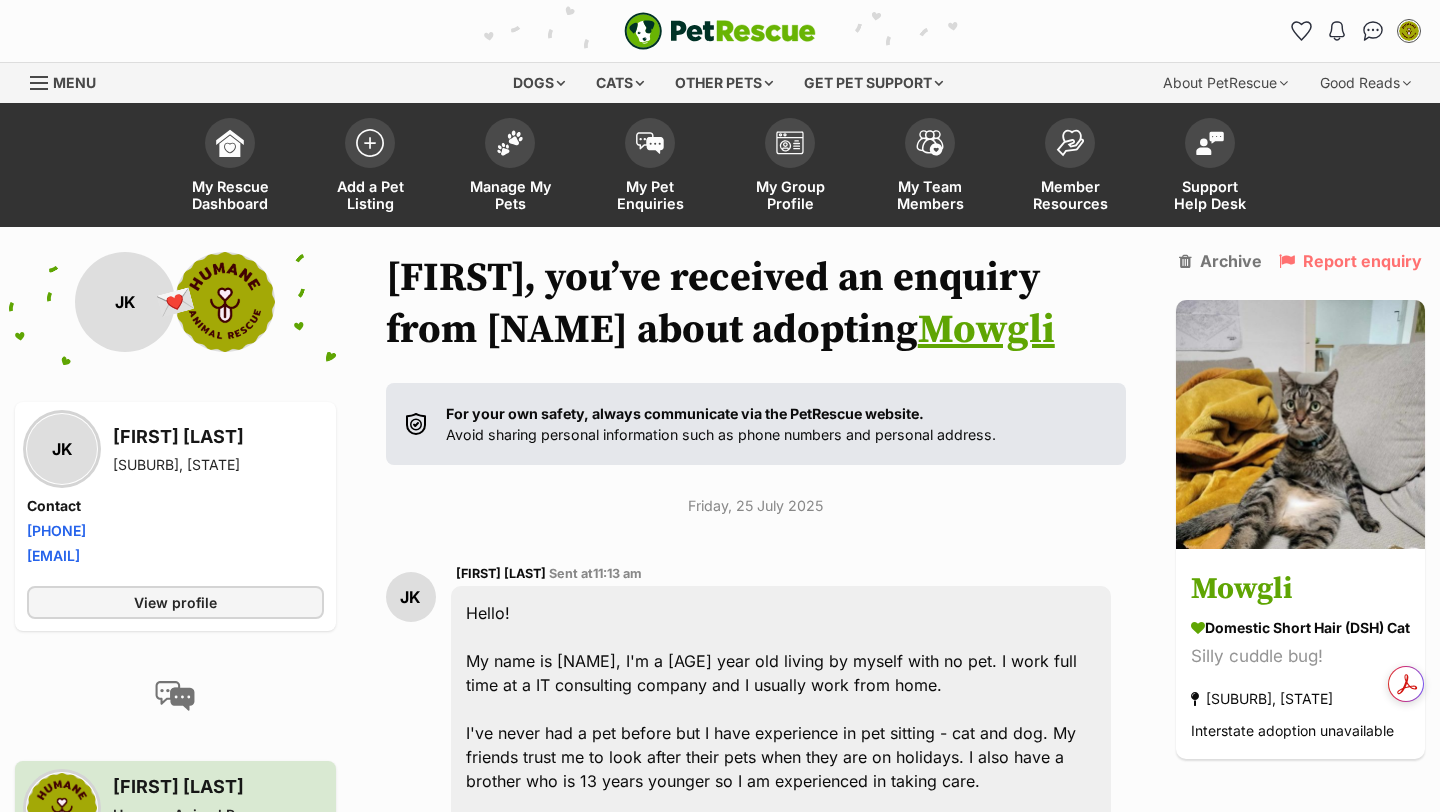 scroll, scrollTop: 4793, scrollLeft: 0, axis: vertical 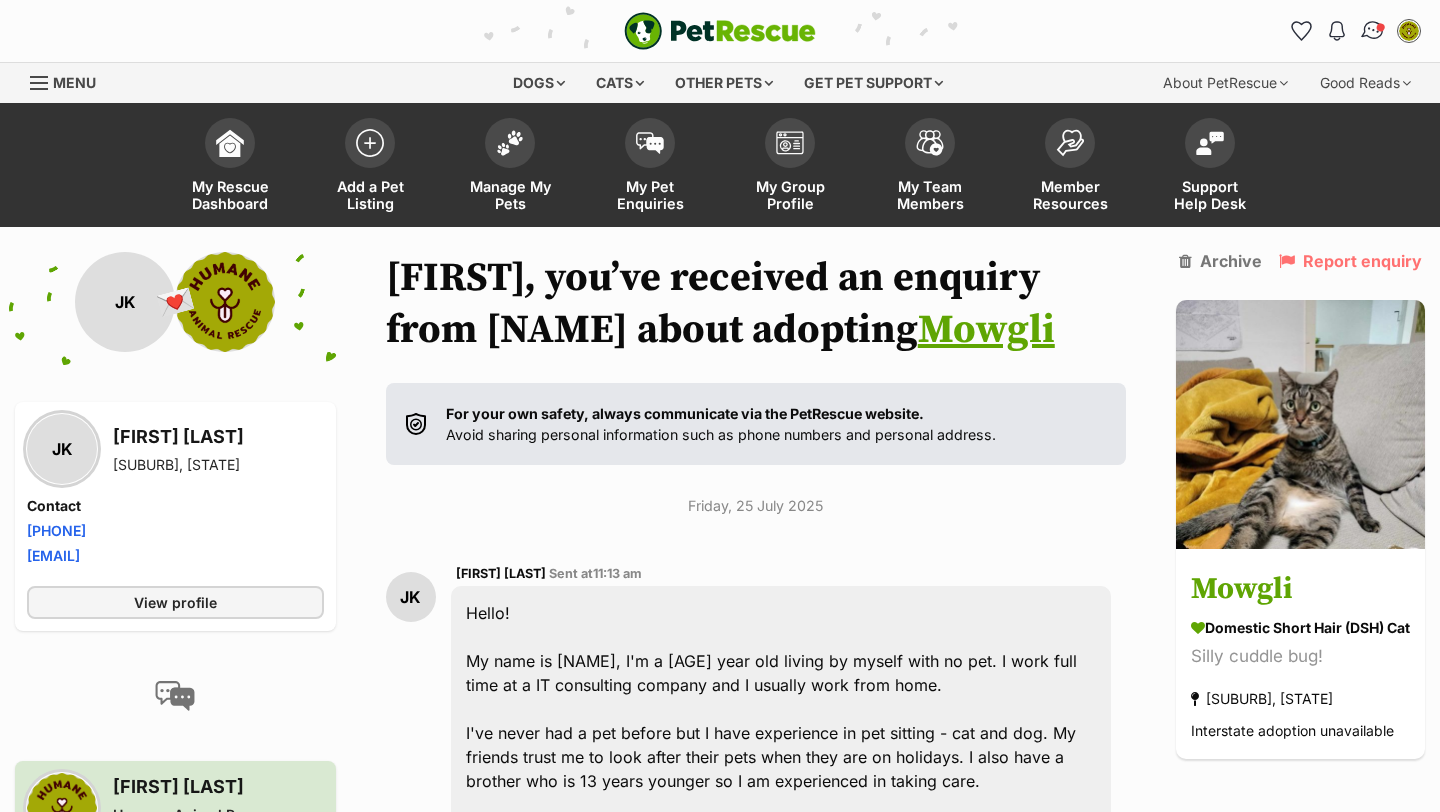 click at bounding box center [1373, 31] 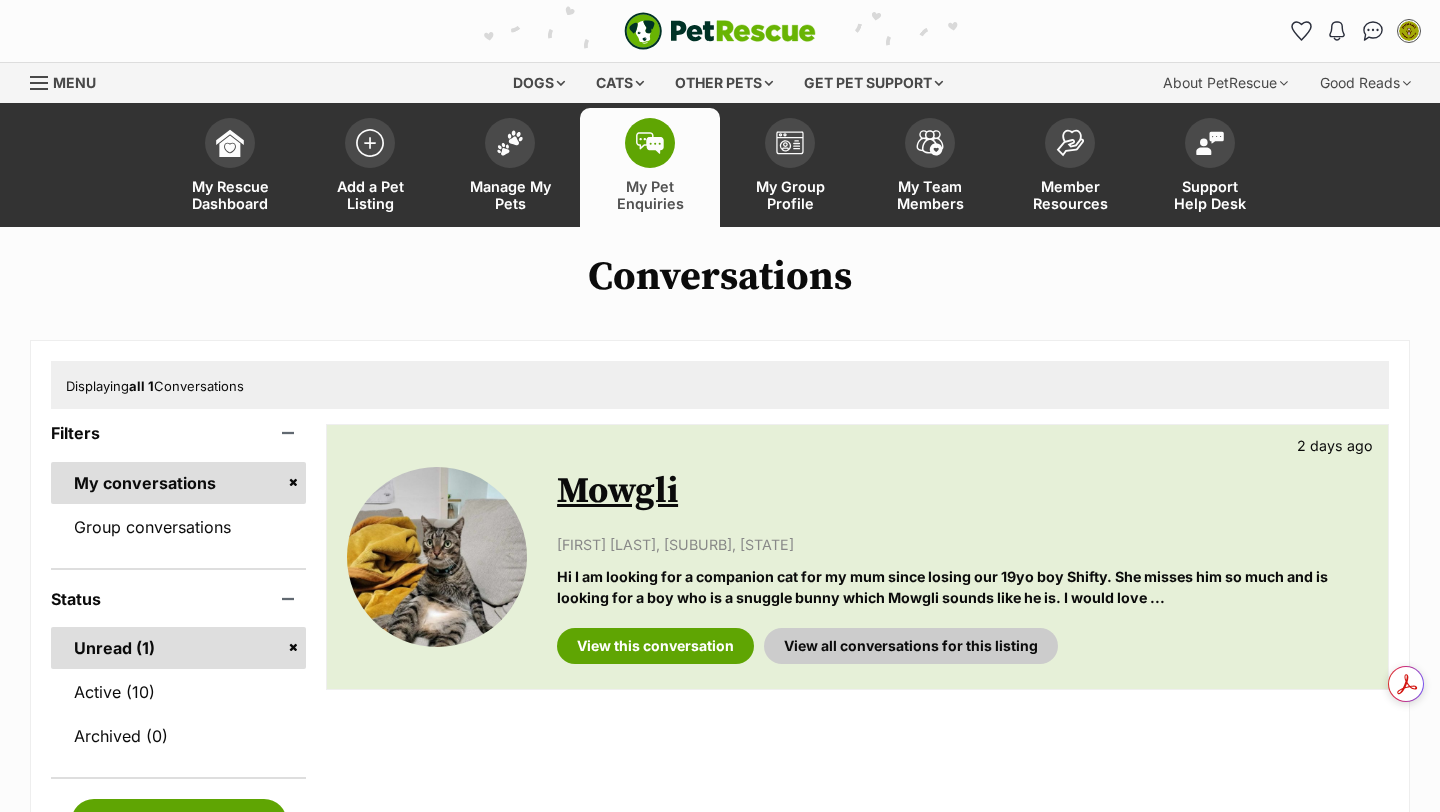 scroll, scrollTop: 0, scrollLeft: 0, axis: both 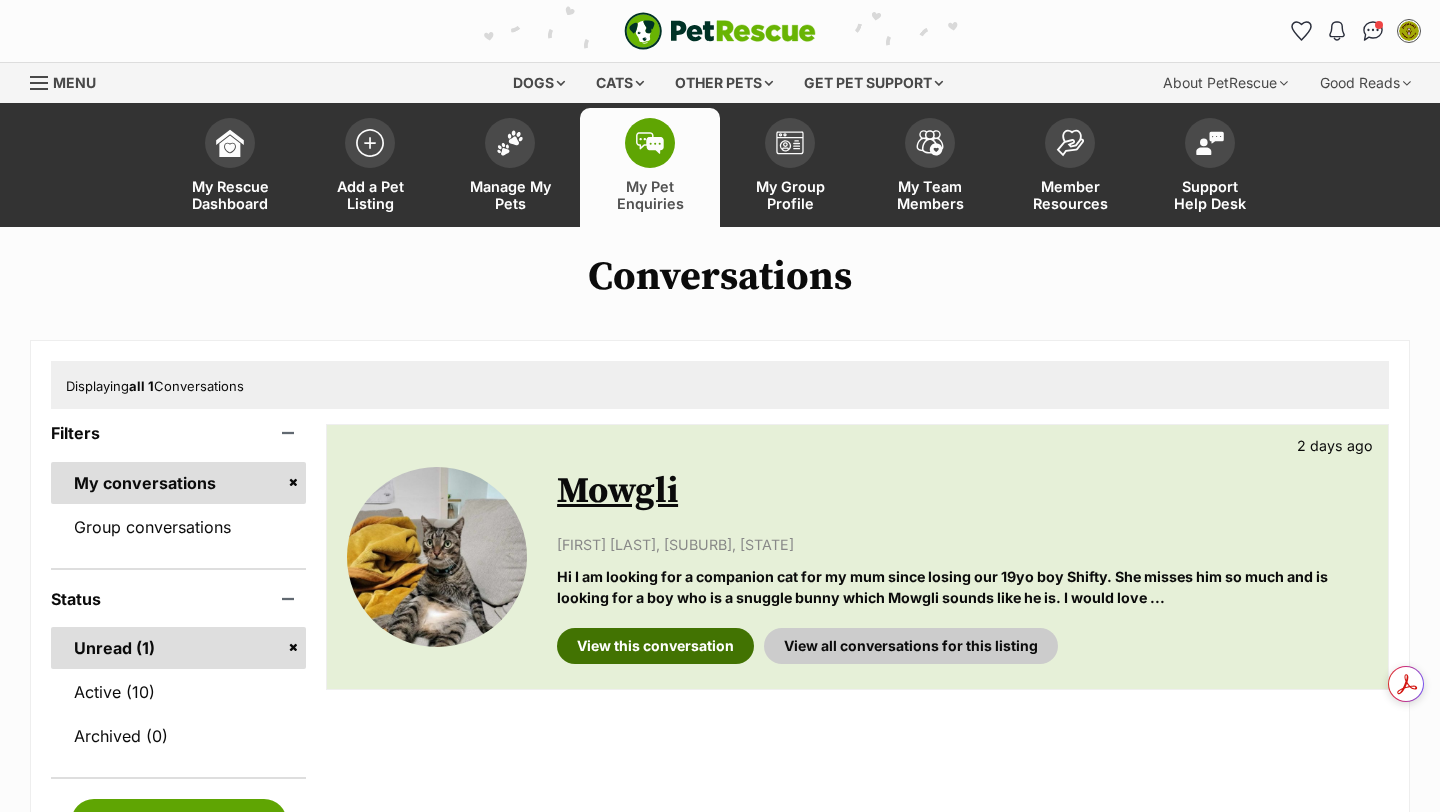 click on "View this conversation" at bounding box center (655, 646) 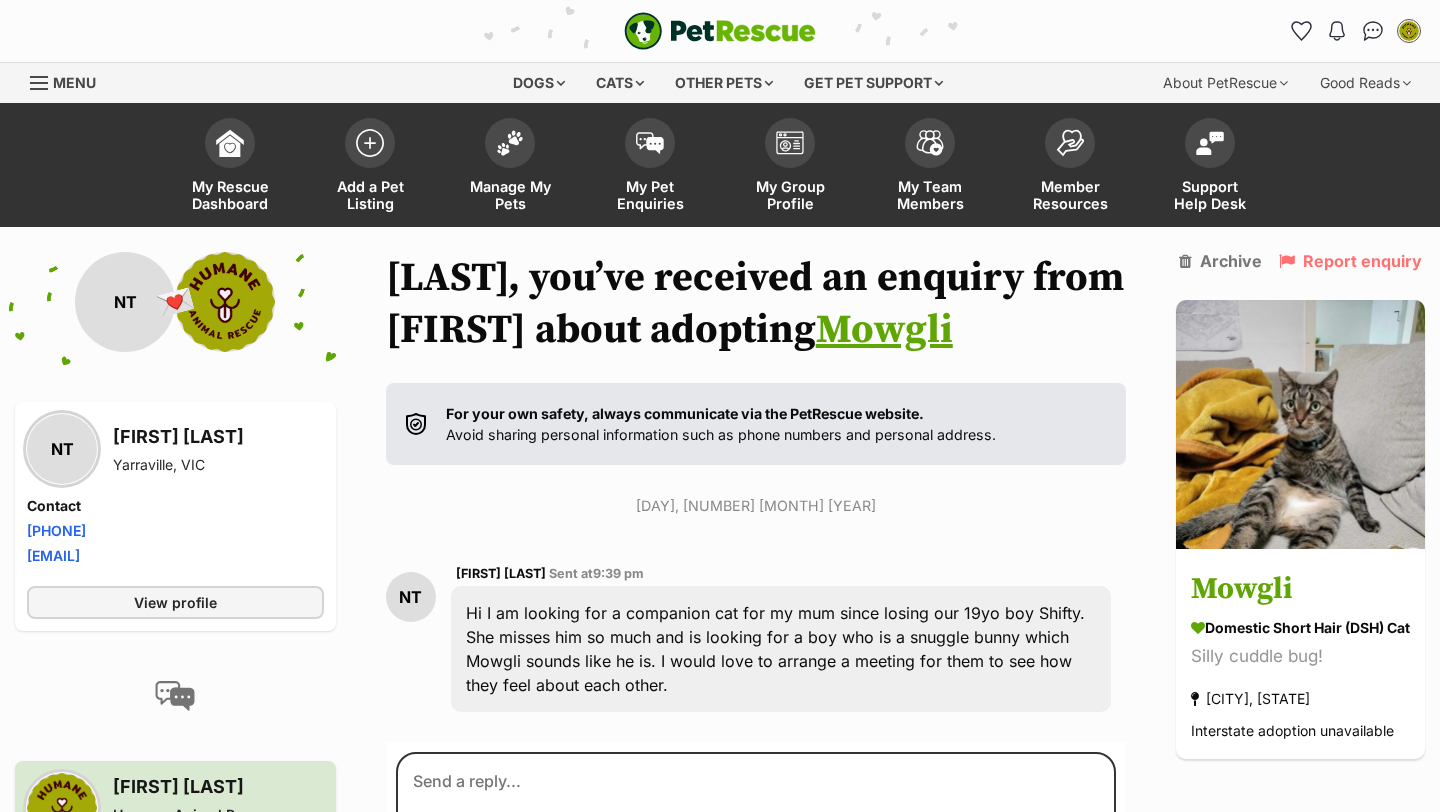 scroll, scrollTop: 0, scrollLeft: 0, axis: both 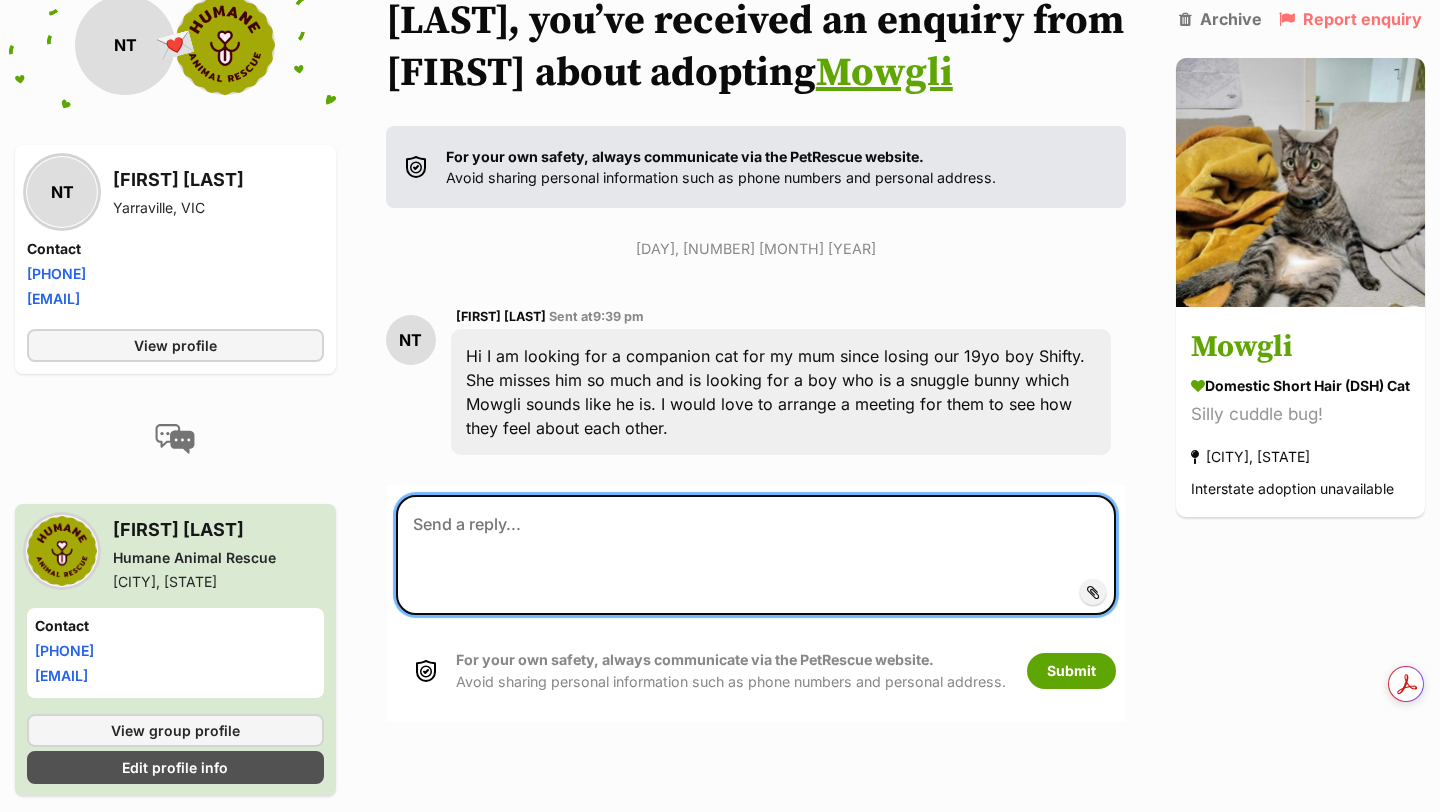 click at bounding box center [756, 555] 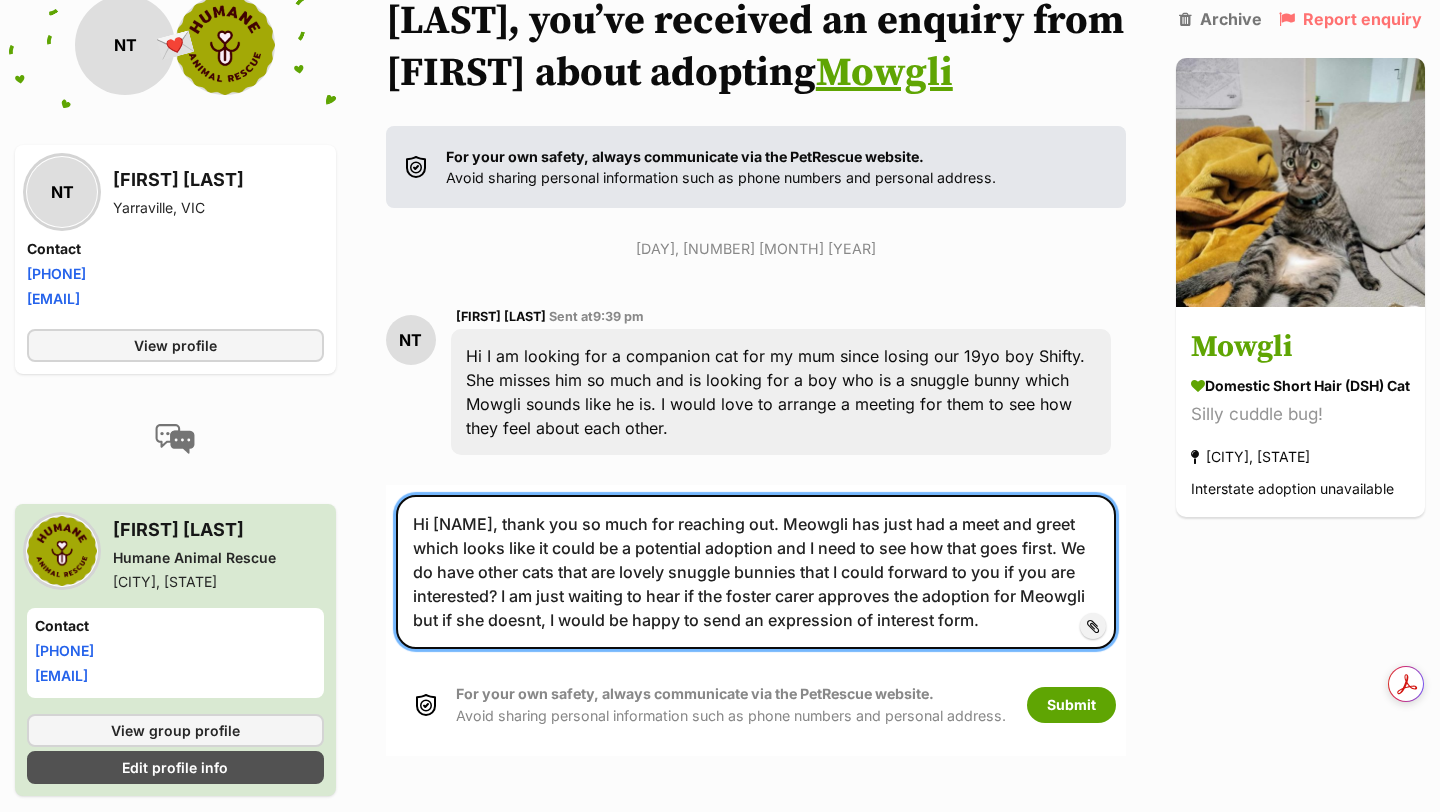 drag, startPoint x: 987, startPoint y: 629, endPoint x: 501, endPoint y: 594, distance: 487.25867 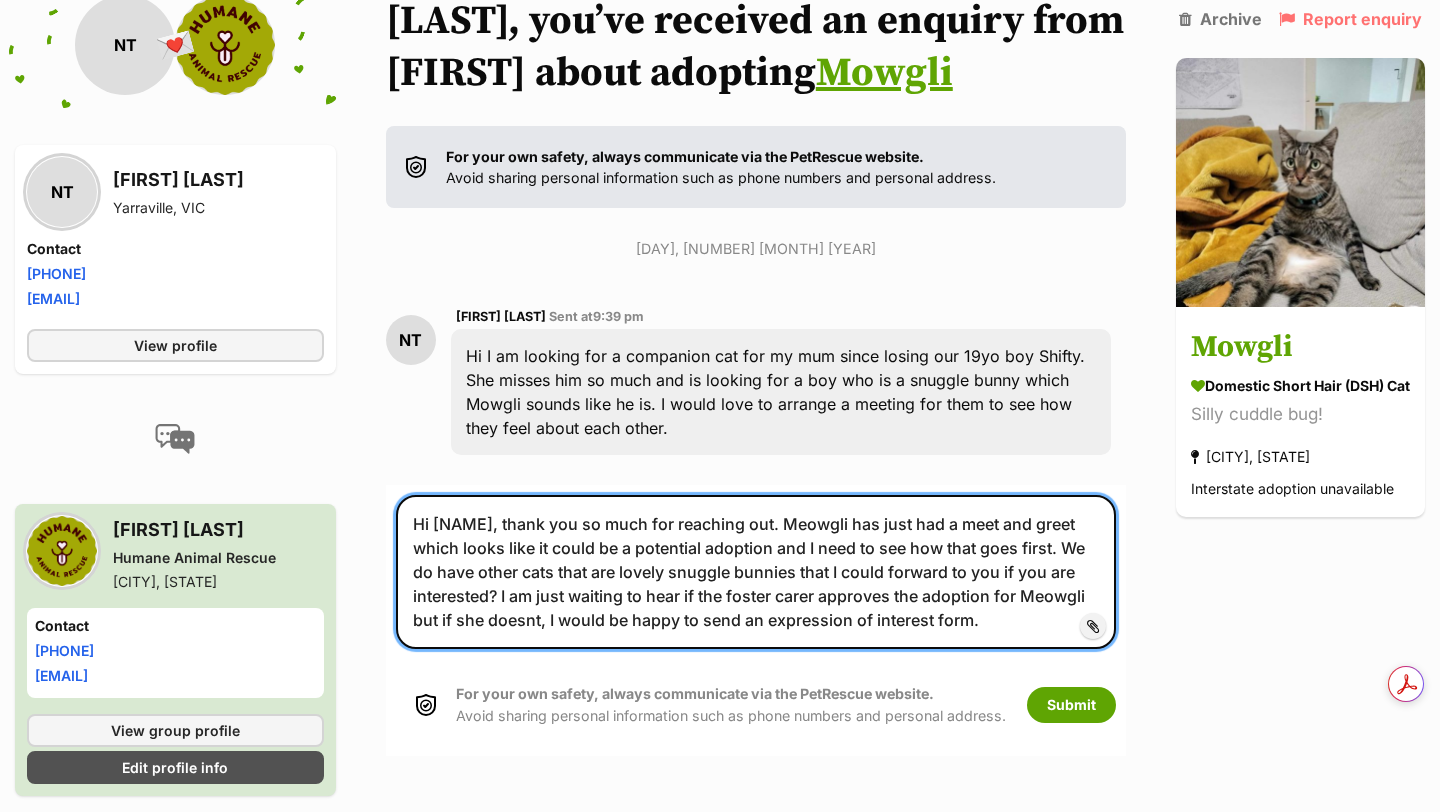 click on "Hi Nicole, thank you so much for reaching out. Meowgli has just had a meet and greet which looks like it could be a potential adoption and I need to see how that goes first. We do have other cats that are lovely snuggle bunnies that I could forward to you if you are interested? I am just waiting to hear if the foster carer approves the adoption for Meowgli but if she doesnt, I would be happy to send an expression of interest form." at bounding box center (756, 572) 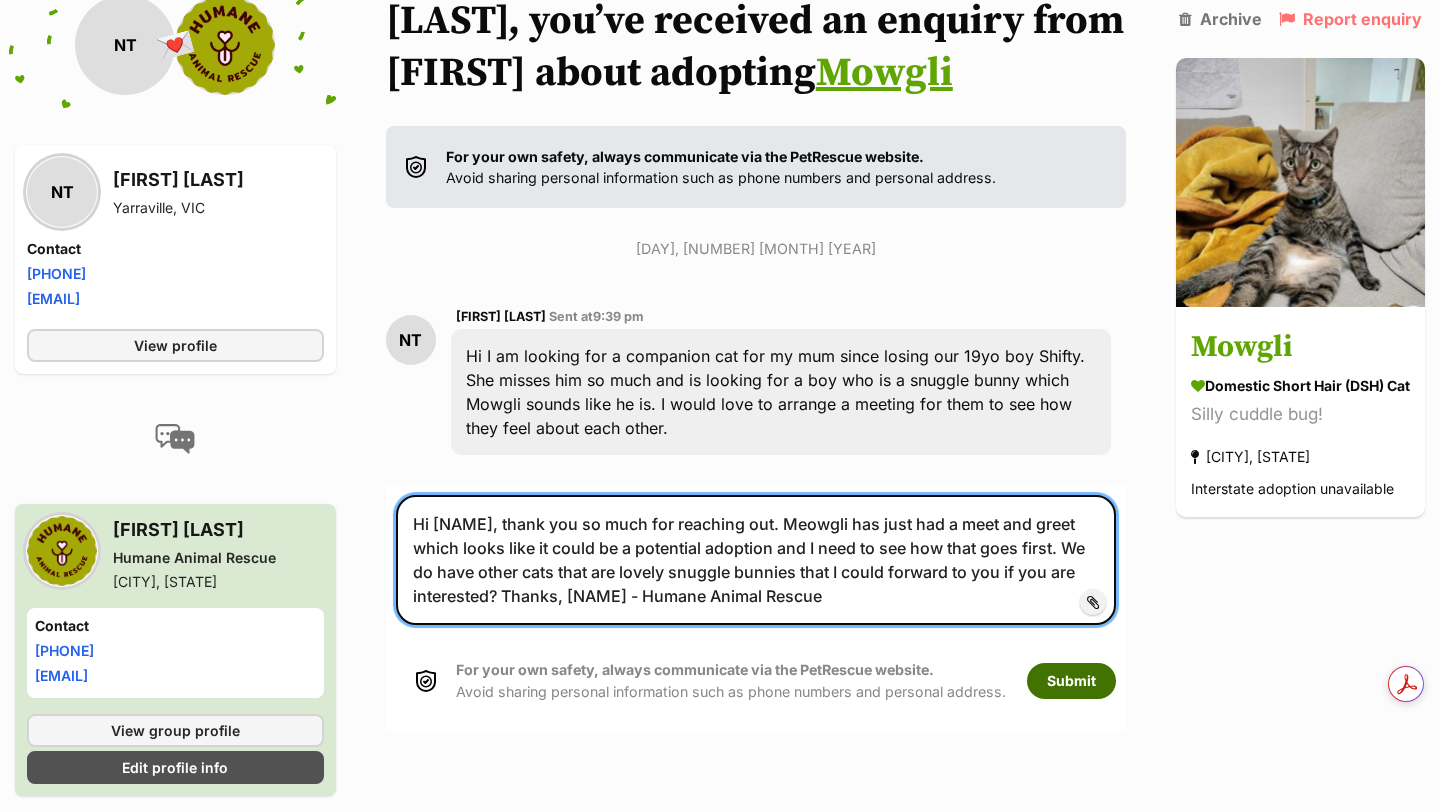 type on "Hi Nicole, thank you so much for reaching out. Meowgli has just had a meet and greet which looks like it could be a potential adoption and I need to see how that goes first. We do have other cats that are lovely snuggle bunnies that I could forward to you if you are interested? Thanks, Melissa - Humane Animal Rescue" 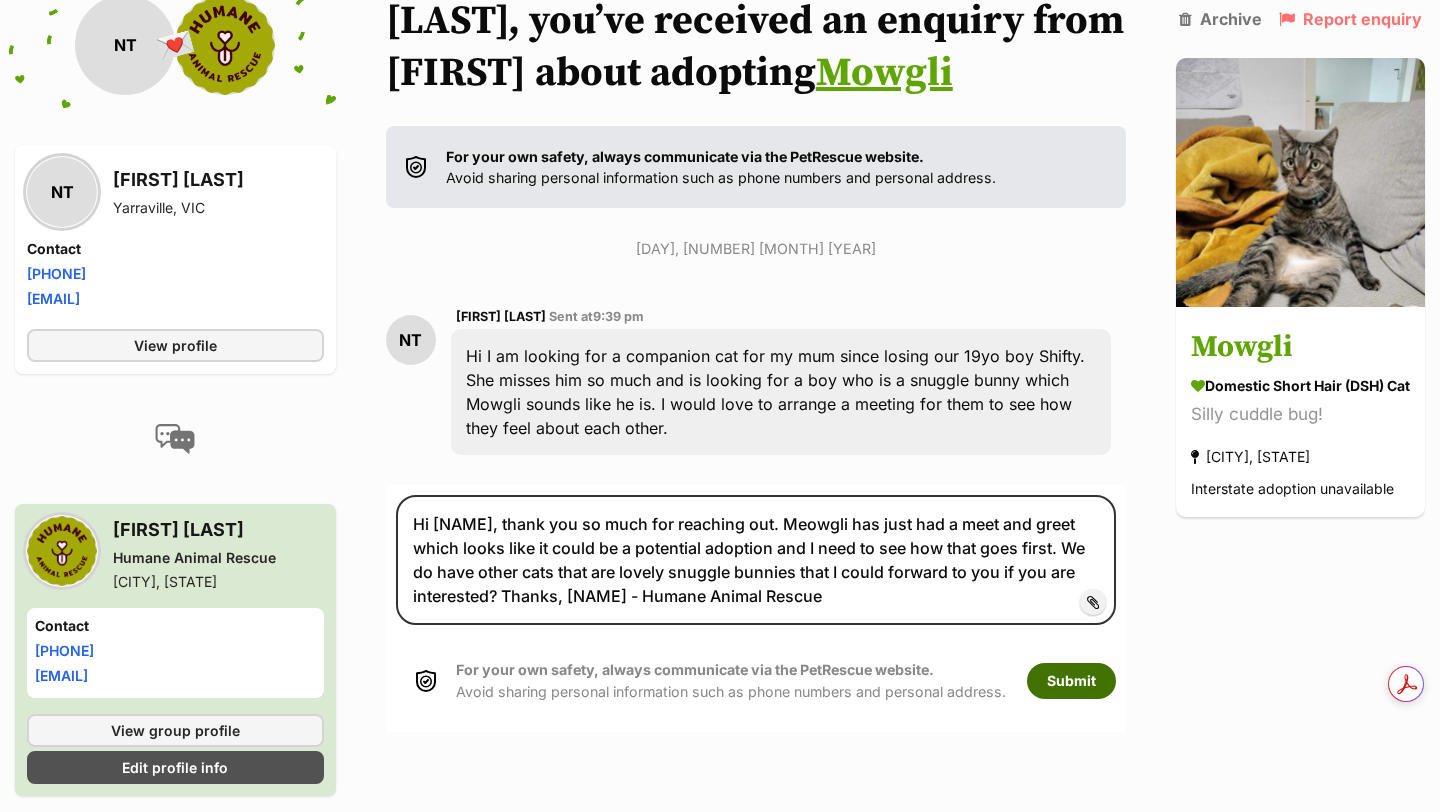 click on "Submit" at bounding box center (1071, 681) 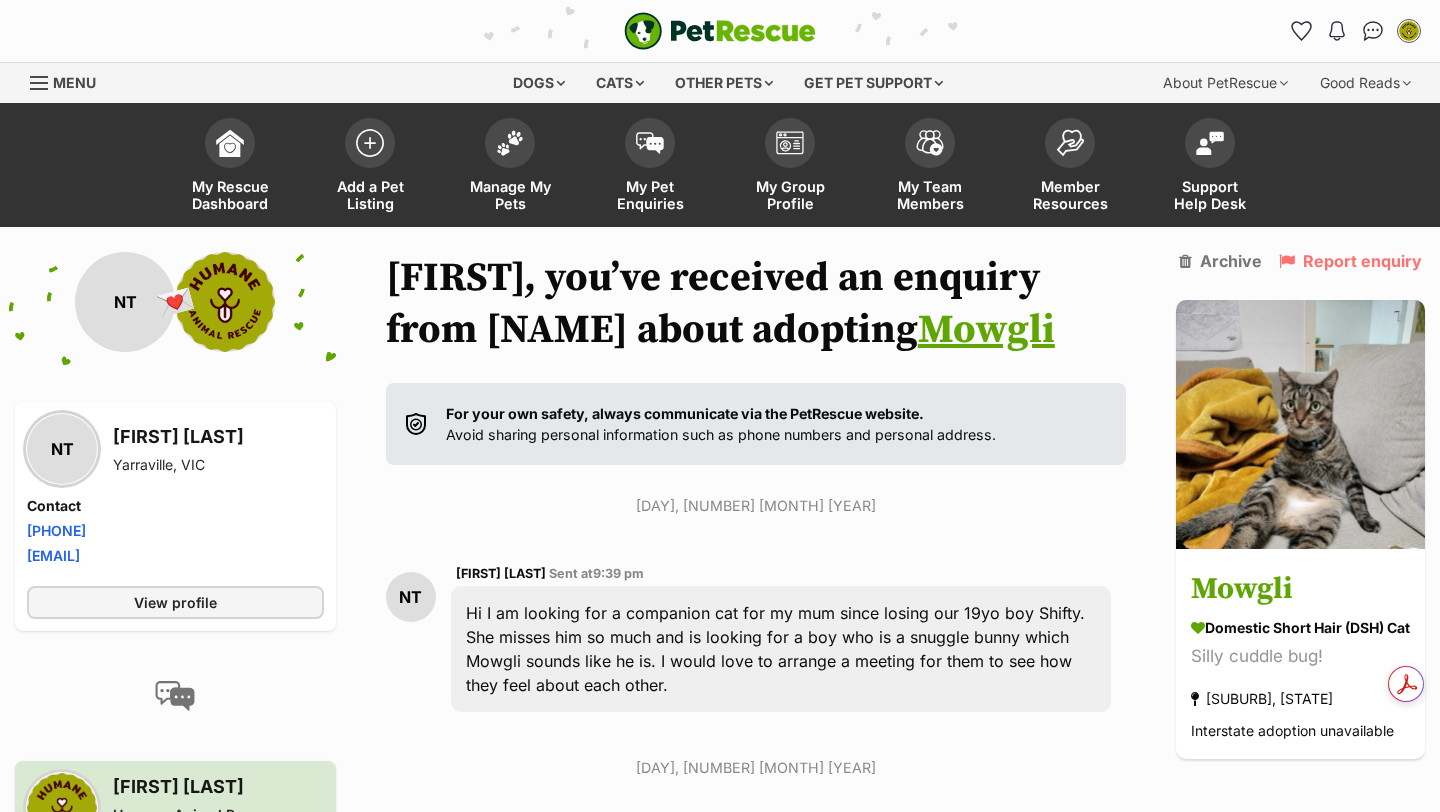 scroll, scrollTop: 256, scrollLeft: 0, axis: vertical 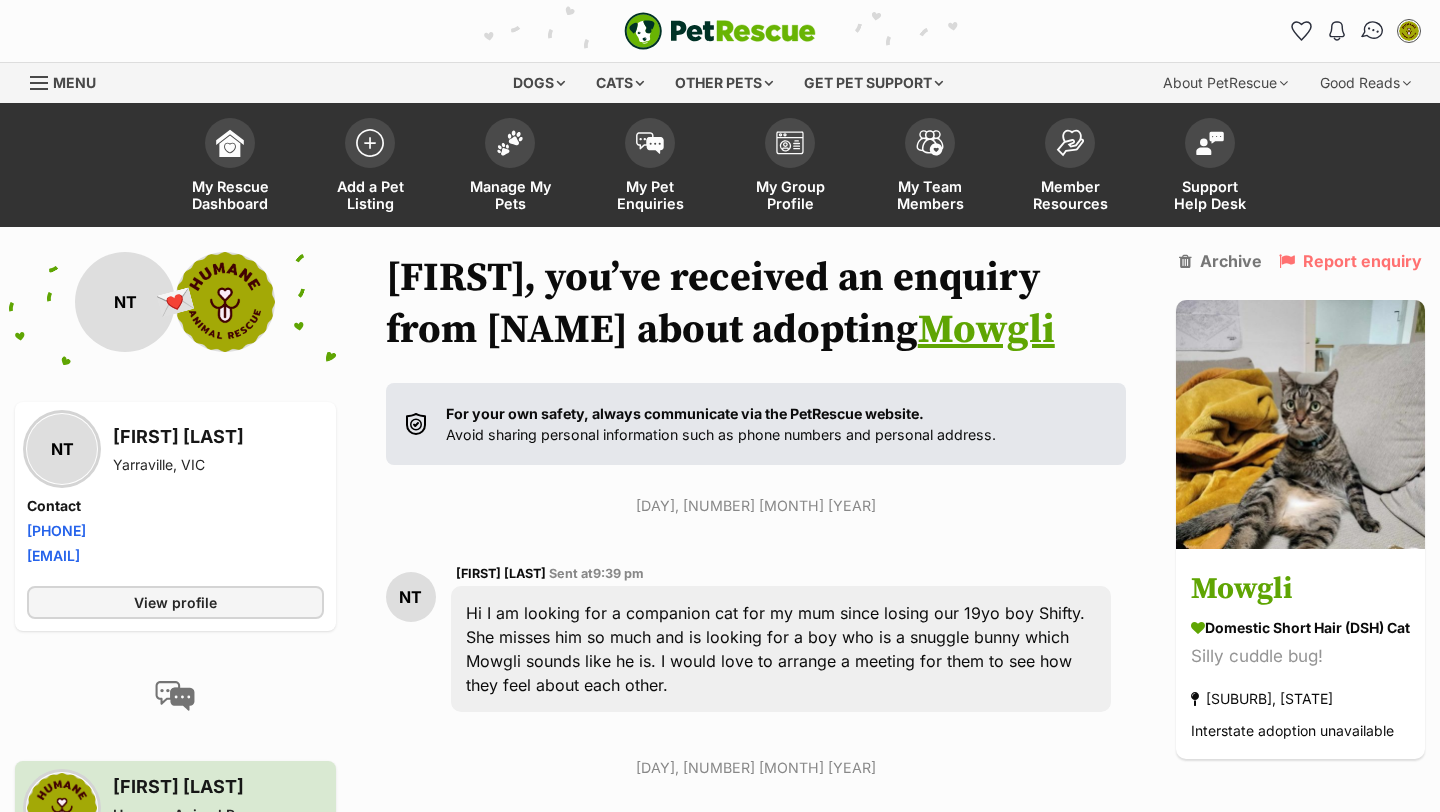 click at bounding box center [1373, 31] 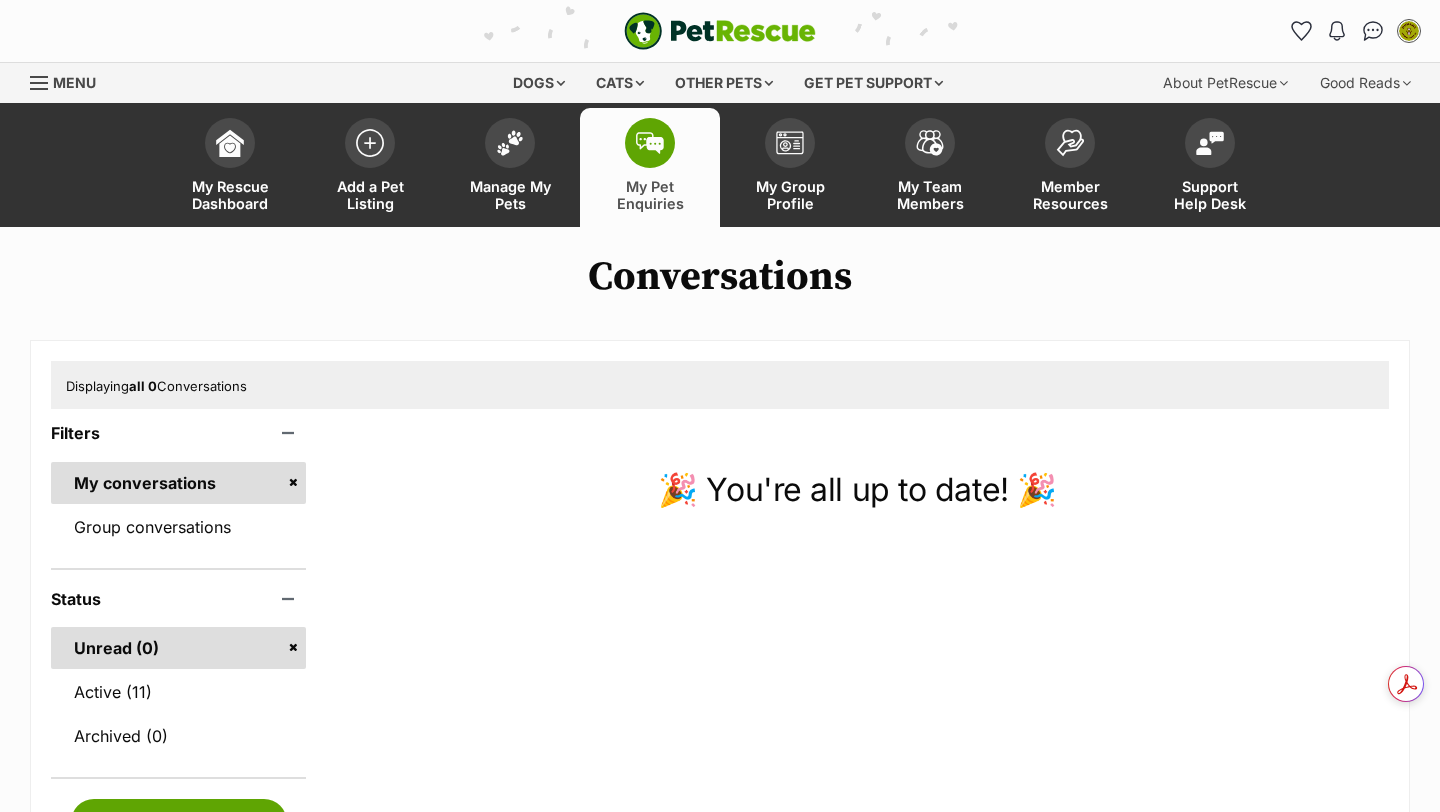 scroll, scrollTop: 0, scrollLeft: 0, axis: both 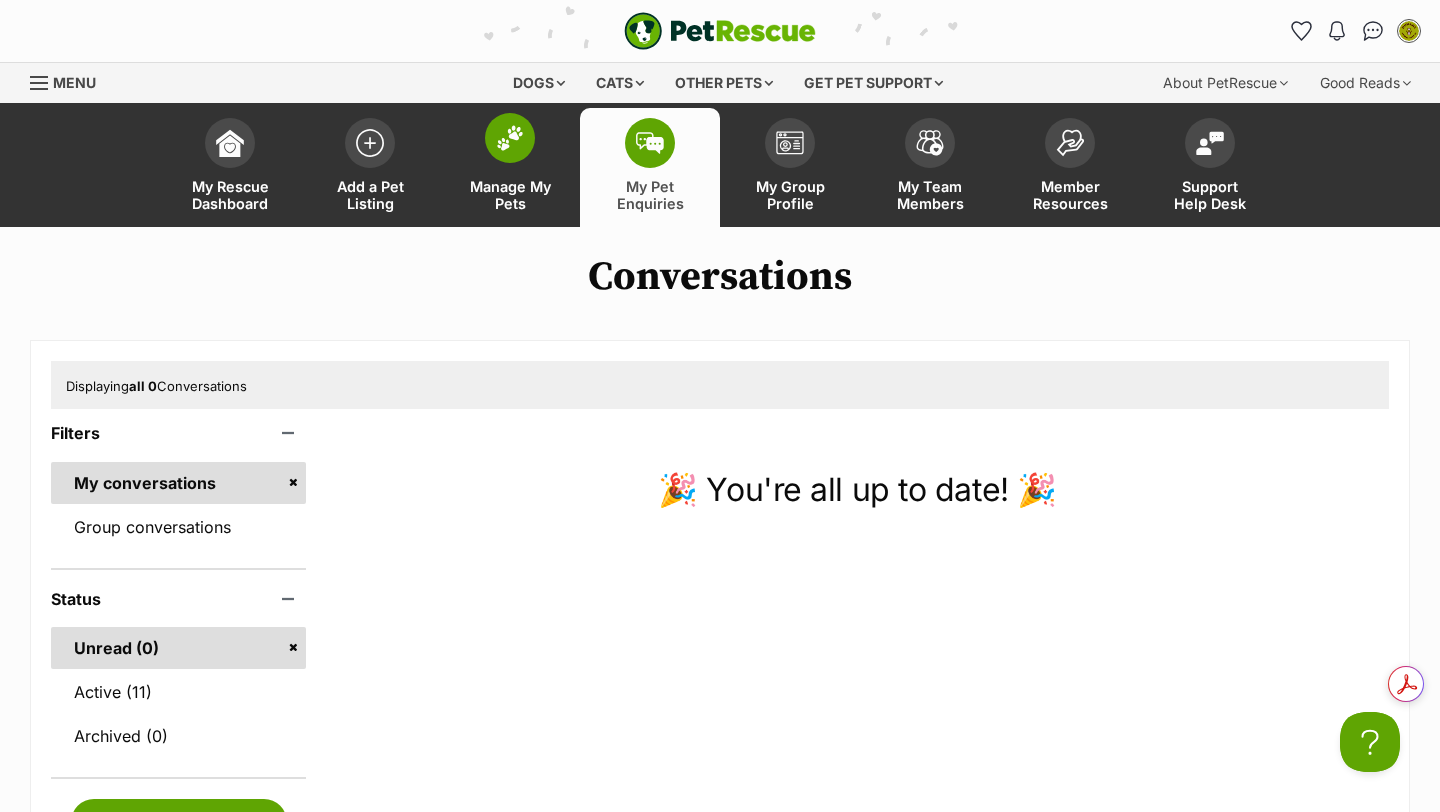 click at bounding box center [510, 138] 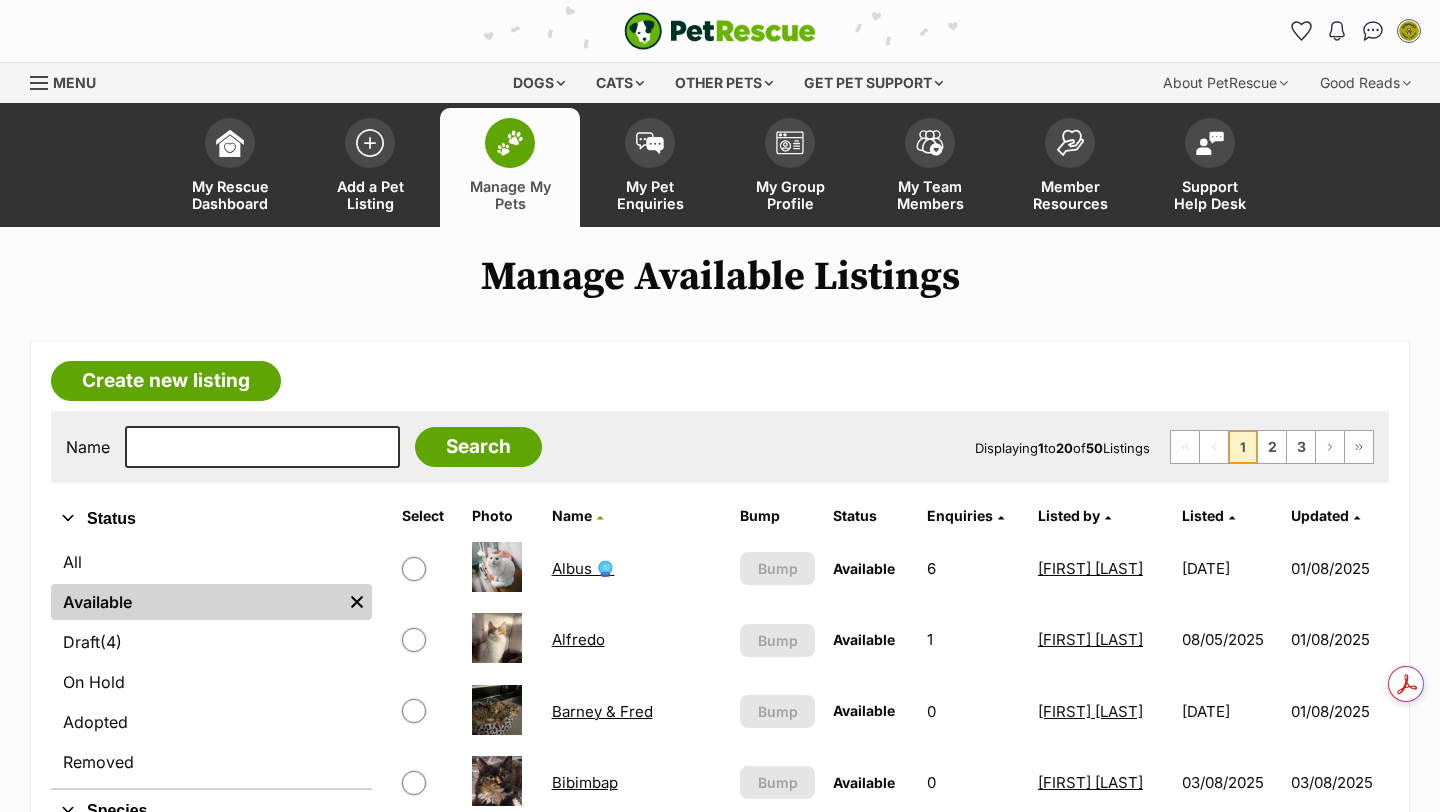 scroll, scrollTop: 0, scrollLeft: 0, axis: both 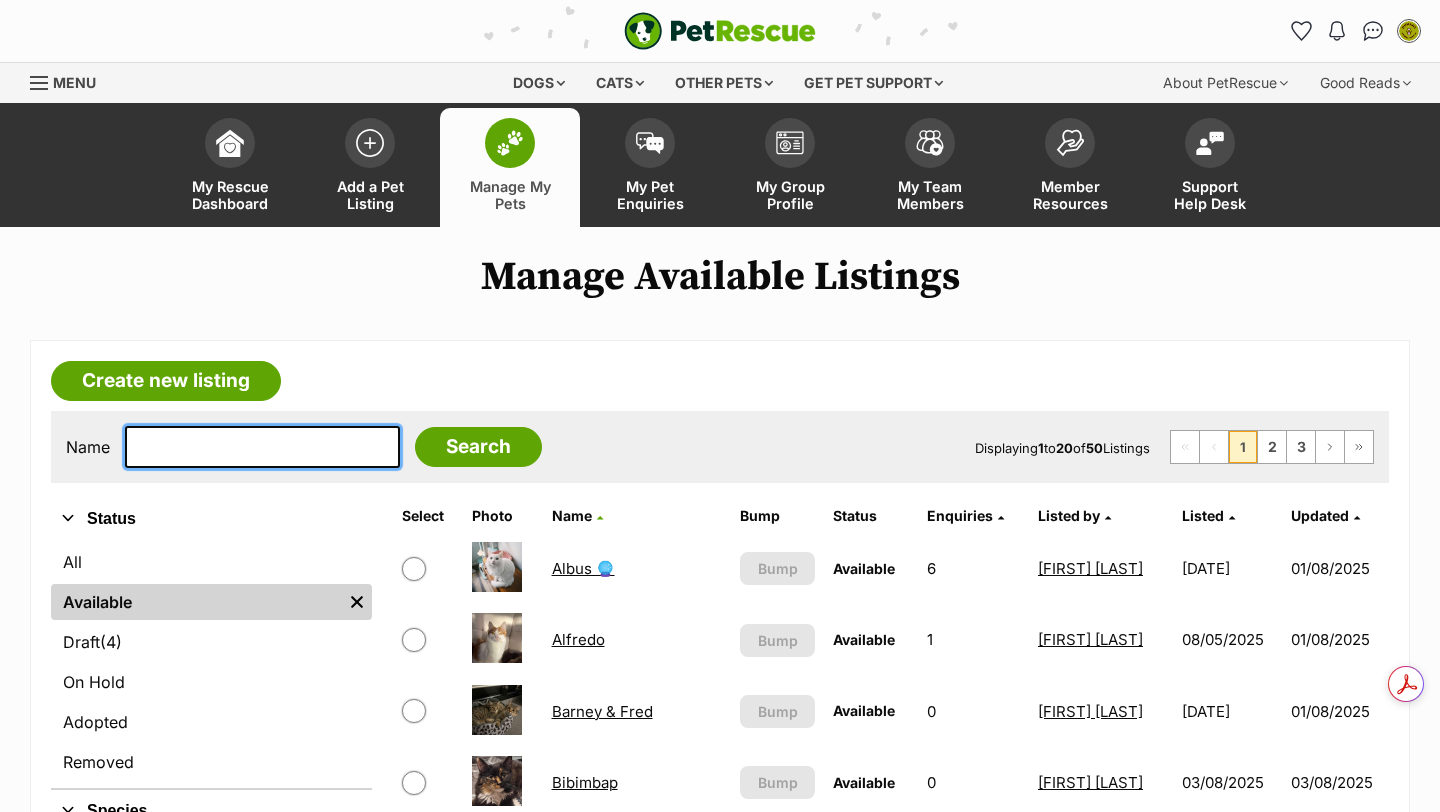 click at bounding box center [262, 447] 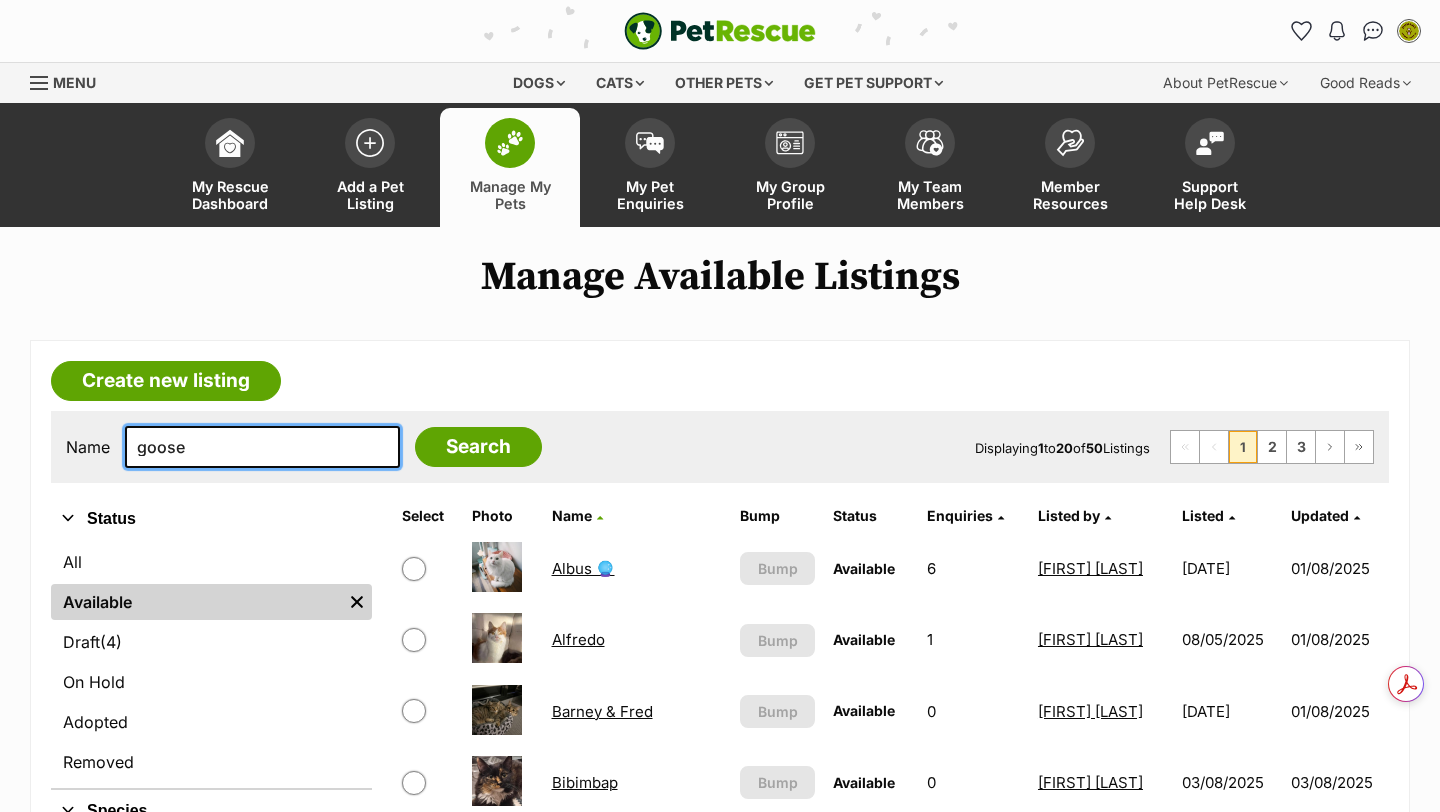 type on "goose" 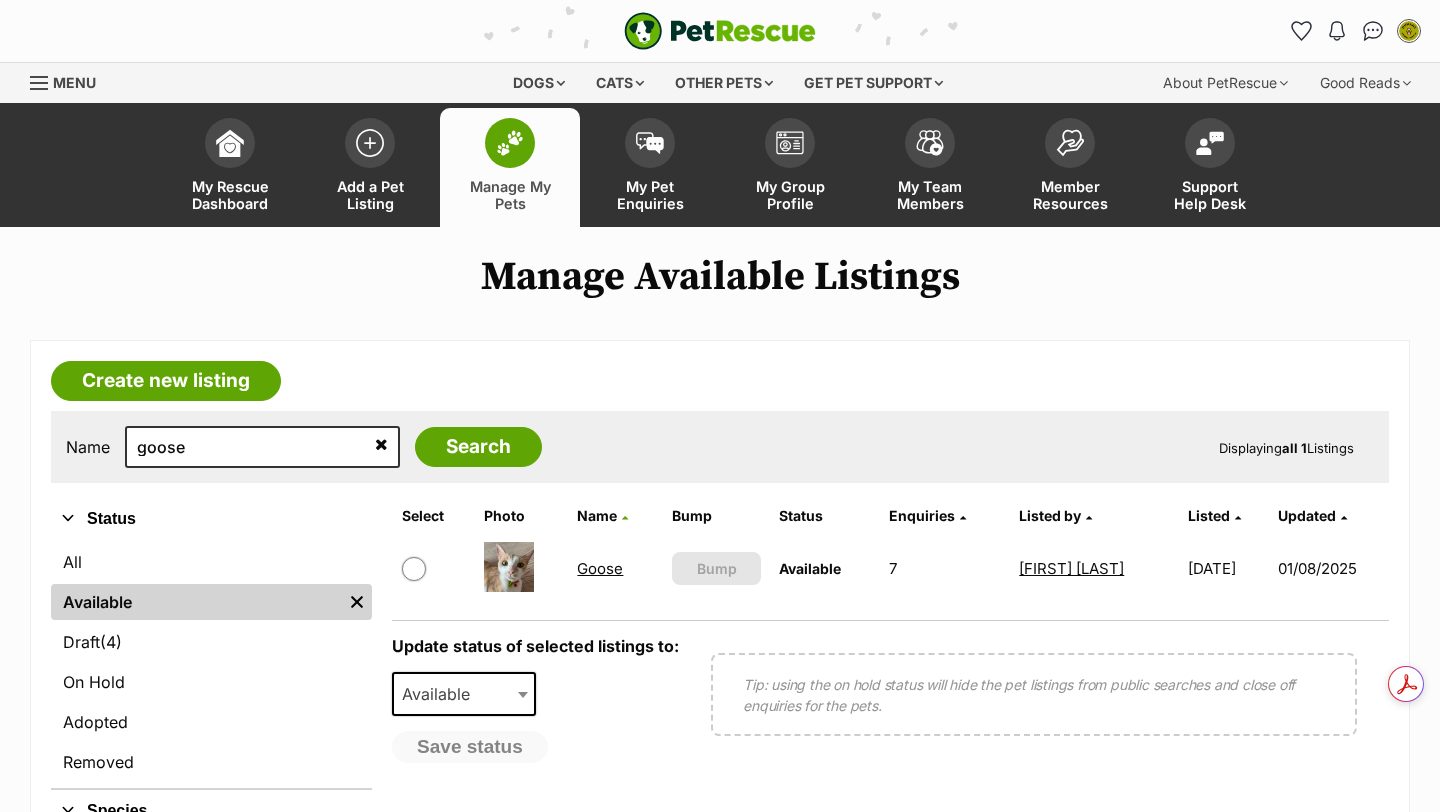 scroll, scrollTop: 0, scrollLeft: 0, axis: both 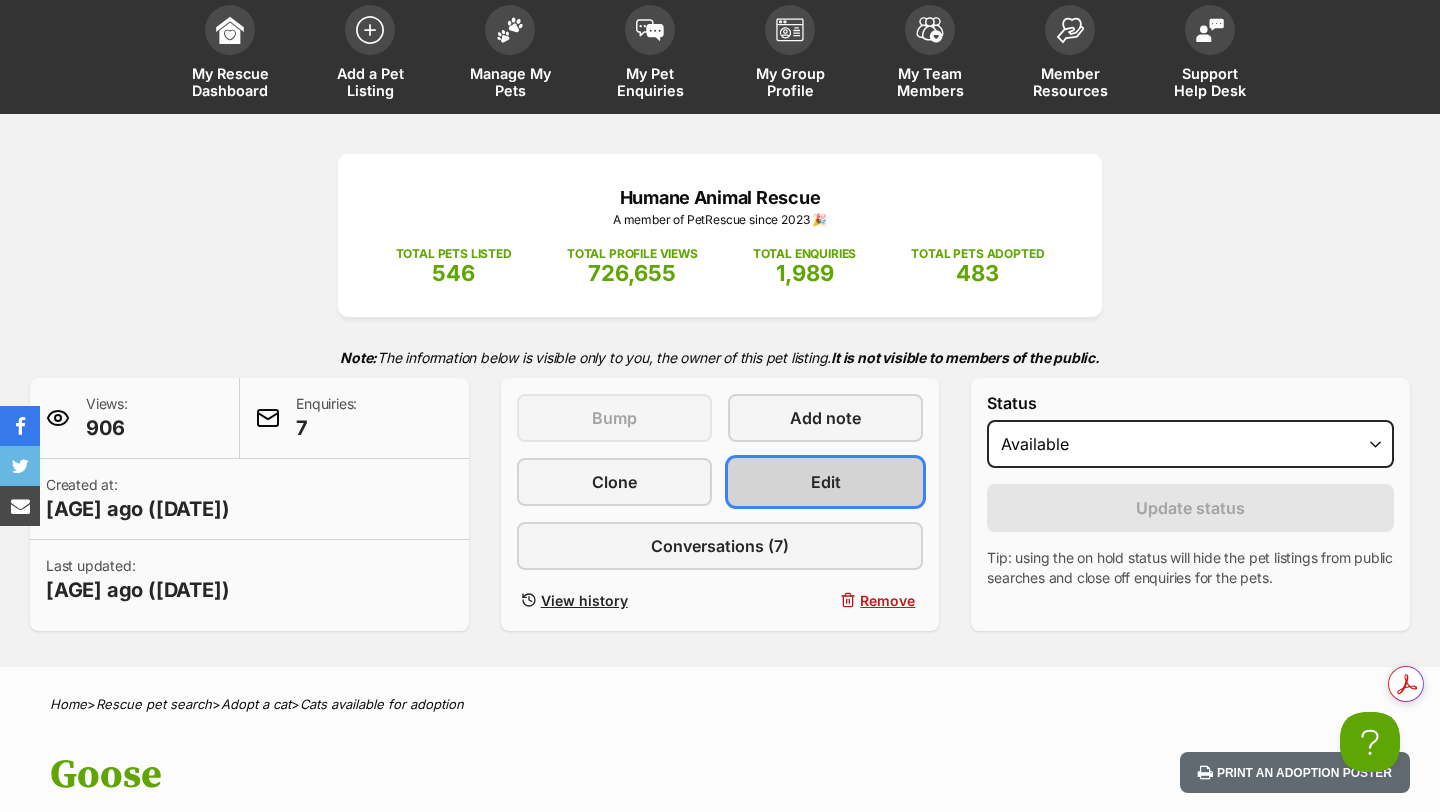 click on "Edit" at bounding box center (825, 482) 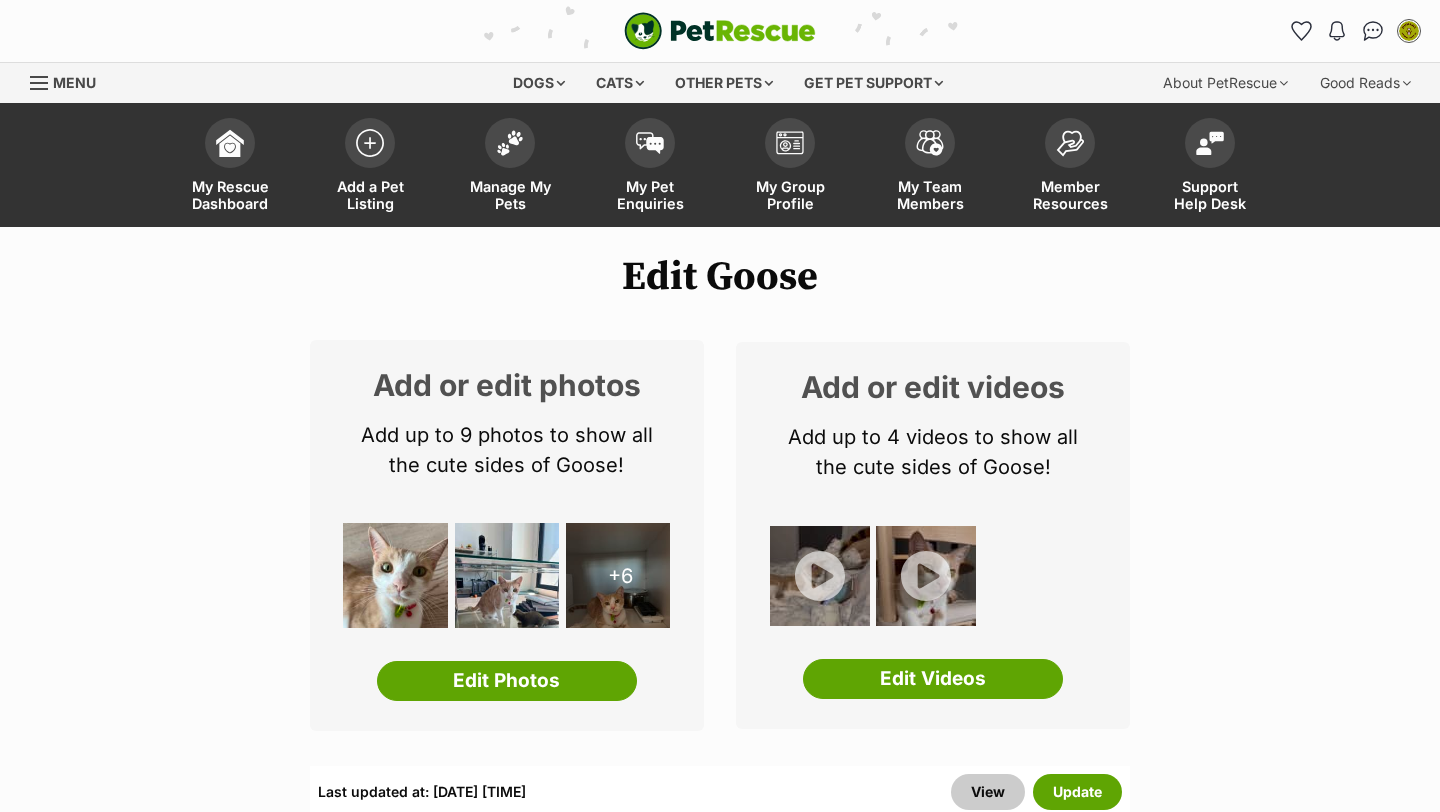 scroll, scrollTop: 0, scrollLeft: 0, axis: both 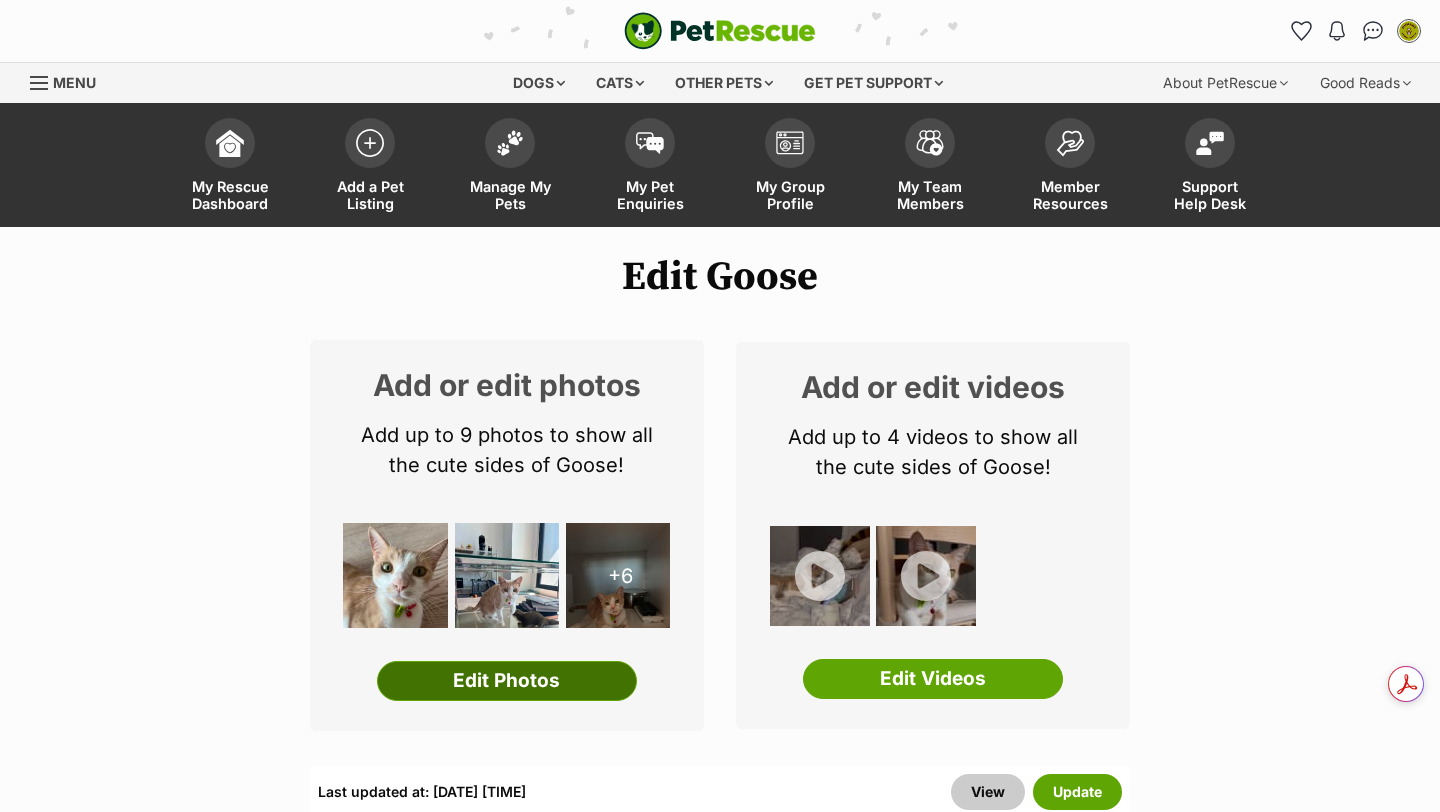 click on "Edit Photos" at bounding box center (507, 681) 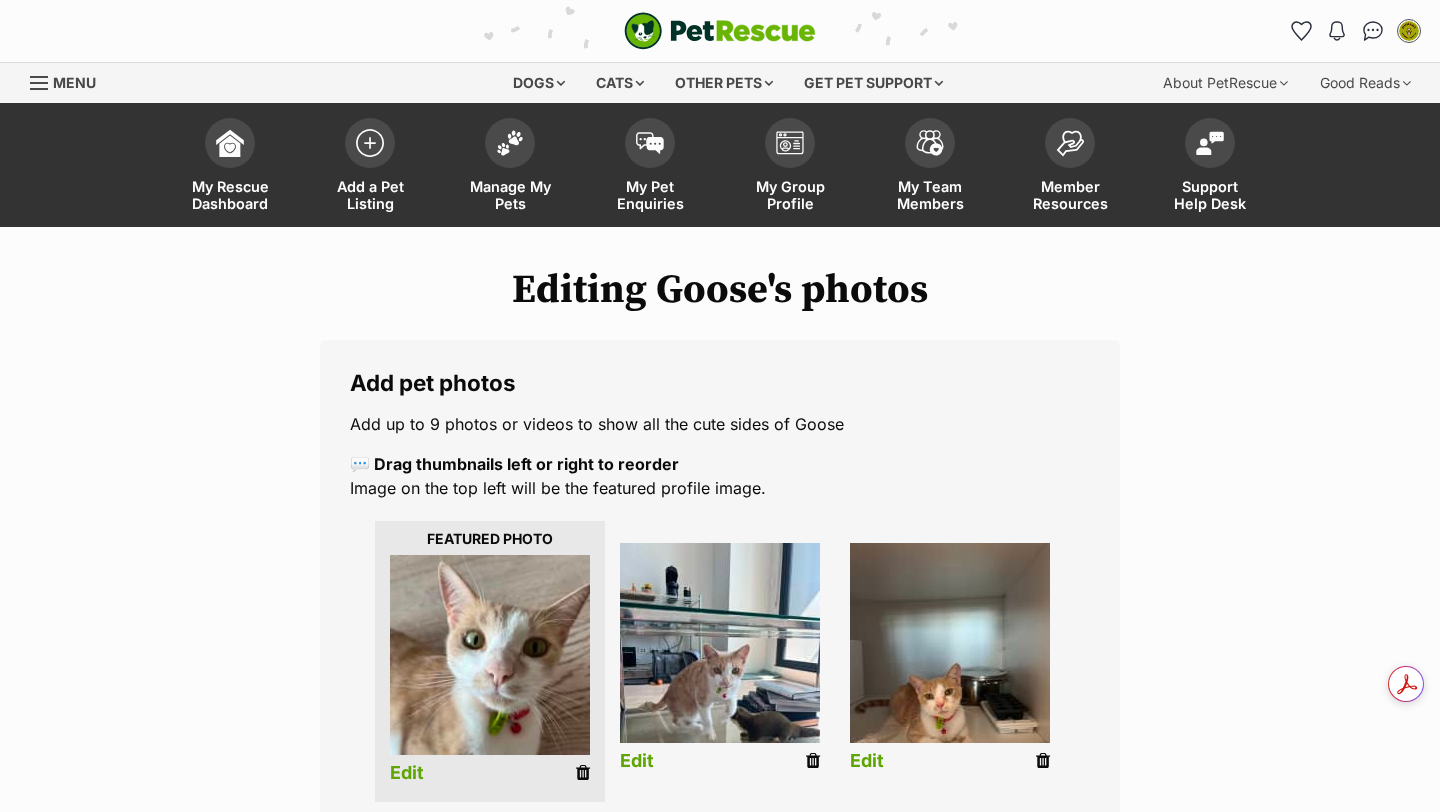 scroll, scrollTop: 0, scrollLeft: 0, axis: both 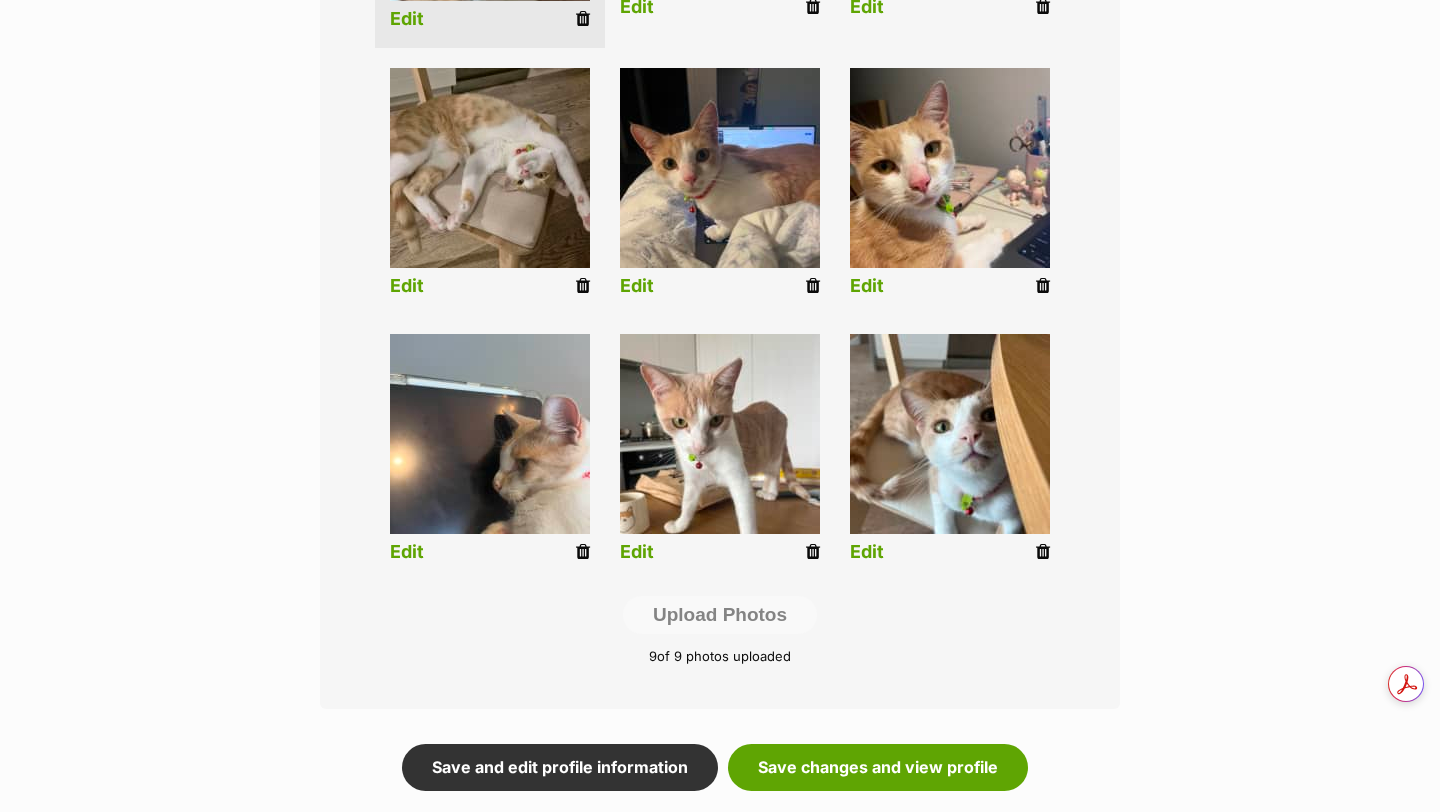 click at bounding box center [583, 552] 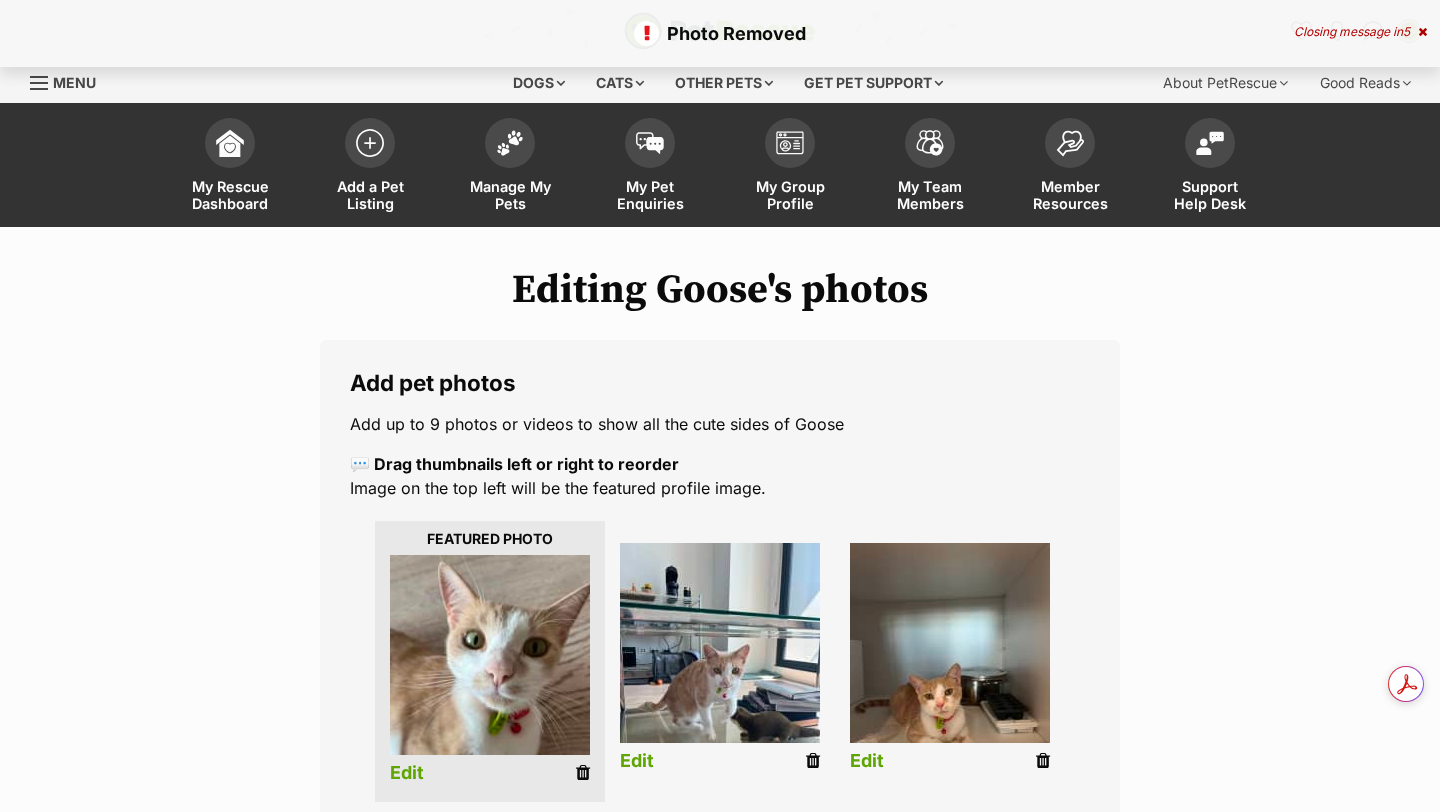 scroll, scrollTop: 0, scrollLeft: 0, axis: both 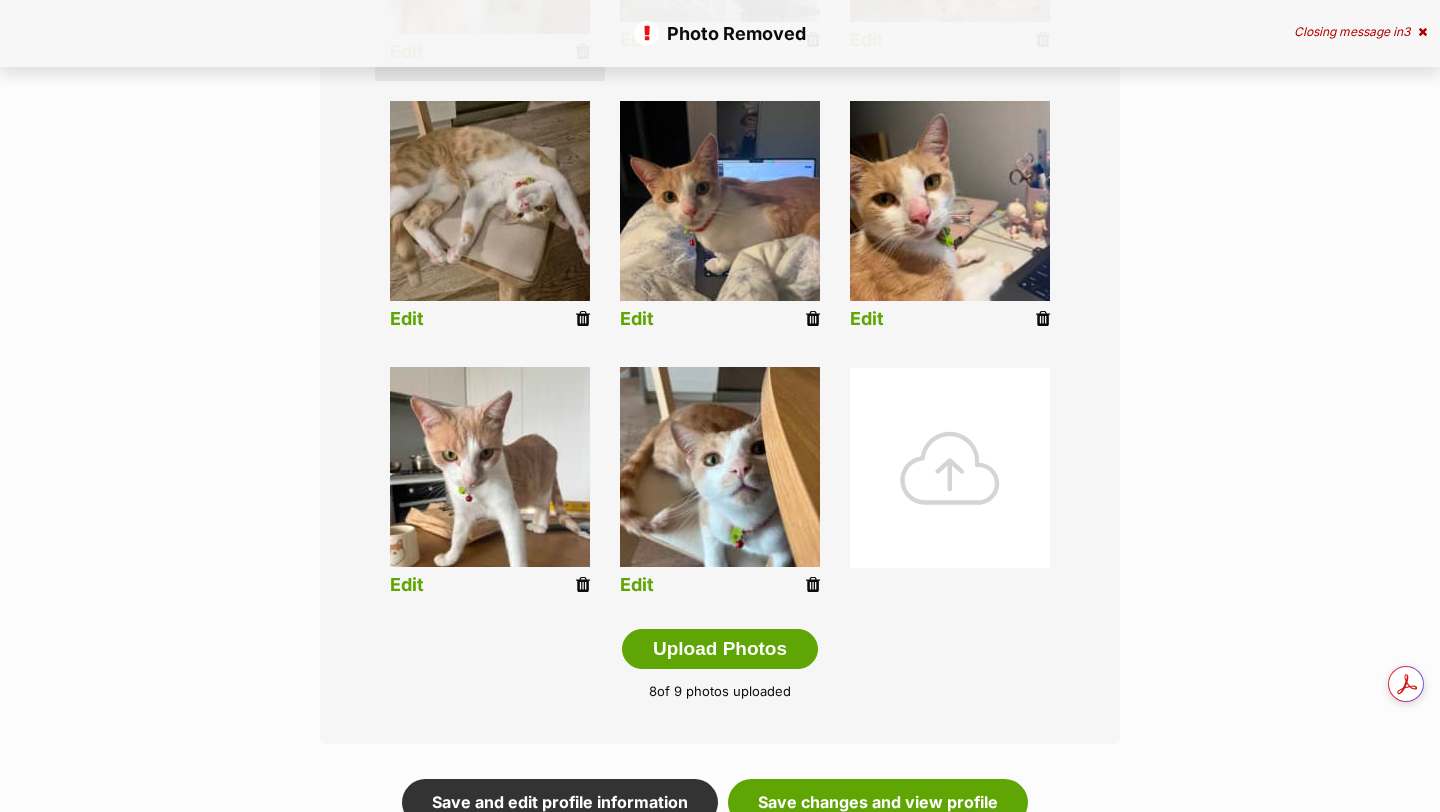 click at bounding box center [583, 585] 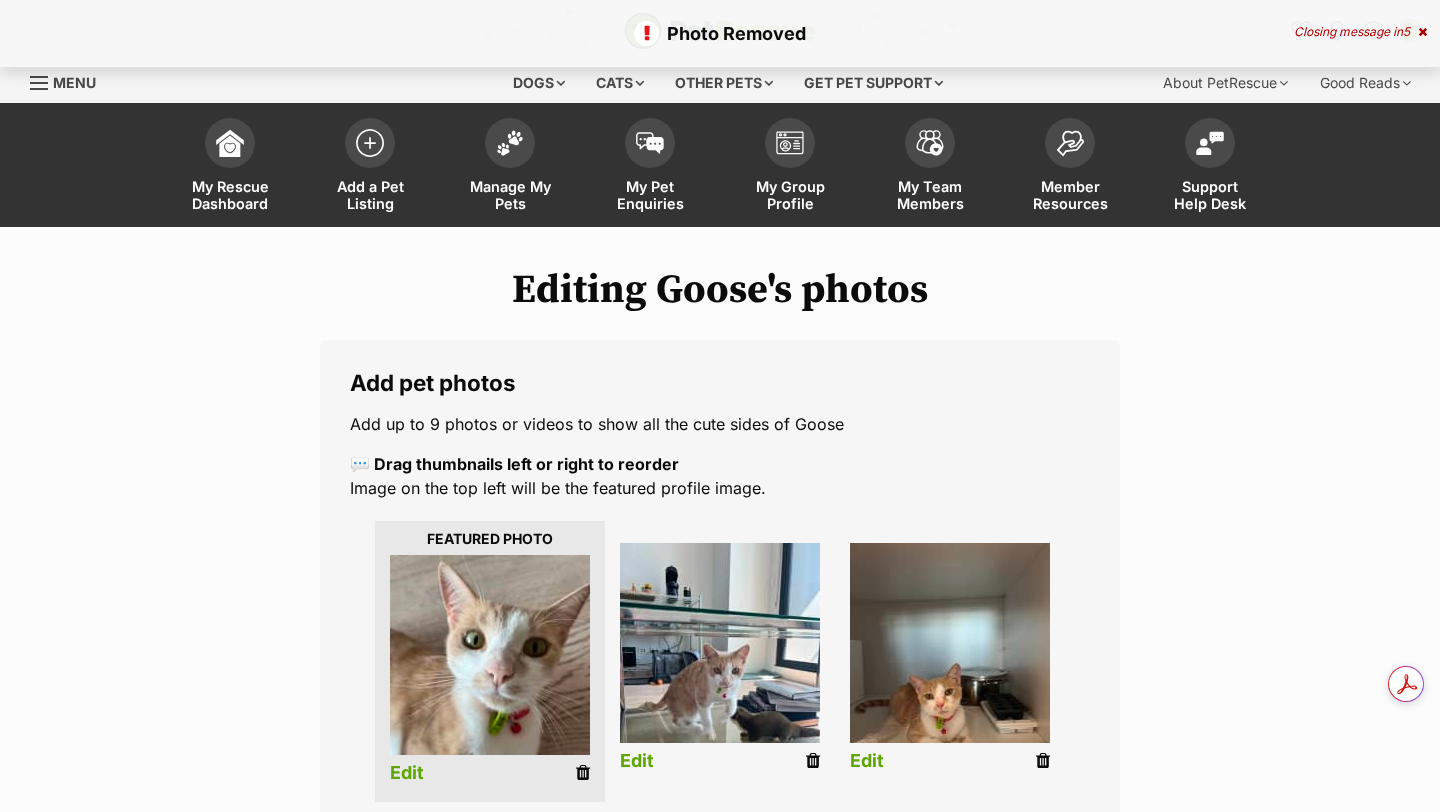 scroll, scrollTop: 0, scrollLeft: 0, axis: both 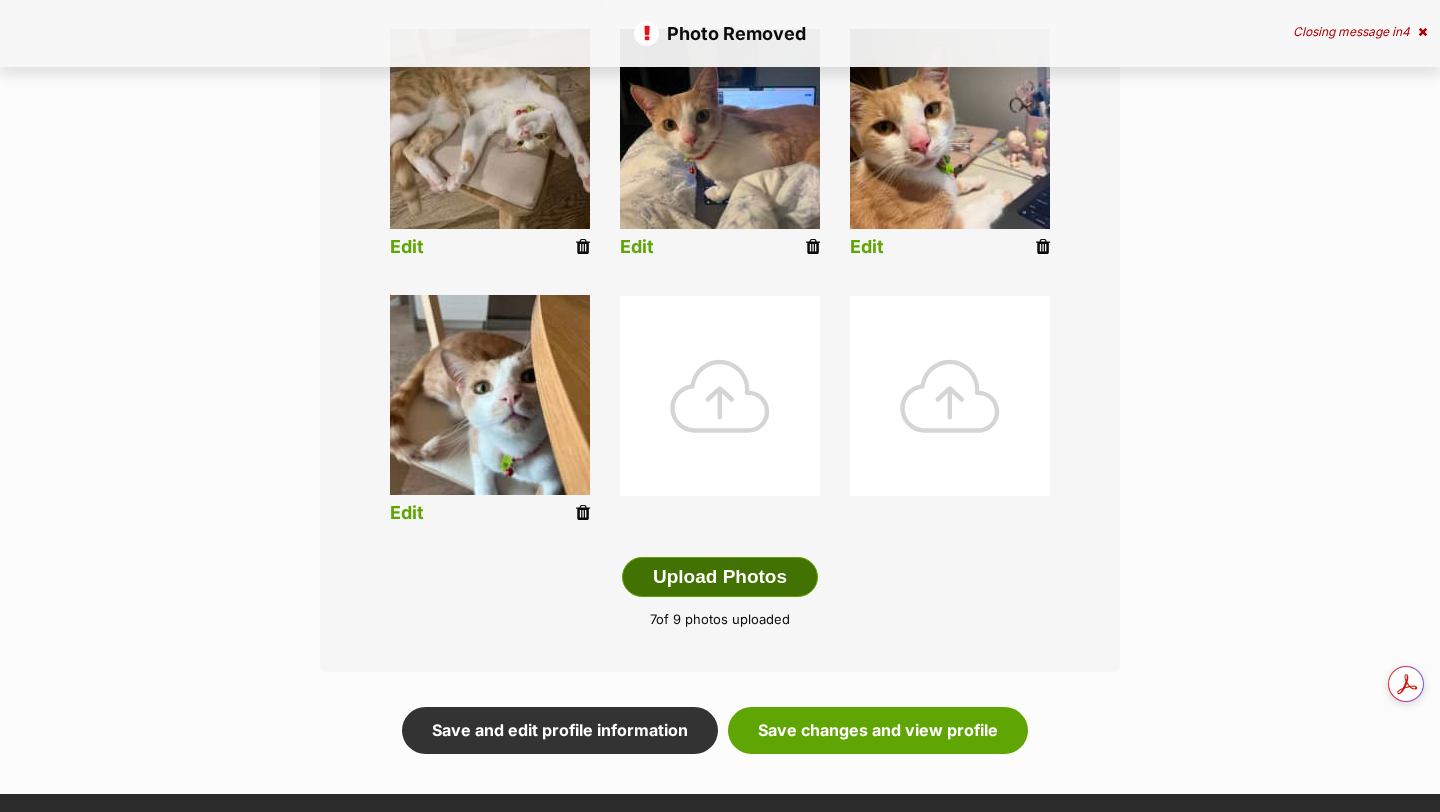 click on "Upload Photos" at bounding box center [720, 577] 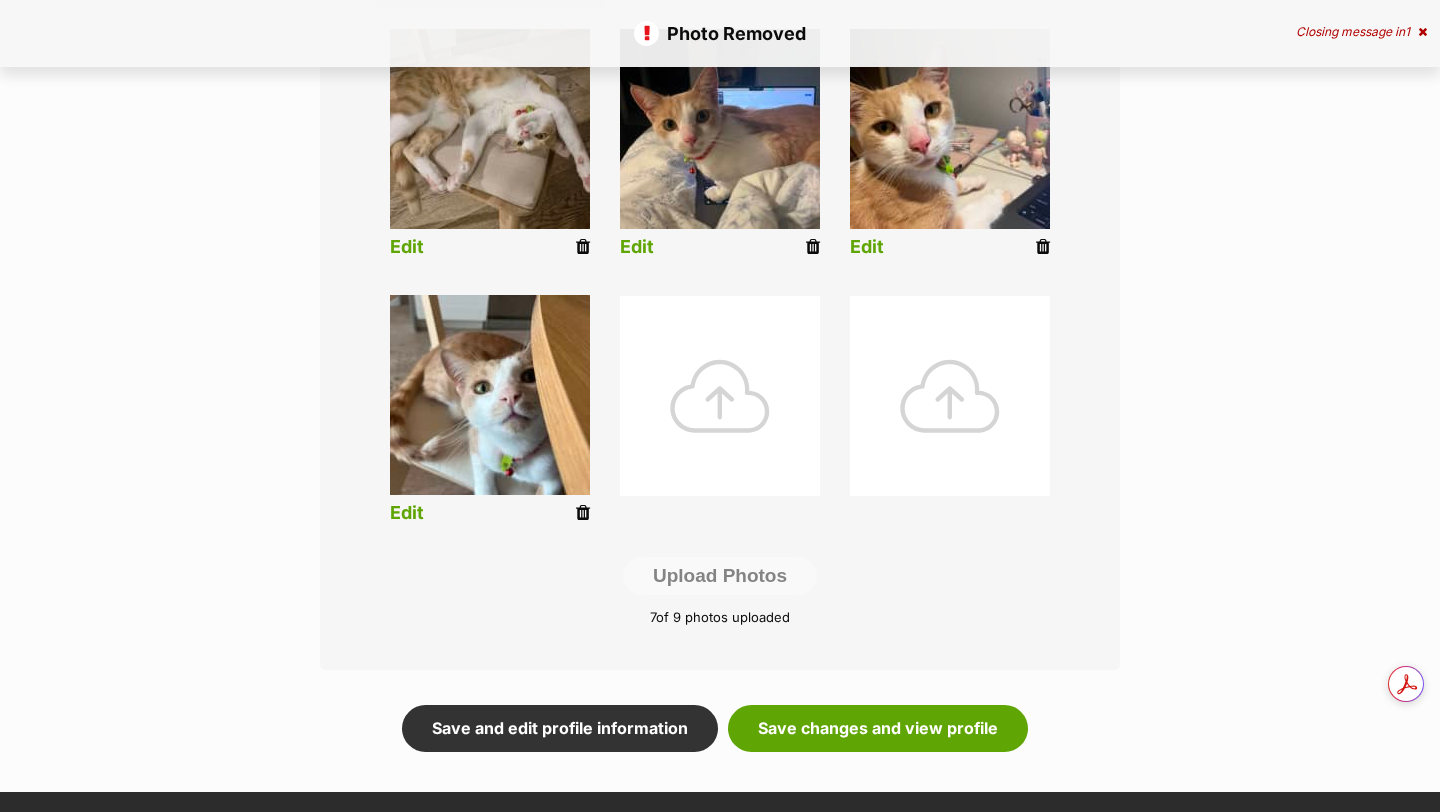 click at bounding box center (720, 396) 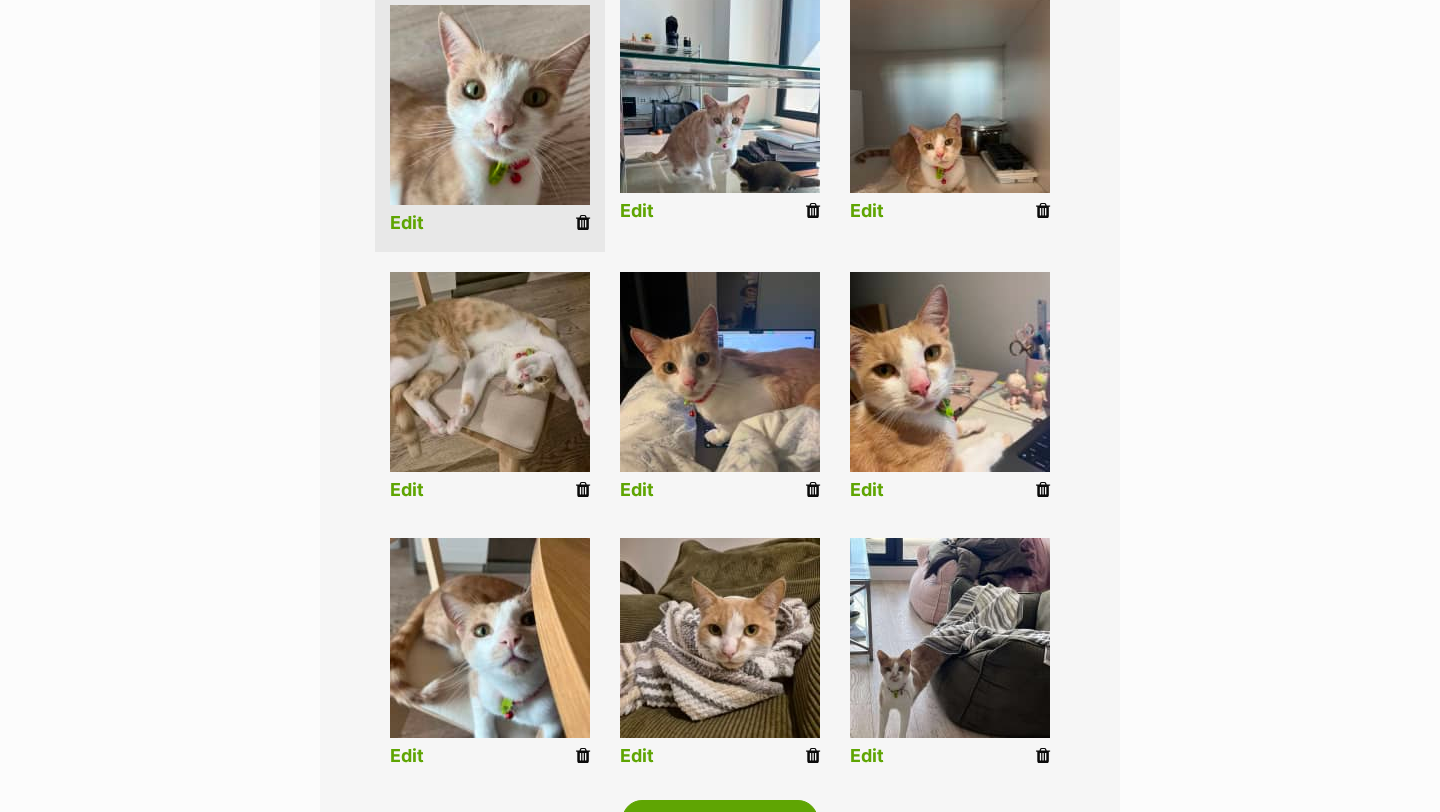 scroll, scrollTop: 547, scrollLeft: 0, axis: vertical 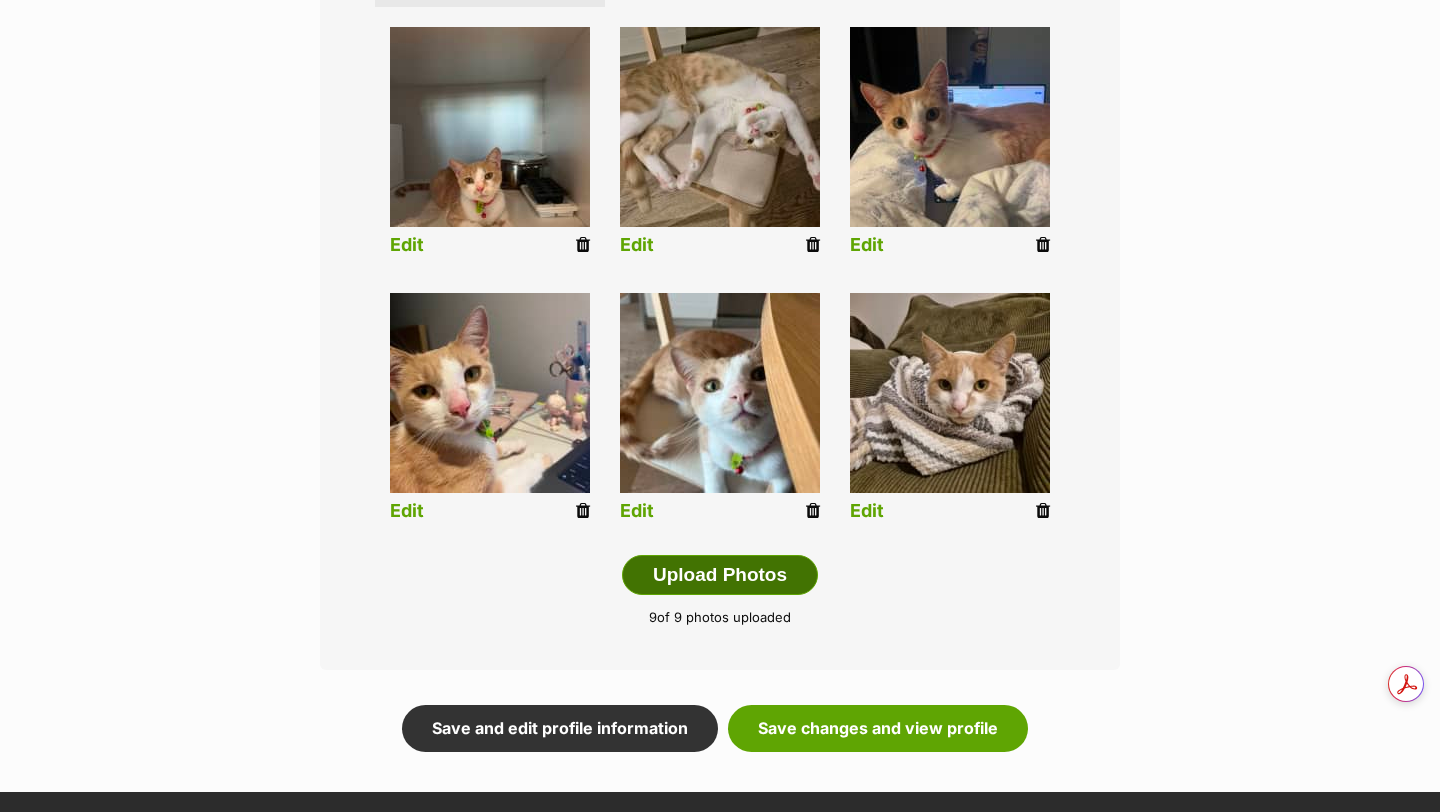 click on "Upload Photos" at bounding box center [720, 575] 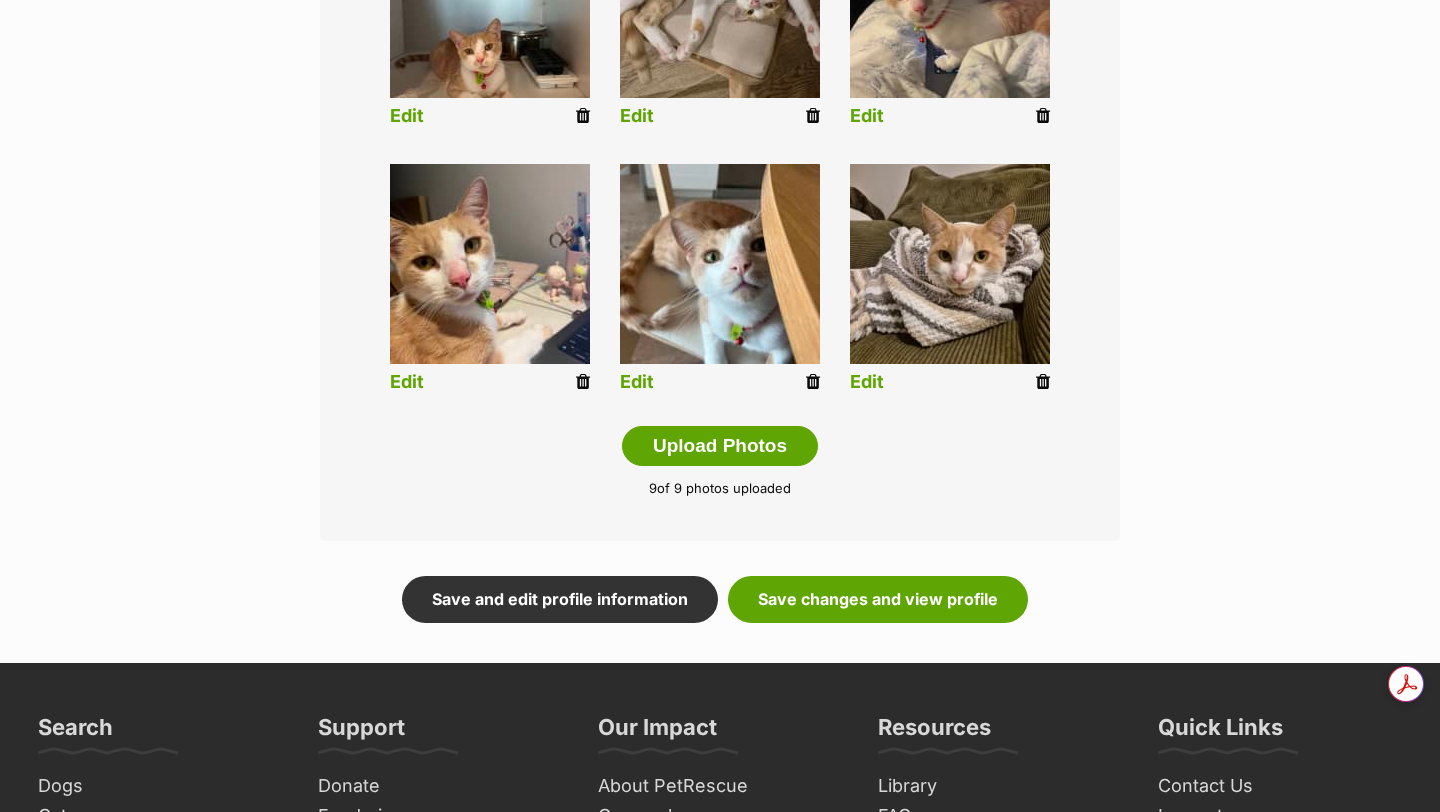 scroll, scrollTop: 926, scrollLeft: 0, axis: vertical 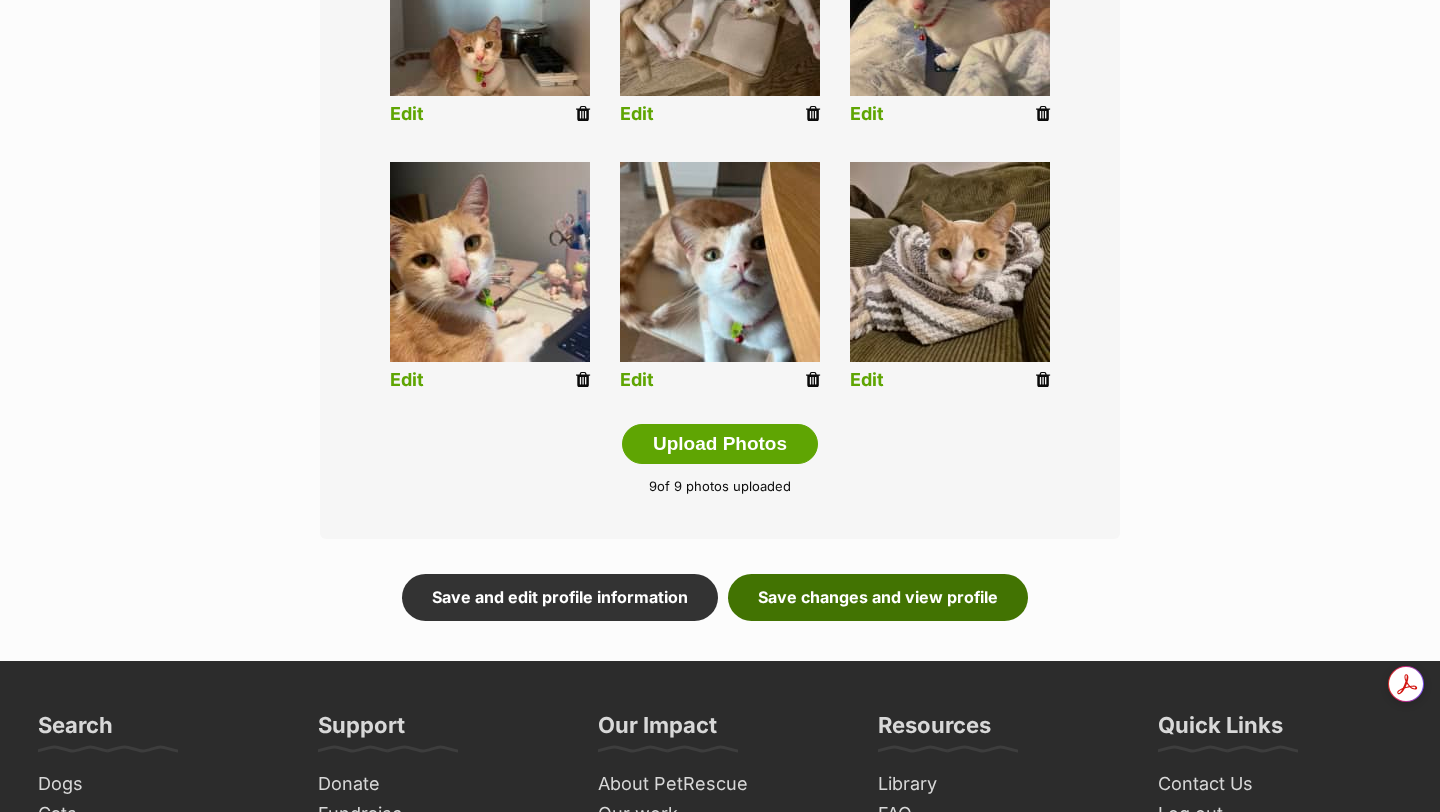 click on "Save changes and view profile" at bounding box center [878, 597] 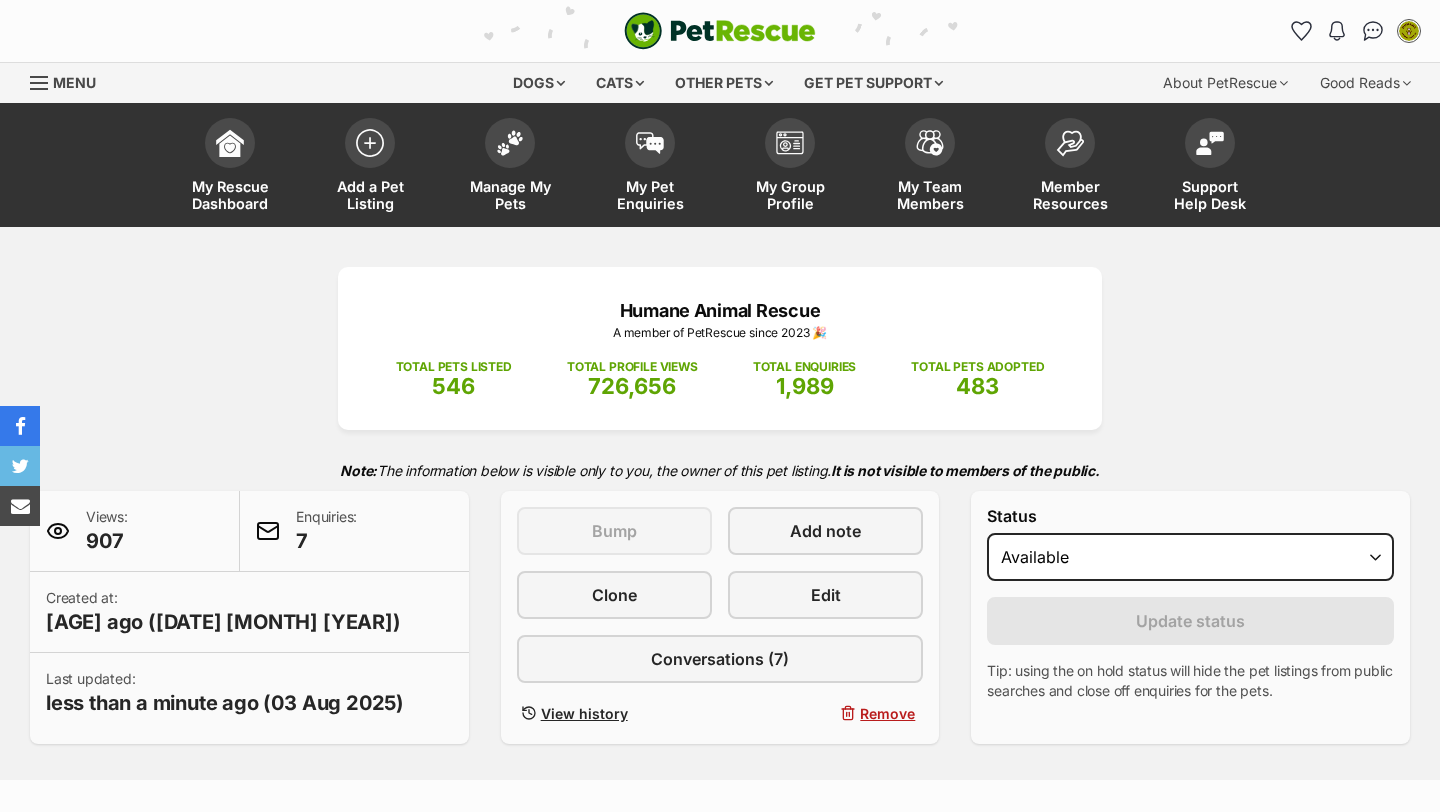 scroll, scrollTop: 0, scrollLeft: 0, axis: both 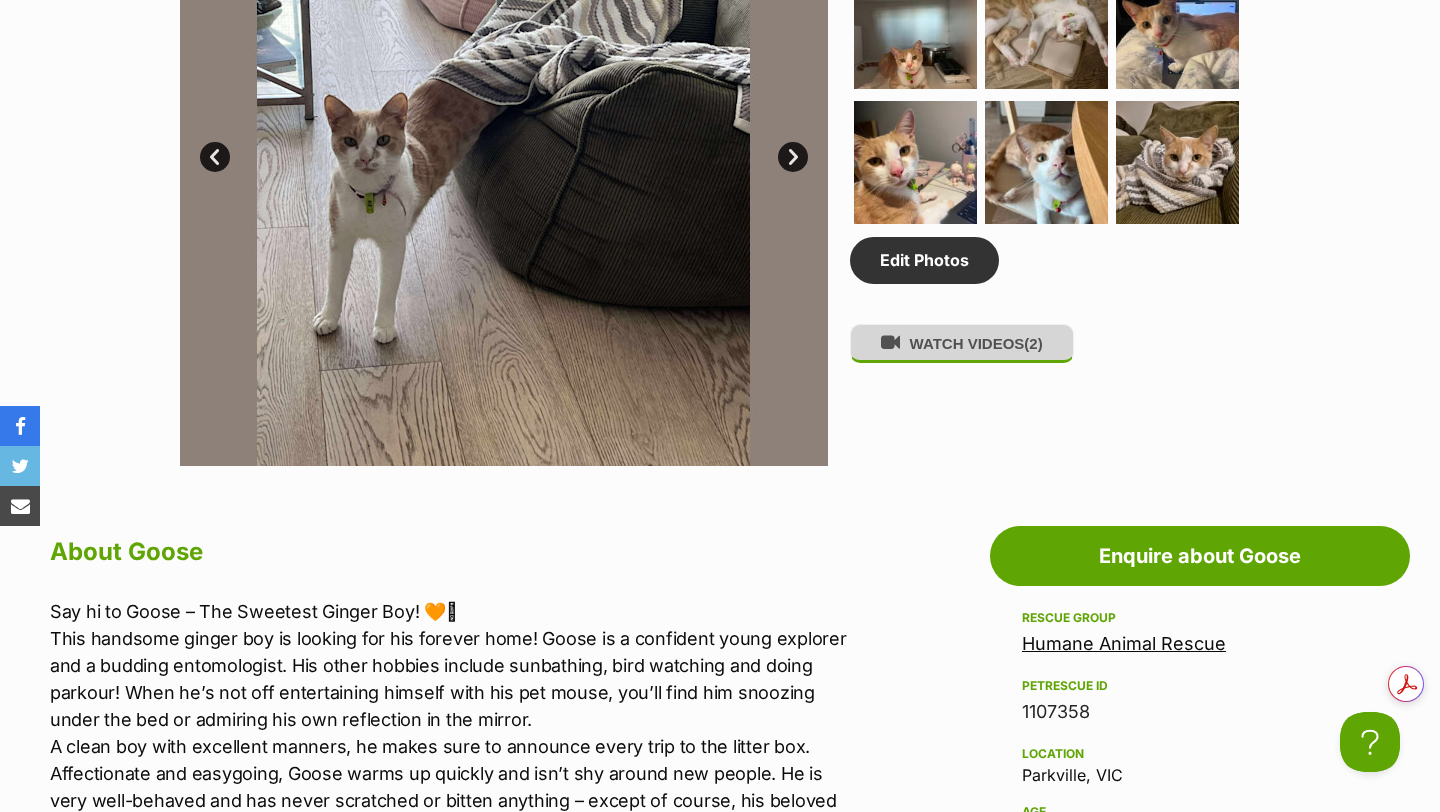 click on "WATCH VIDEOS
(2)" at bounding box center [962, 343] 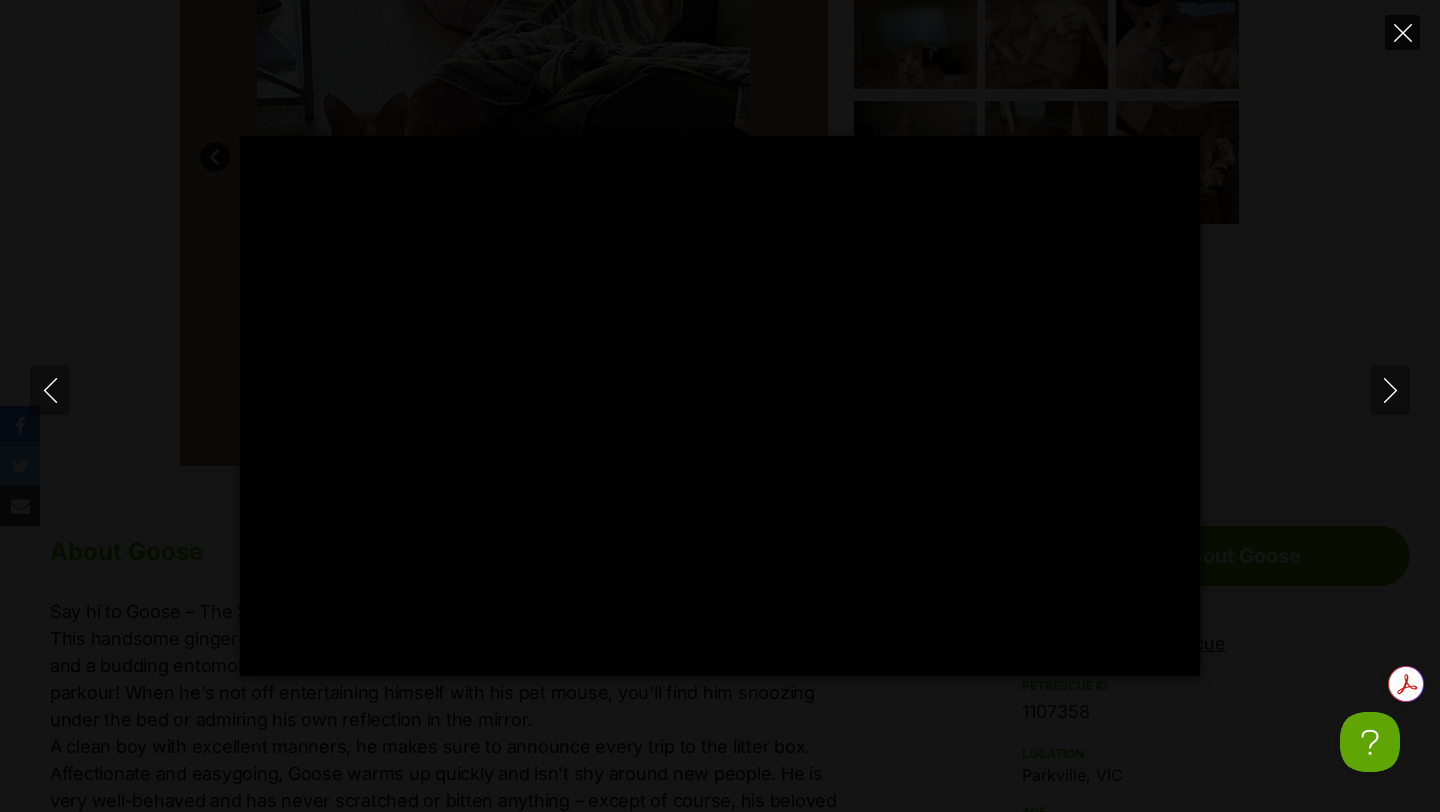 click at bounding box center [1402, 32] 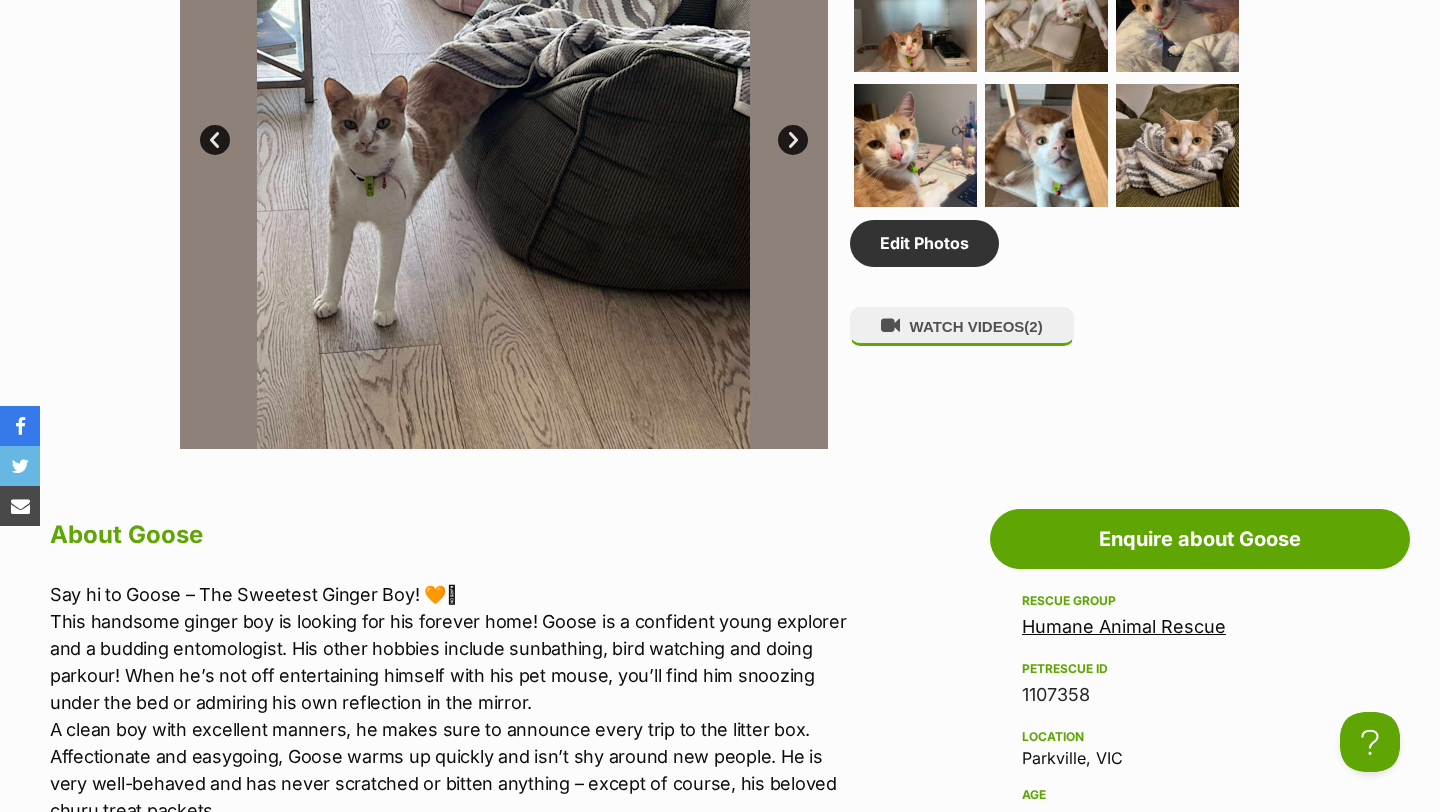 scroll, scrollTop: 1256, scrollLeft: 0, axis: vertical 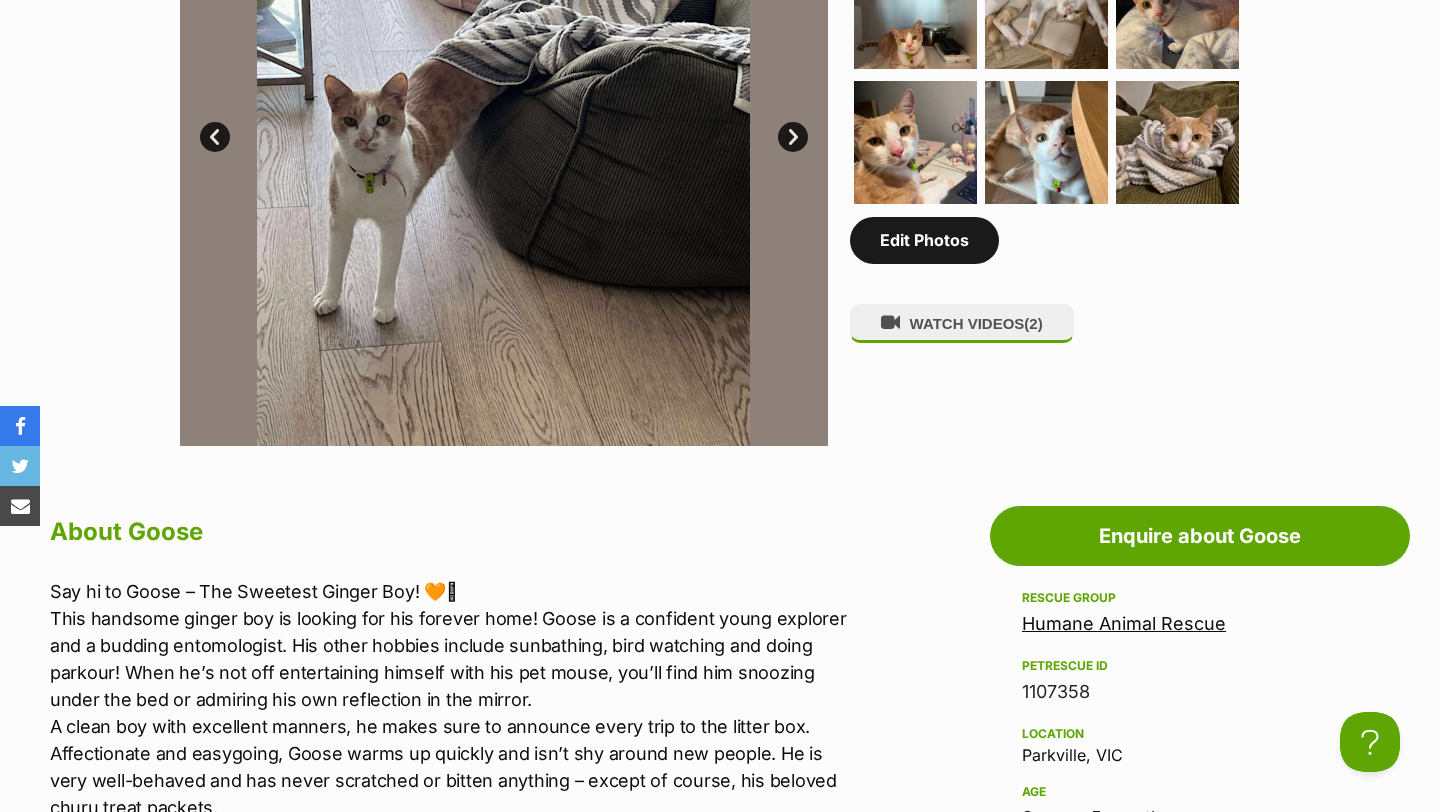 click on "Edit Photos" at bounding box center [924, 240] 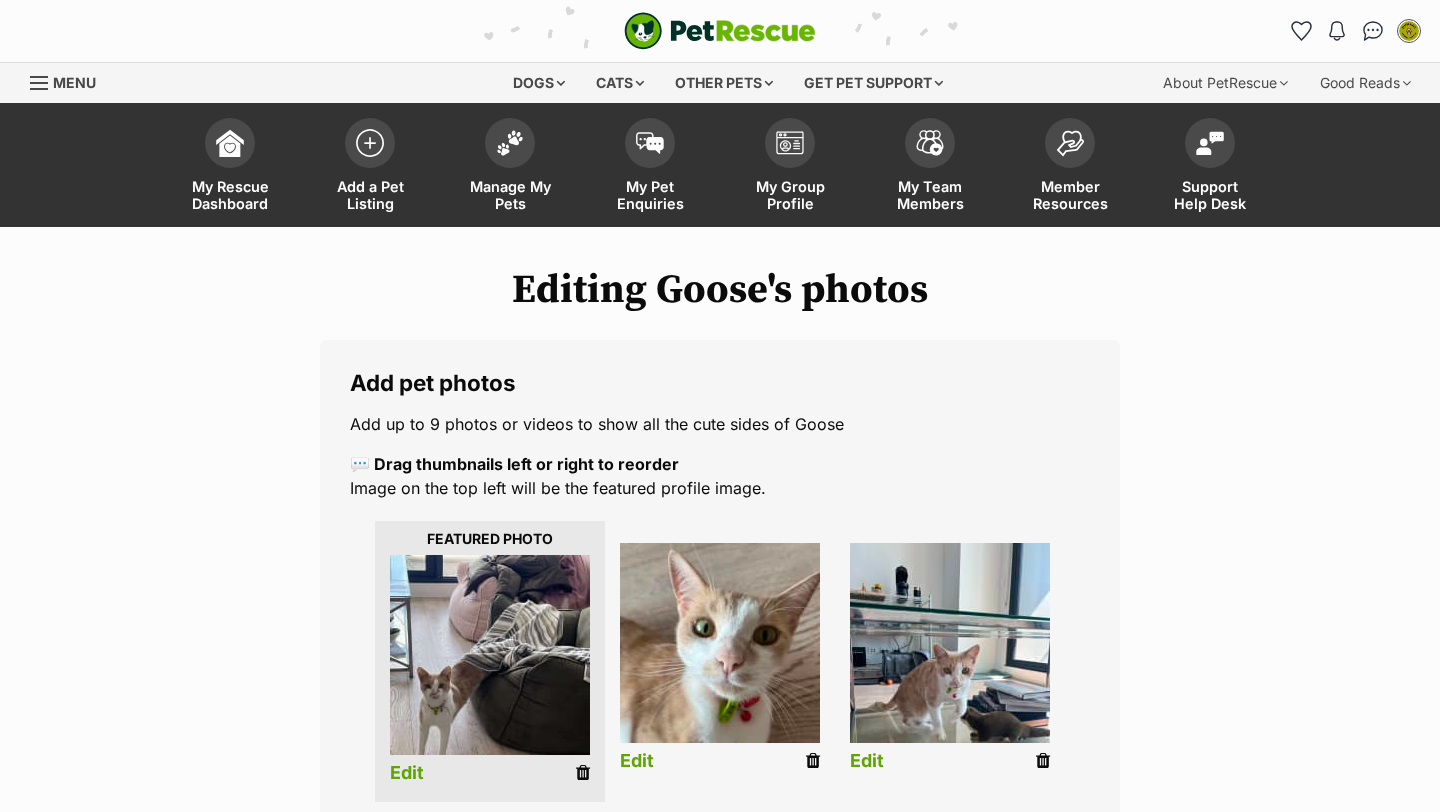 scroll, scrollTop: 0, scrollLeft: 0, axis: both 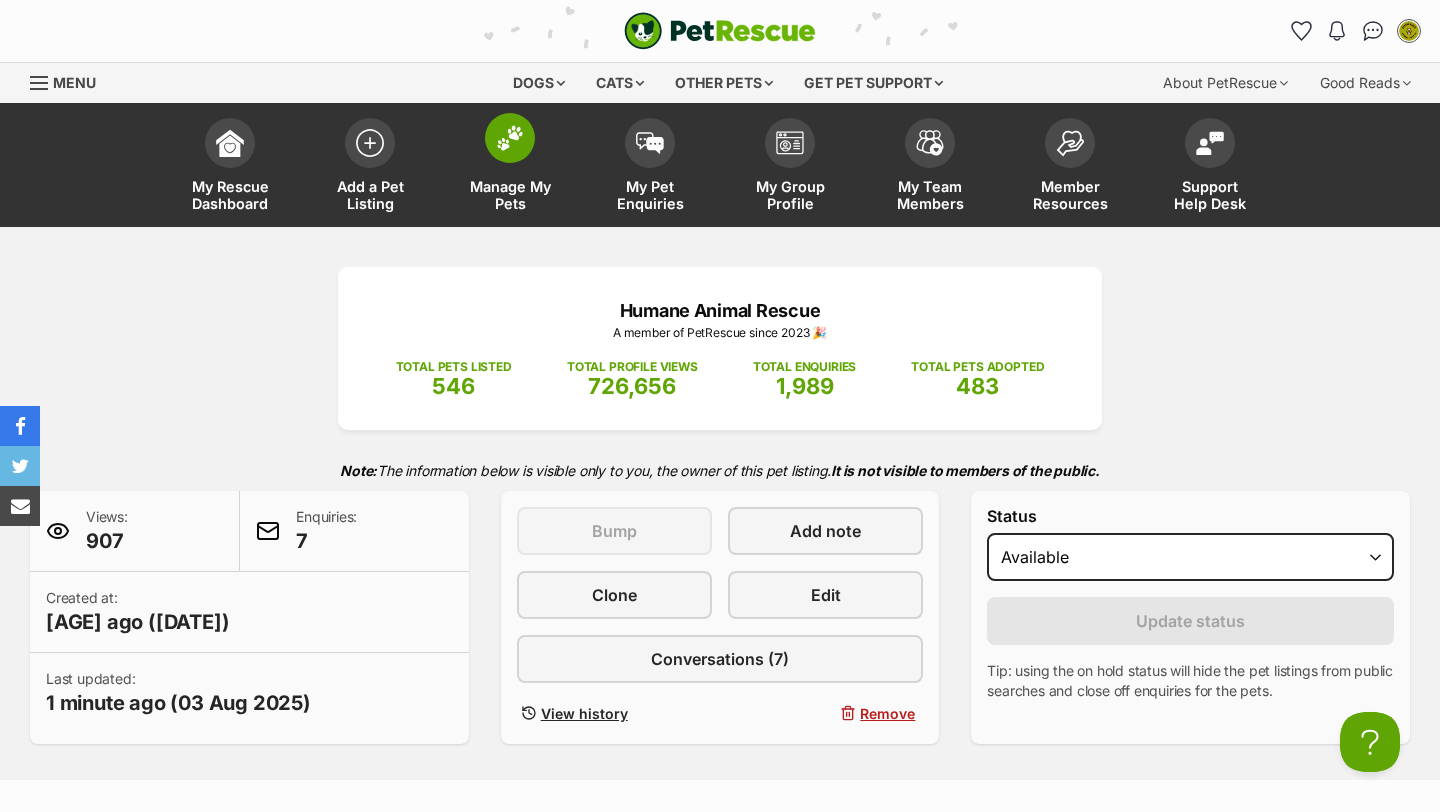 click at bounding box center [510, 138] 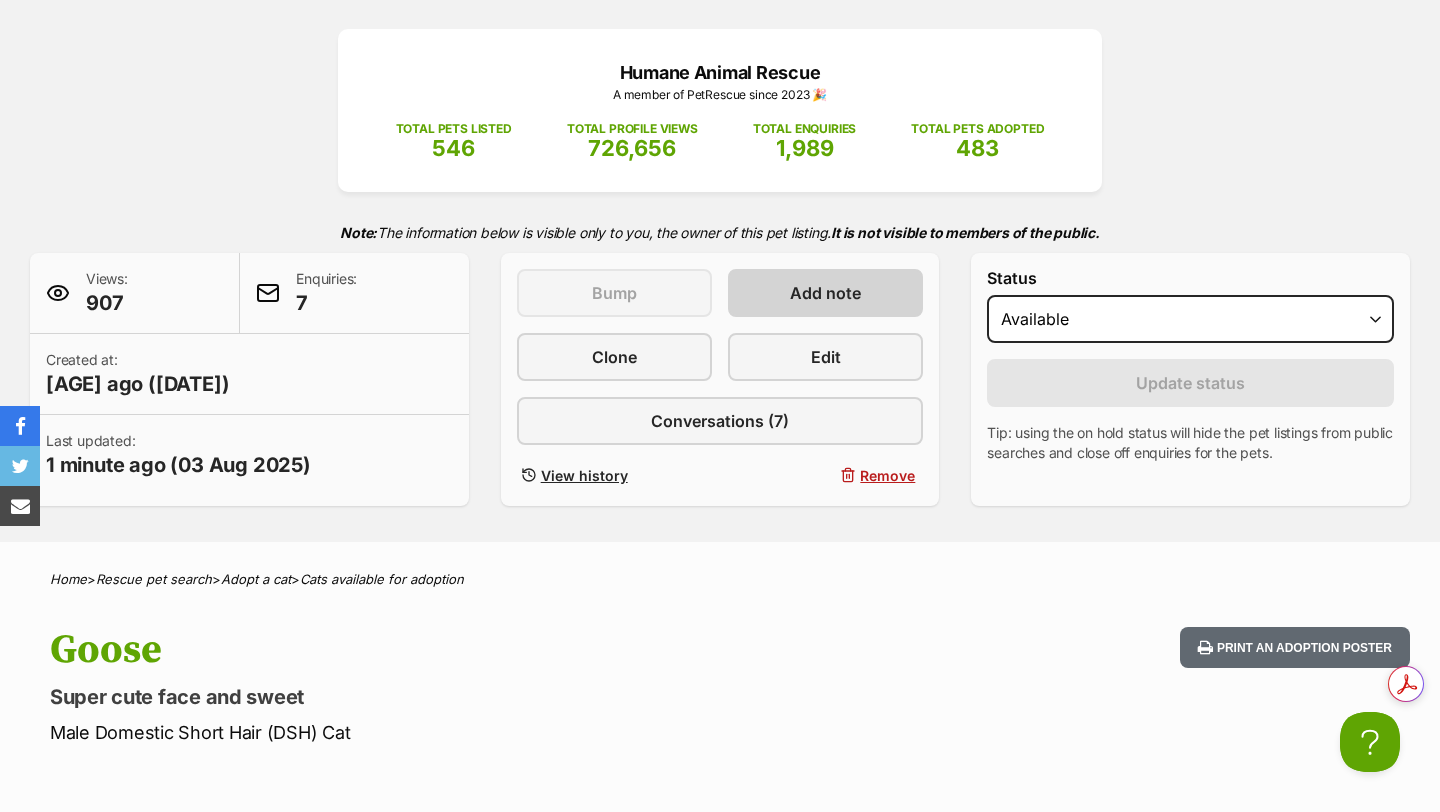 scroll, scrollTop: 243, scrollLeft: 0, axis: vertical 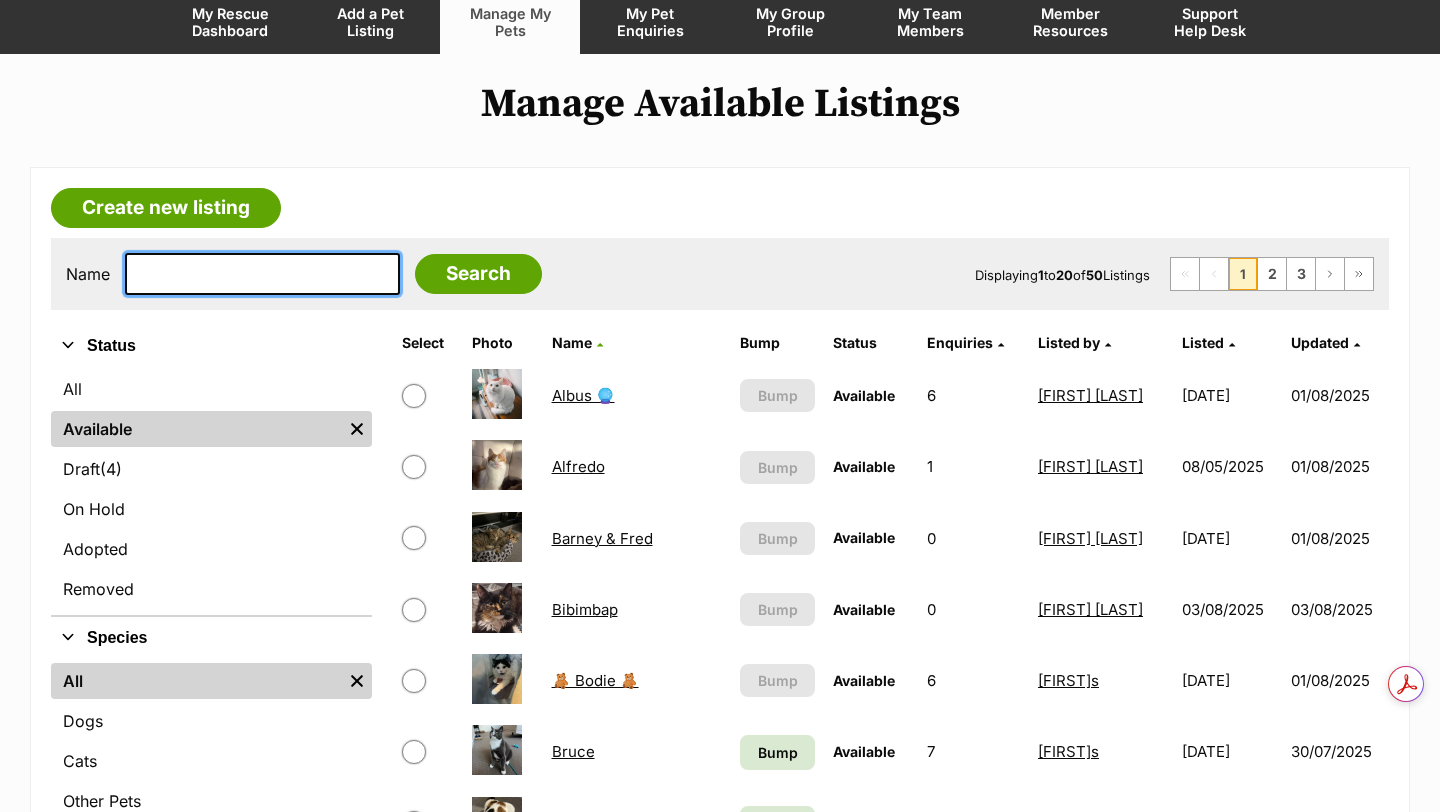 click at bounding box center [262, 274] 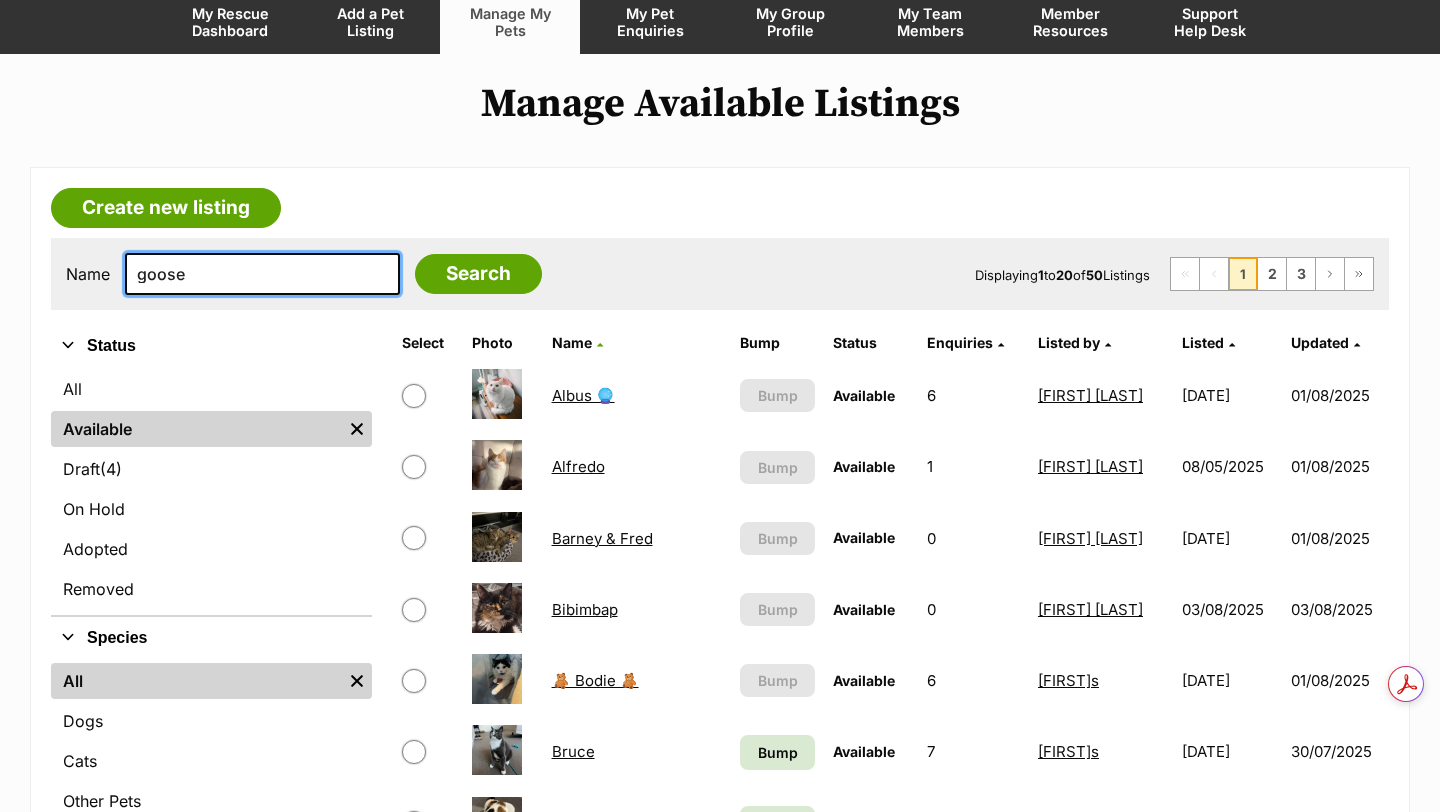 type on "goose" 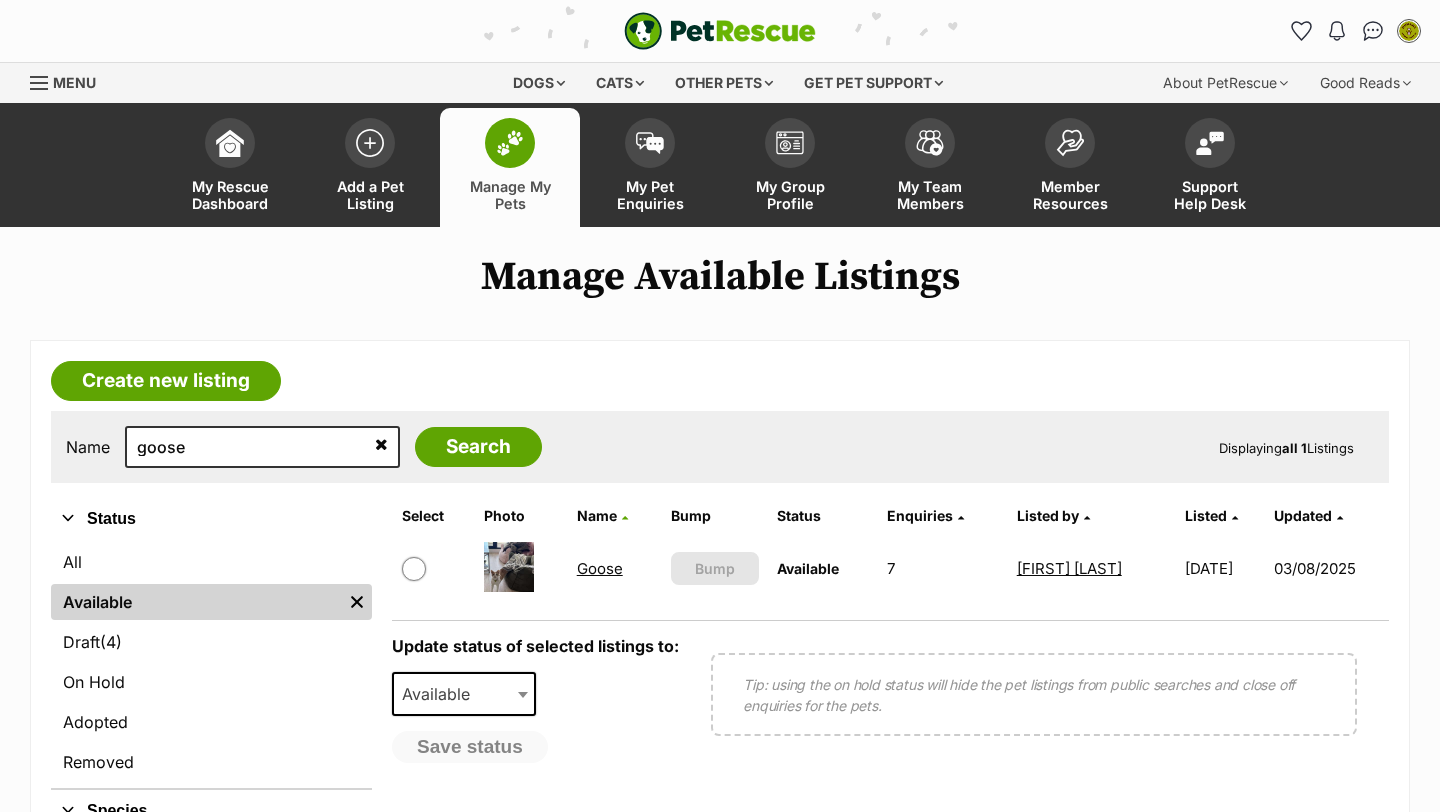scroll, scrollTop: 0, scrollLeft: 0, axis: both 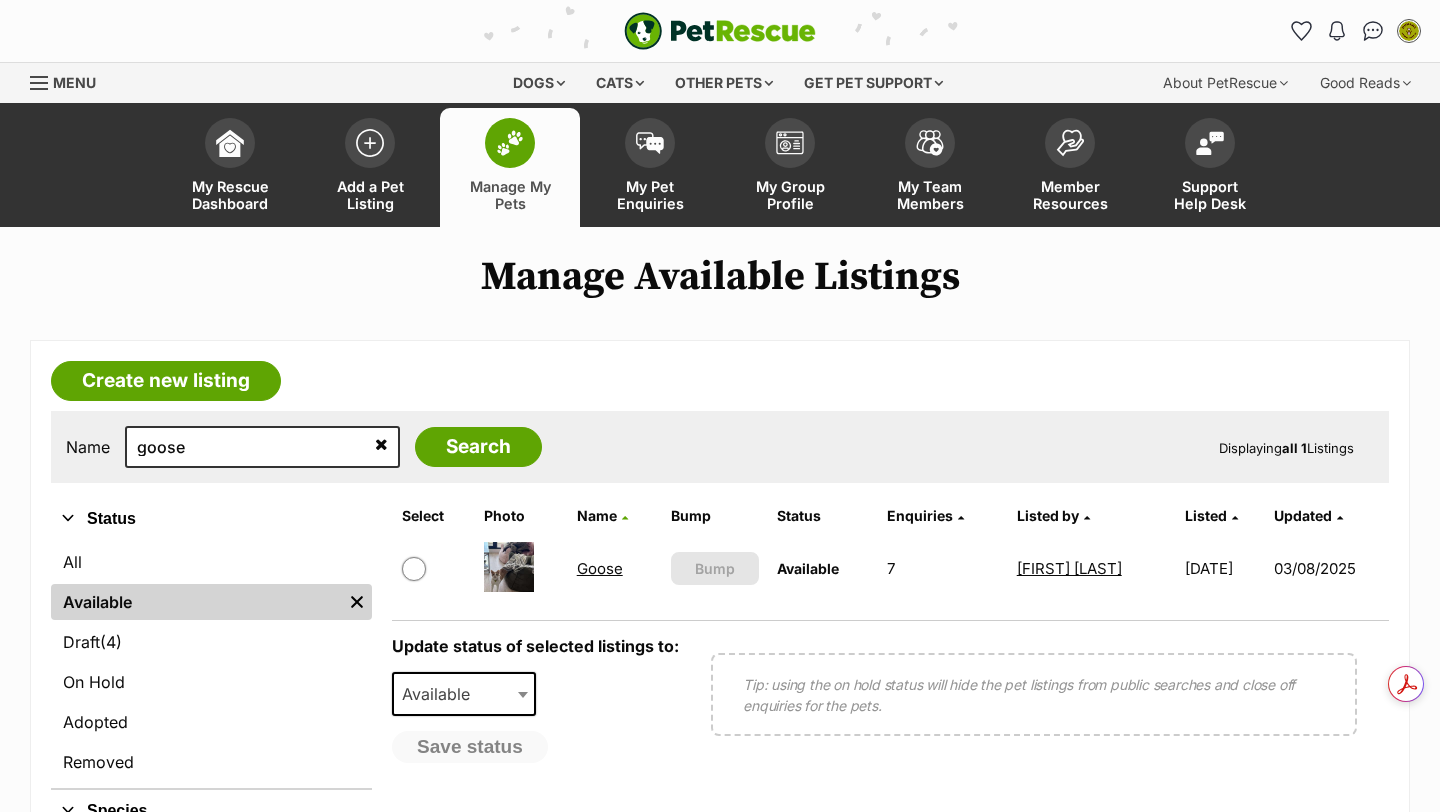 click on "Goose" at bounding box center (600, 568) 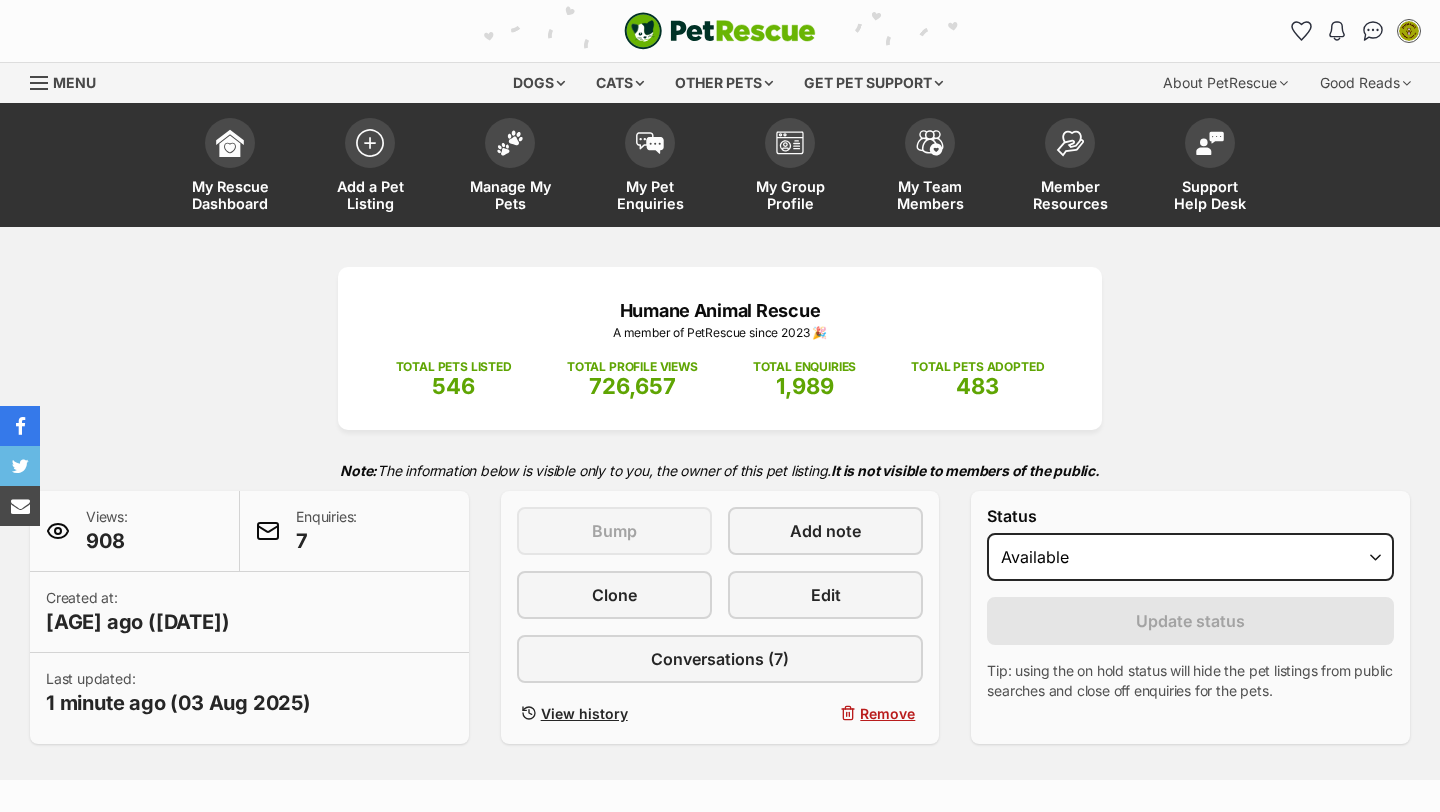 scroll, scrollTop: 80, scrollLeft: 0, axis: vertical 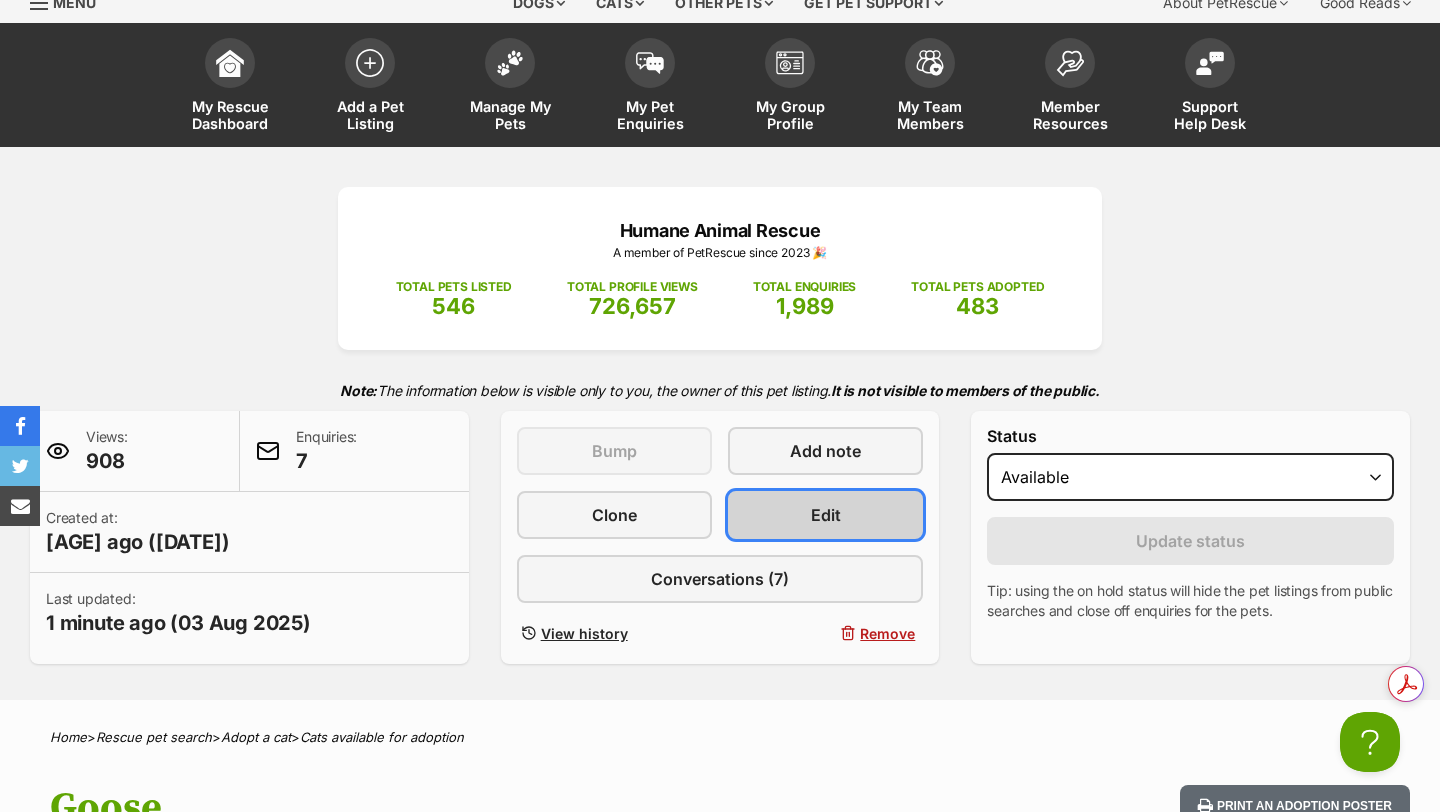 click on "Edit" at bounding box center [825, 515] 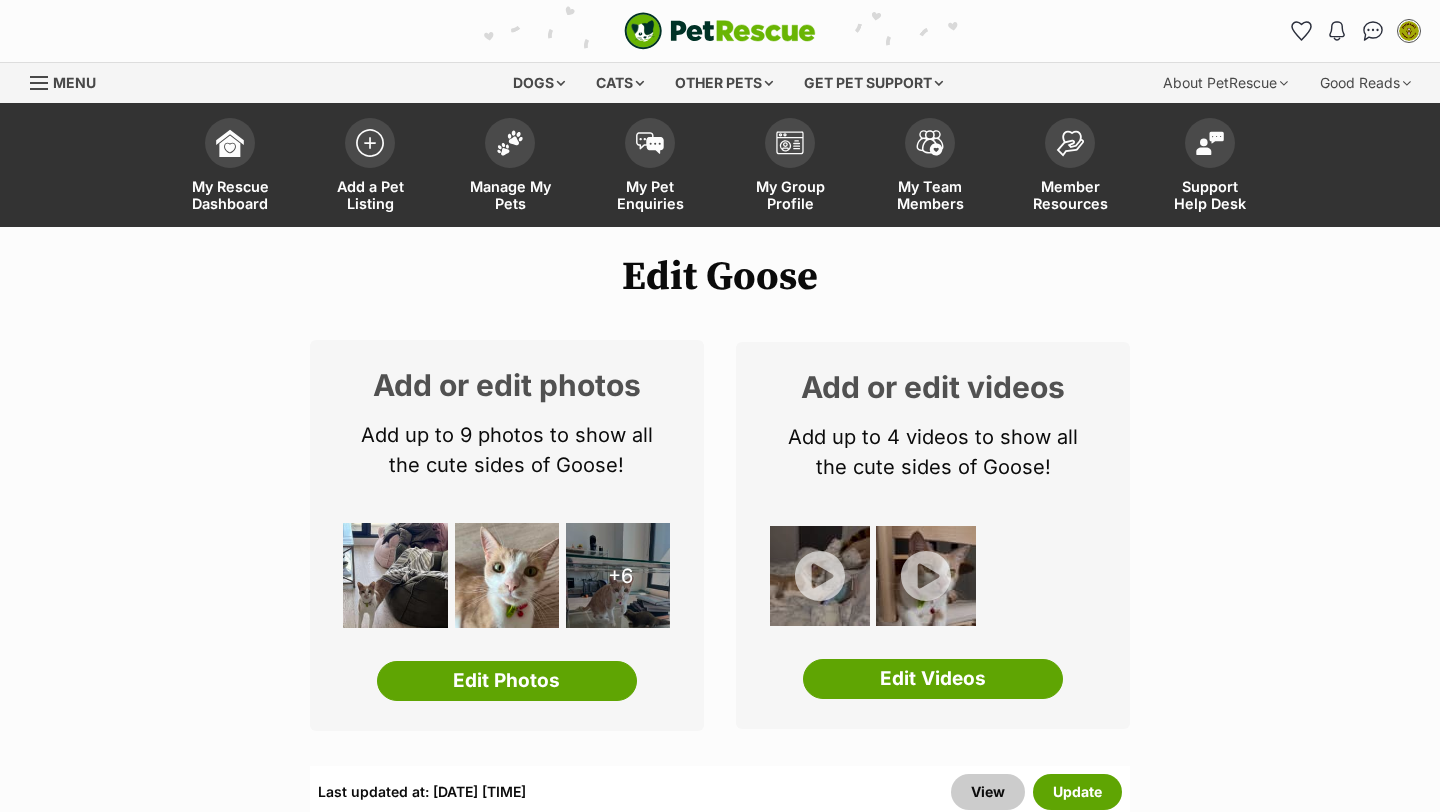 scroll, scrollTop: 0, scrollLeft: 0, axis: both 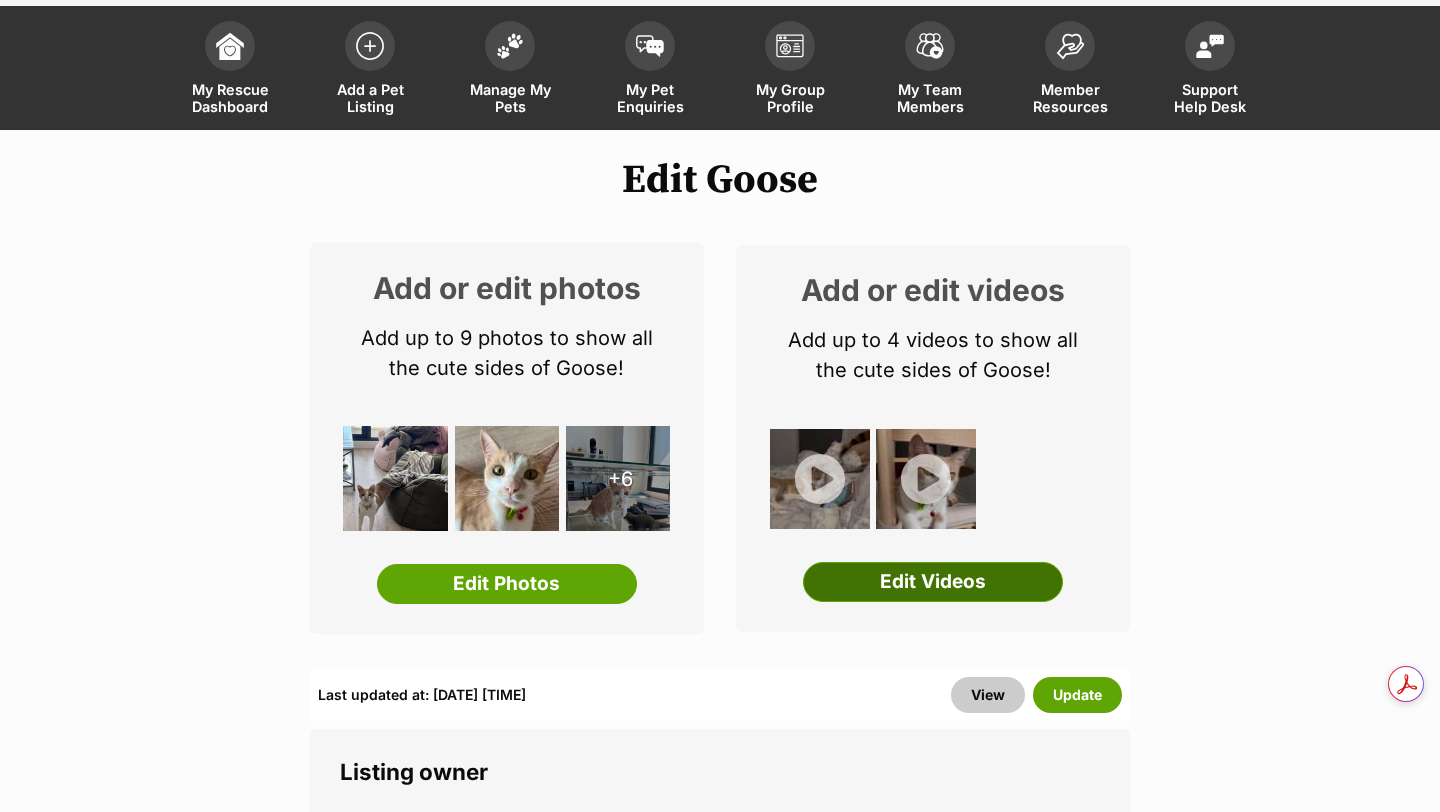 click on "Edit Videos" at bounding box center [933, 582] 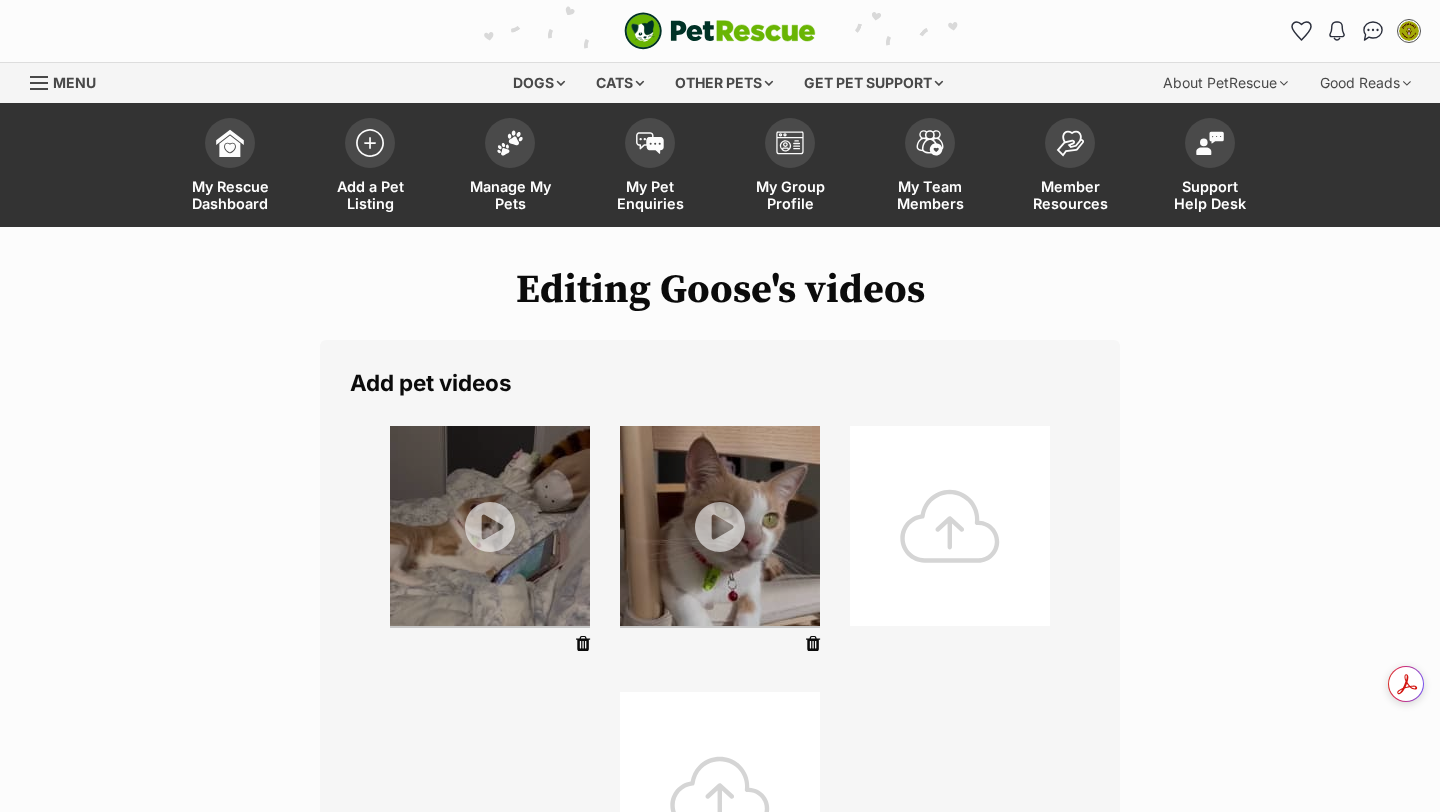 scroll, scrollTop: 0, scrollLeft: 0, axis: both 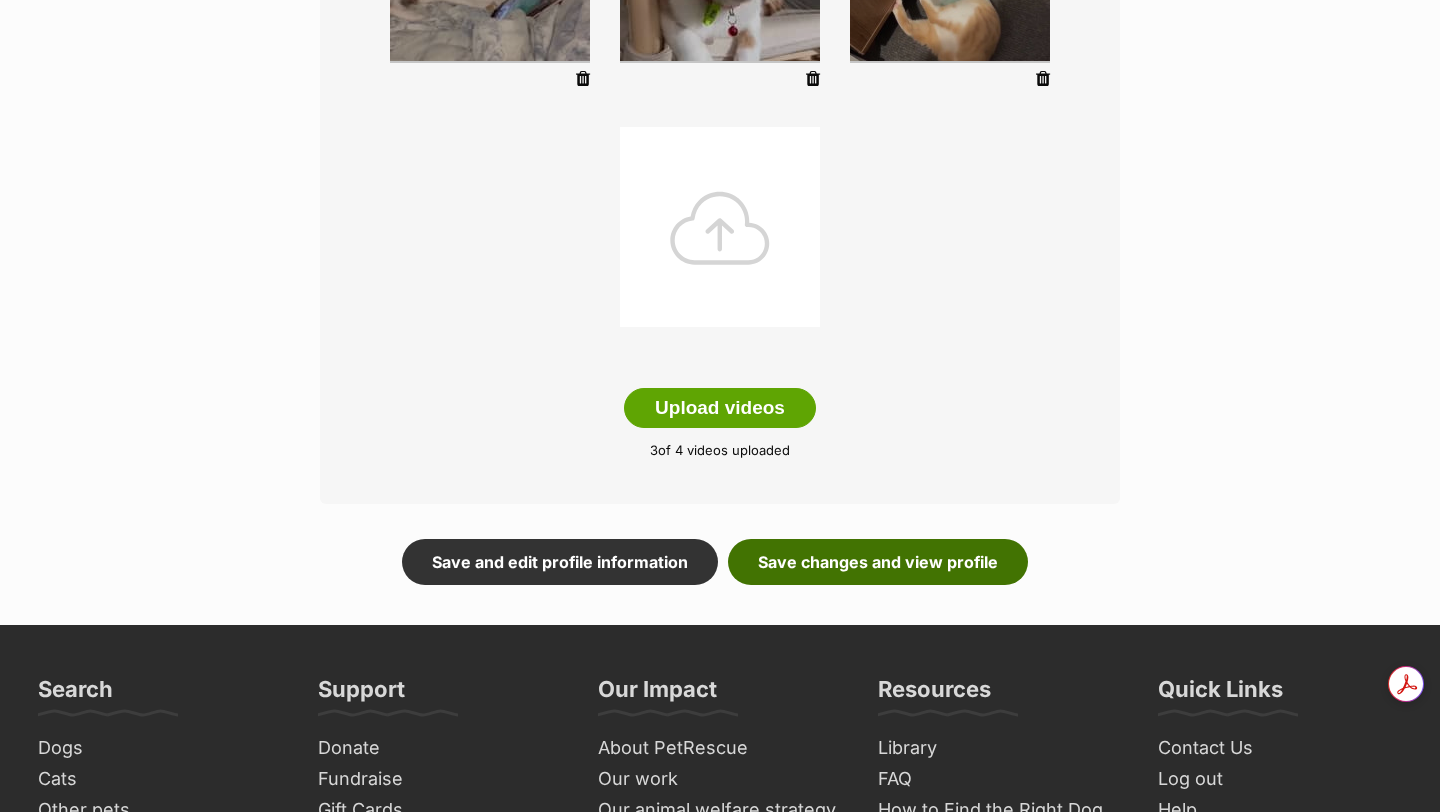 click on "Save changes and view profile" at bounding box center [878, 562] 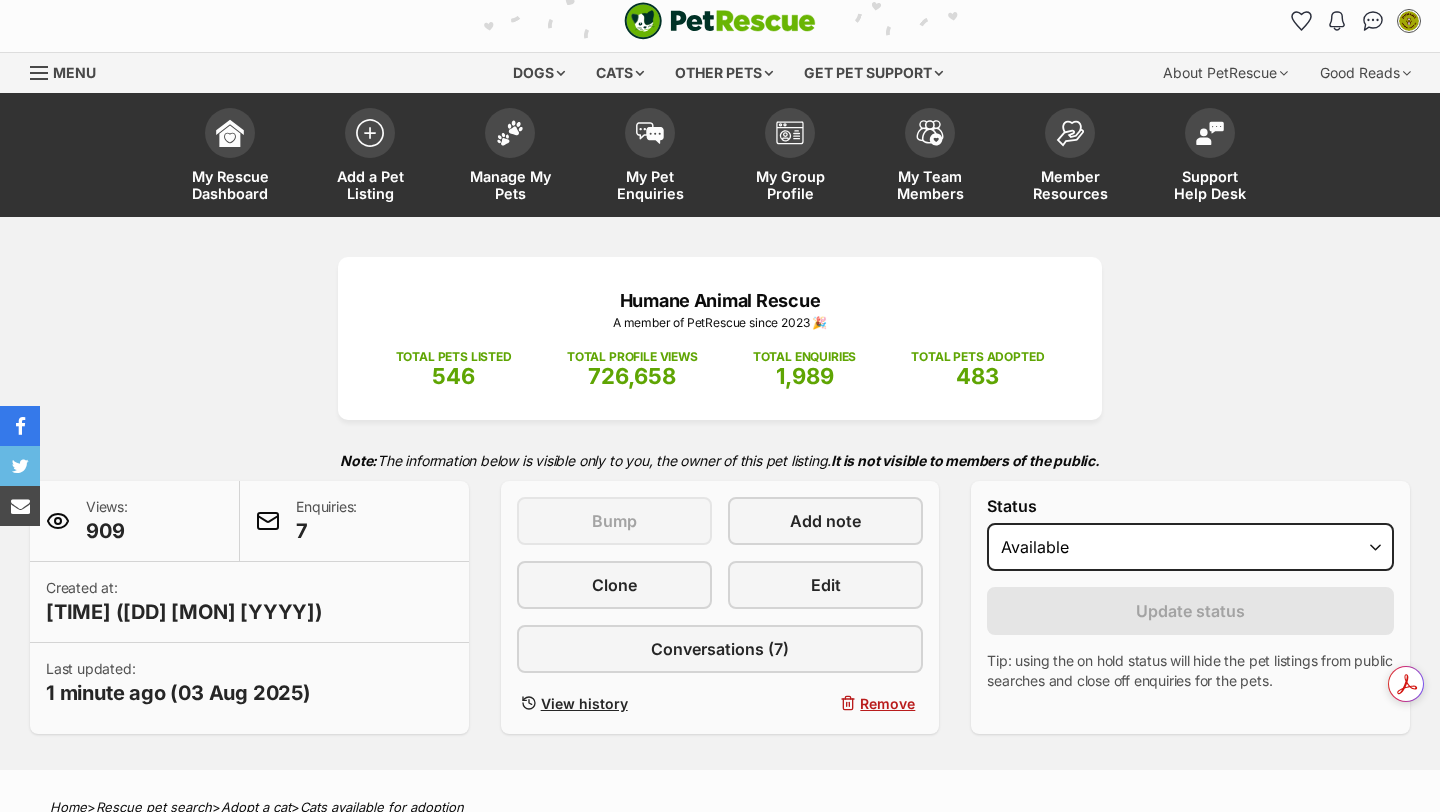 scroll, scrollTop: 567, scrollLeft: 0, axis: vertical 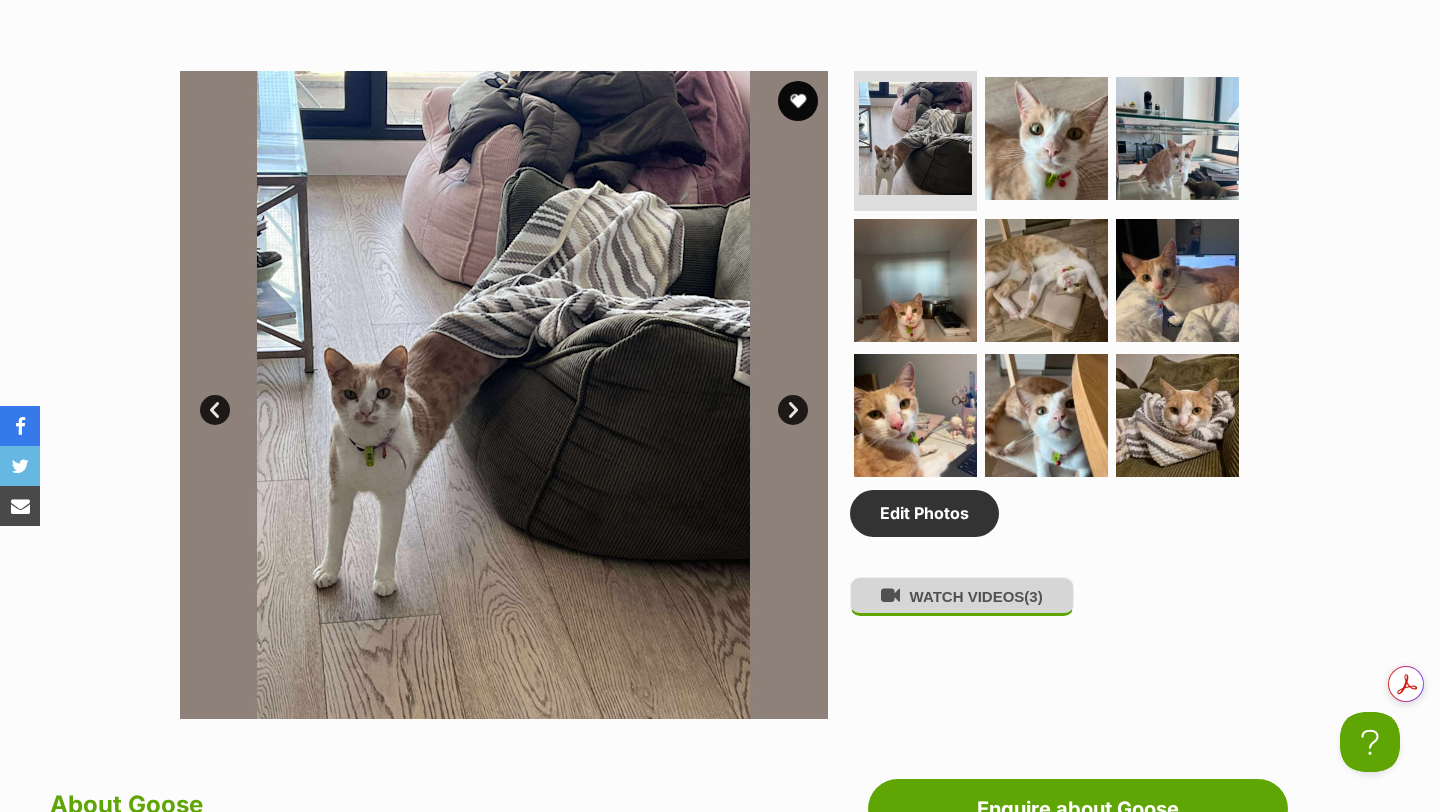 click on "WATCH VIDEOS
(3)" at bounding box center [962, 596] 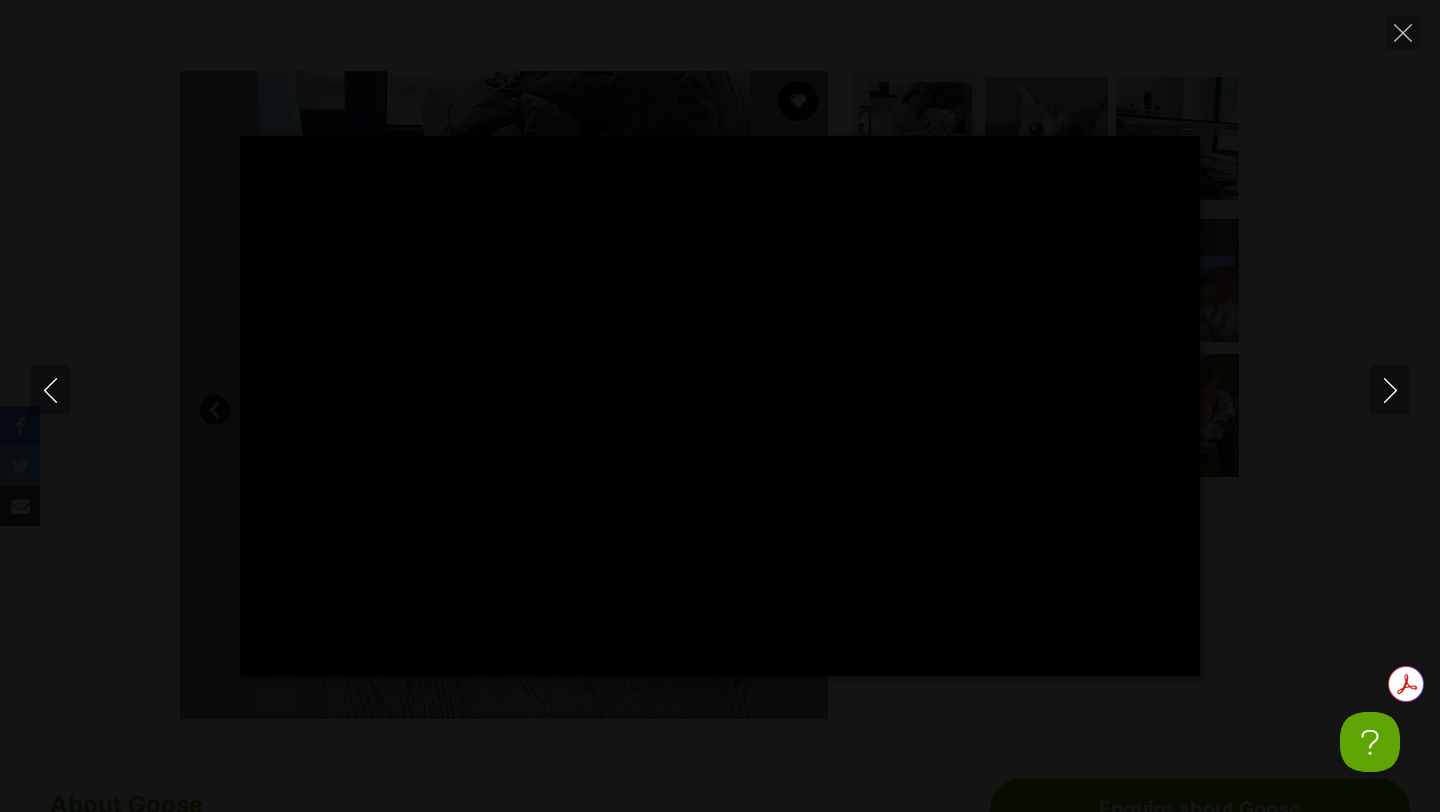 scroll, scrollTop: 0, scrollLeft: 0, axis: both 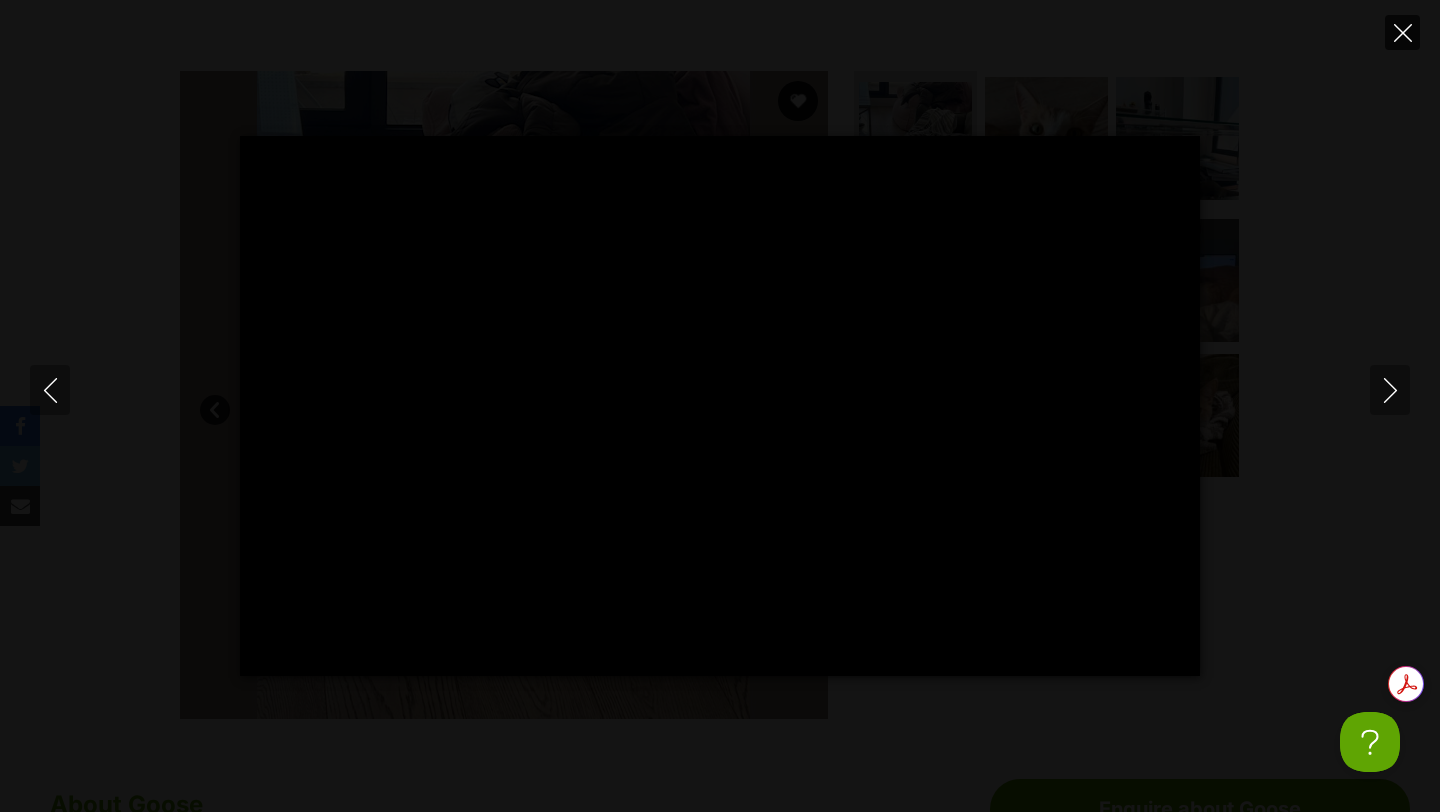 click 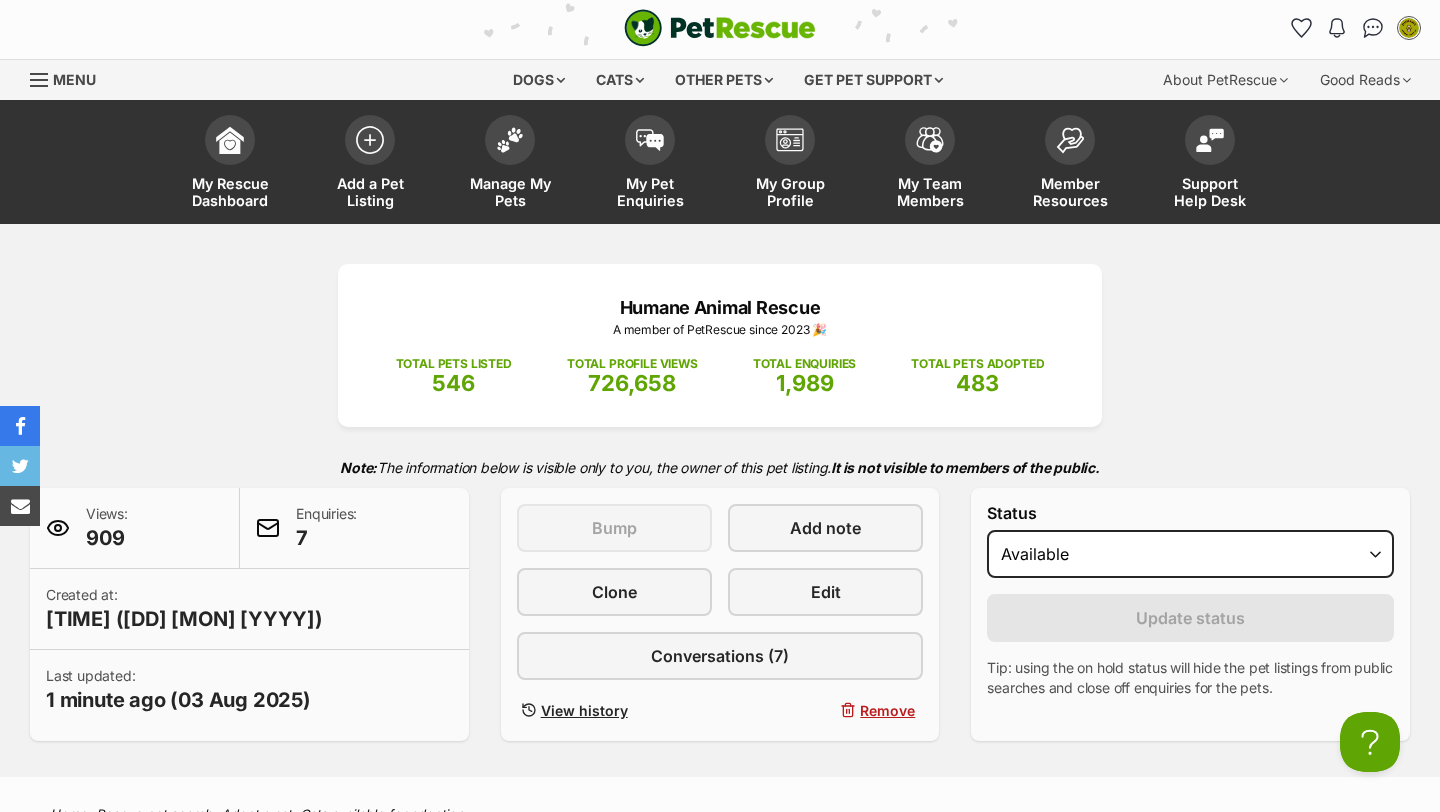 scroll, scrollTop: 0, scrollLeft: 0, axis: both 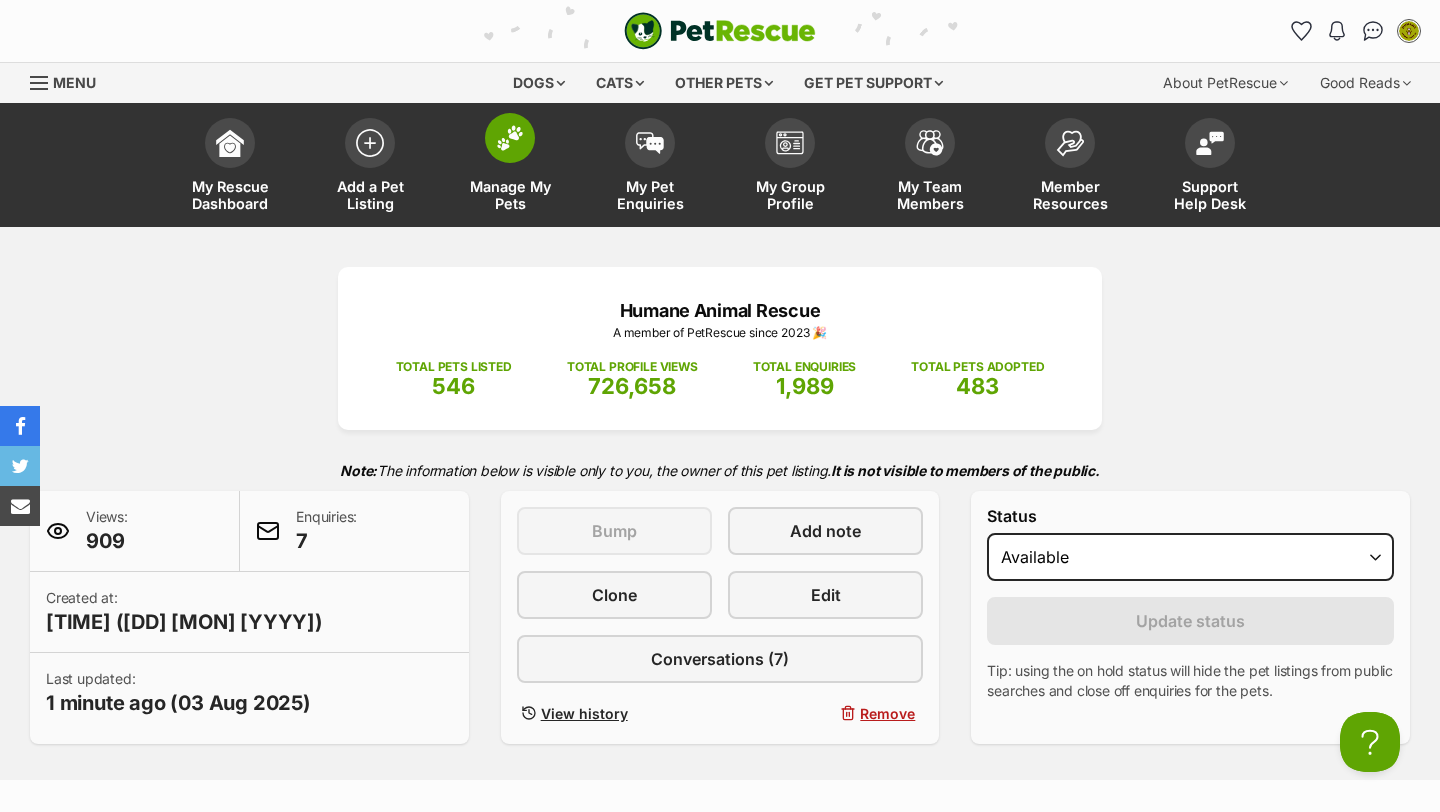click at bounding box center [510, 138] 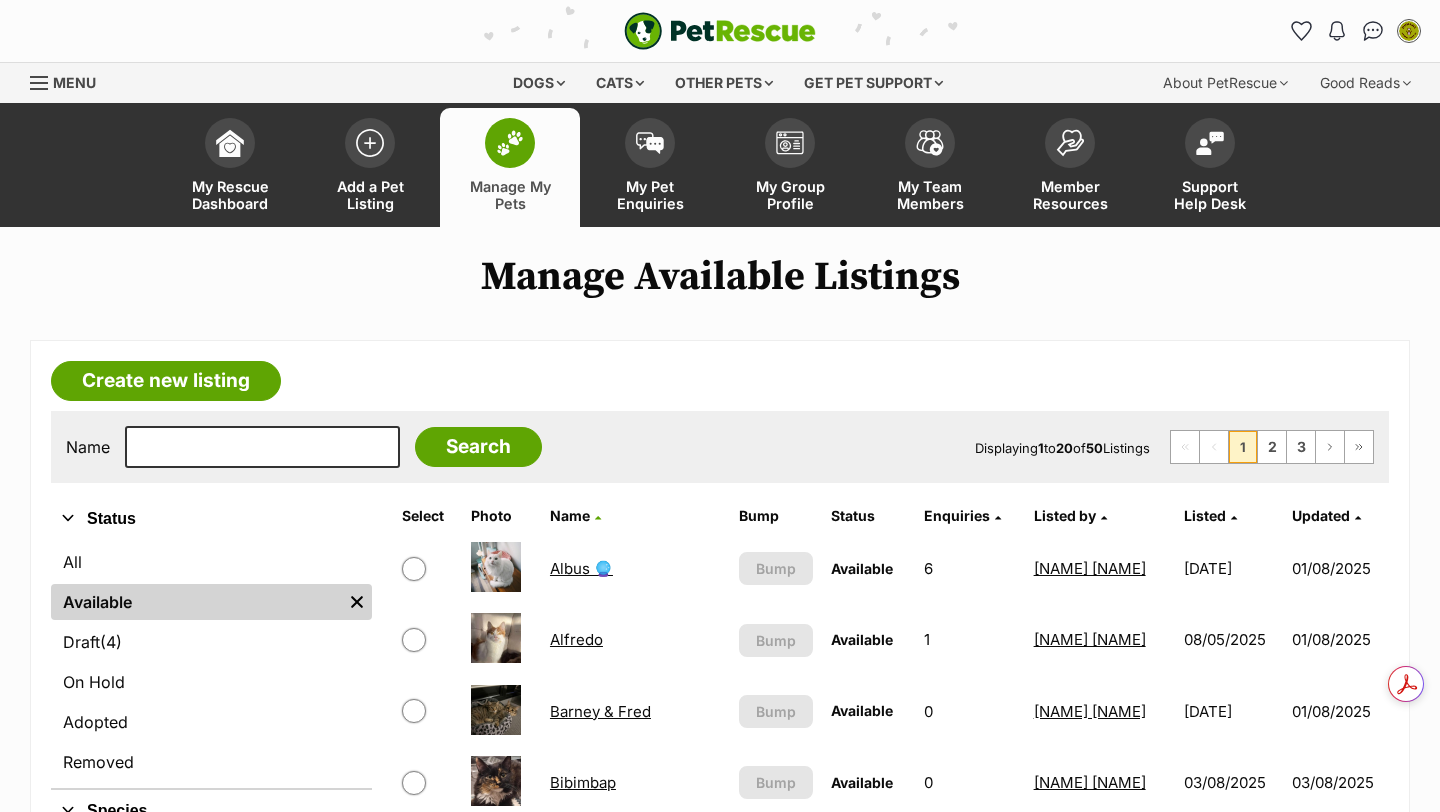 scroll, scrollTop: 0, scrollLeft: 0, axis: both 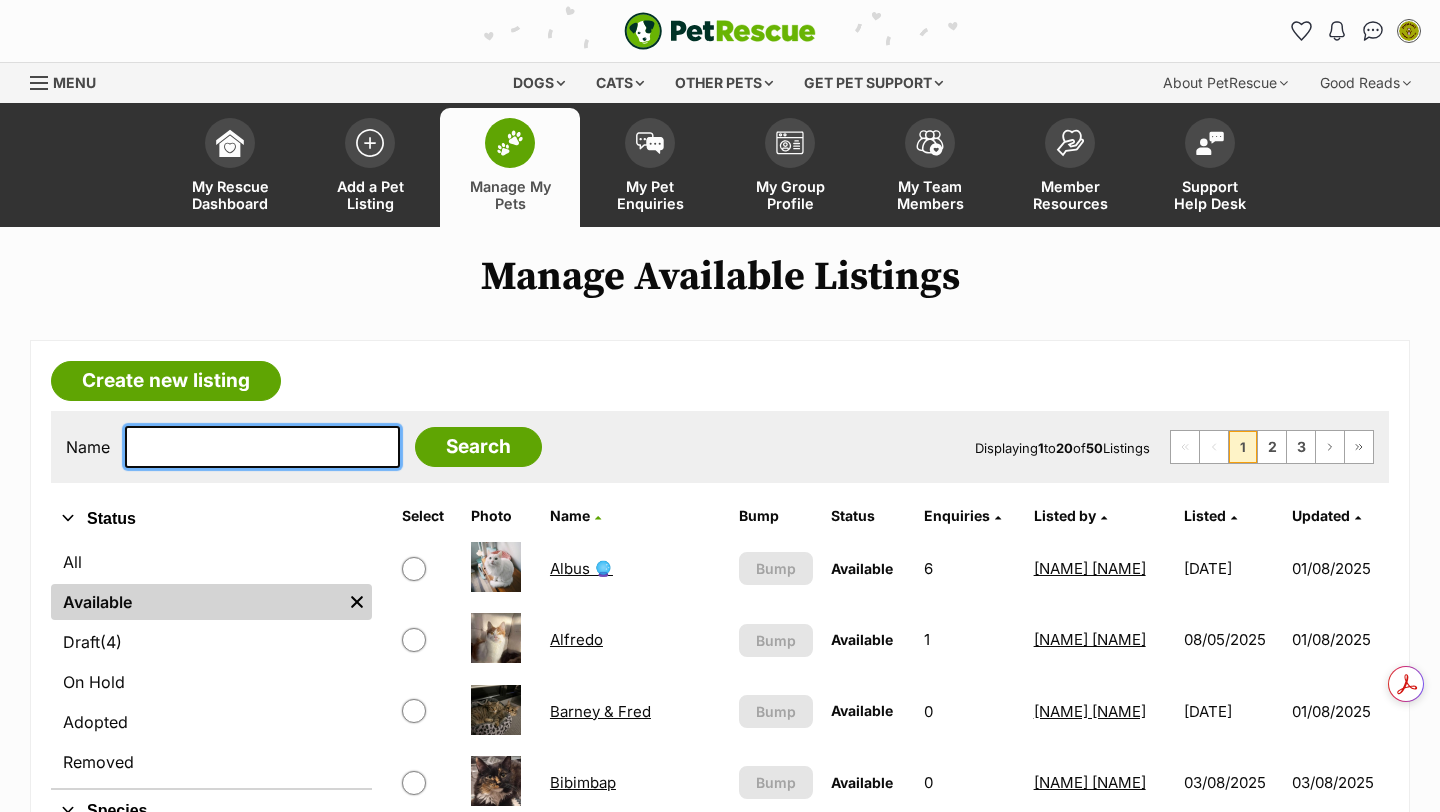 click at bounding box center (262, 447) 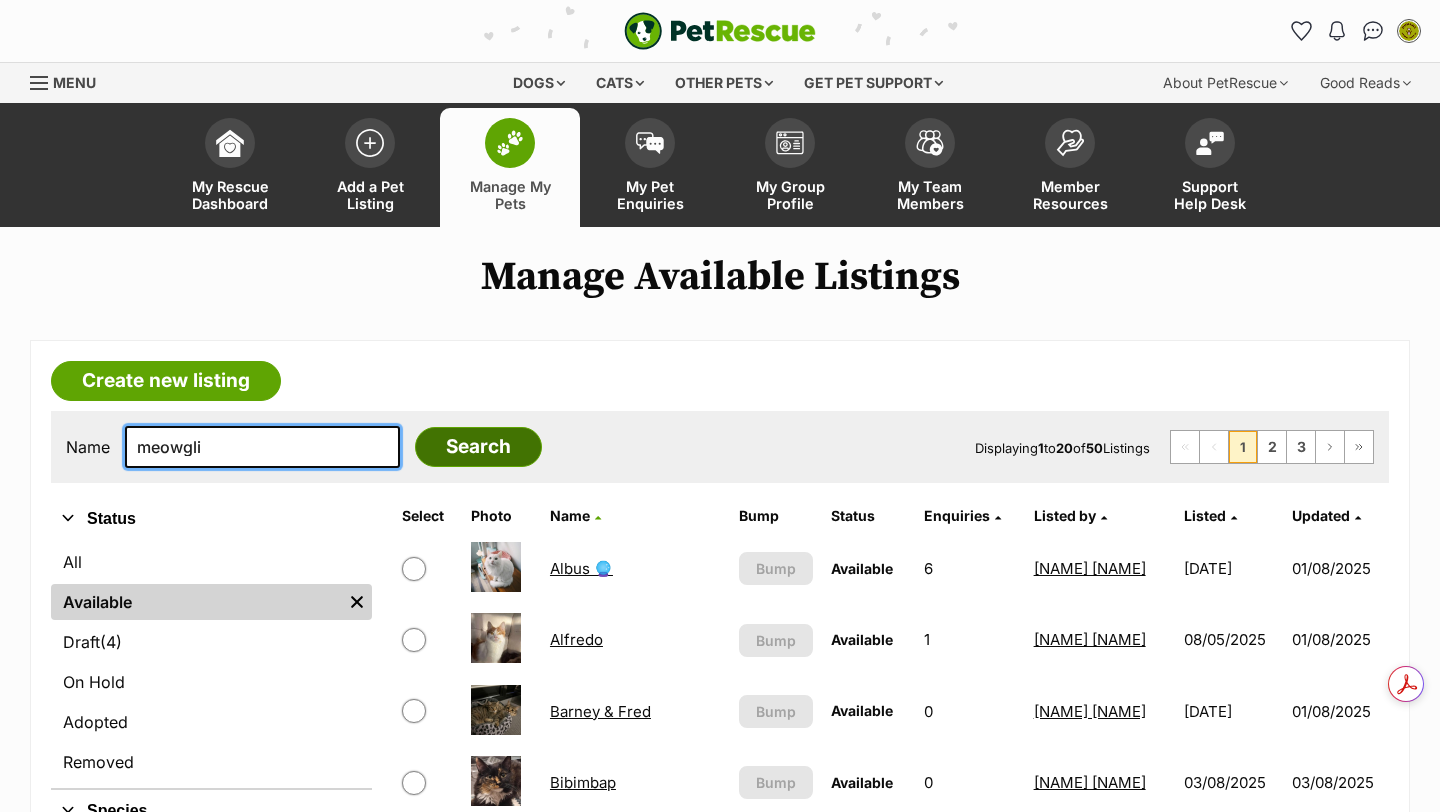 type on "meowgli" 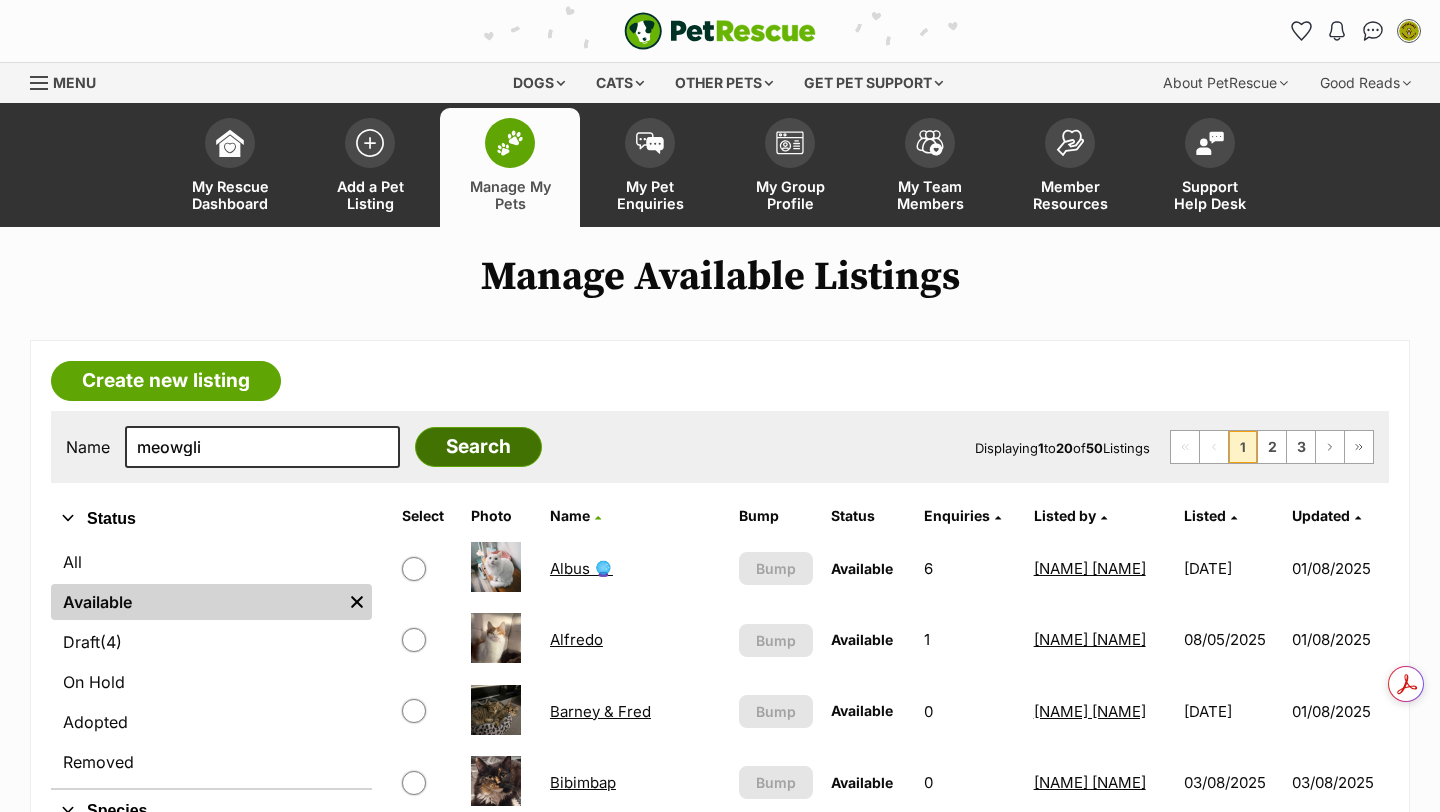 click on "Search" at bounding box center [478, 447] 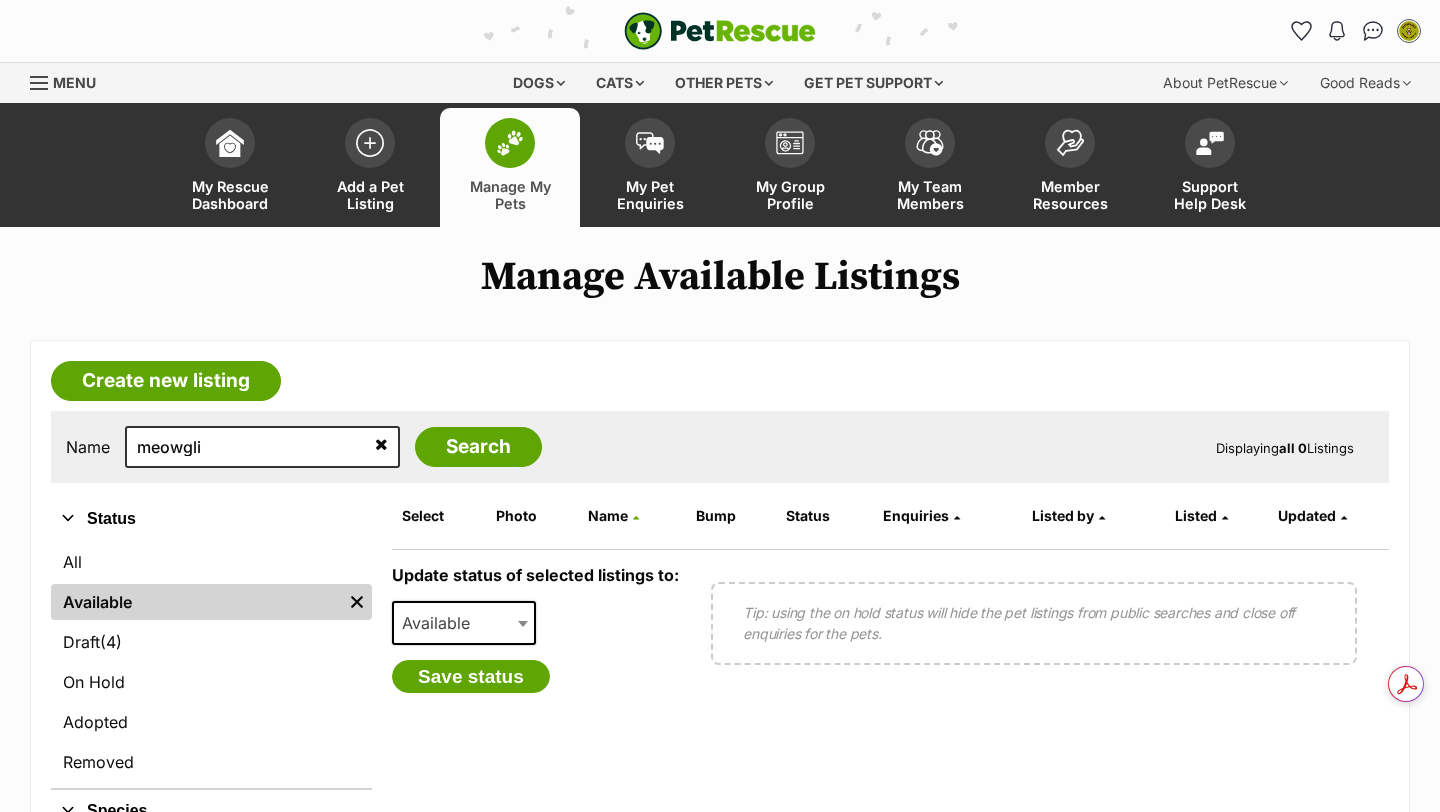 scroll, scrollTop: 0, scrollLeft: 0, axis: both 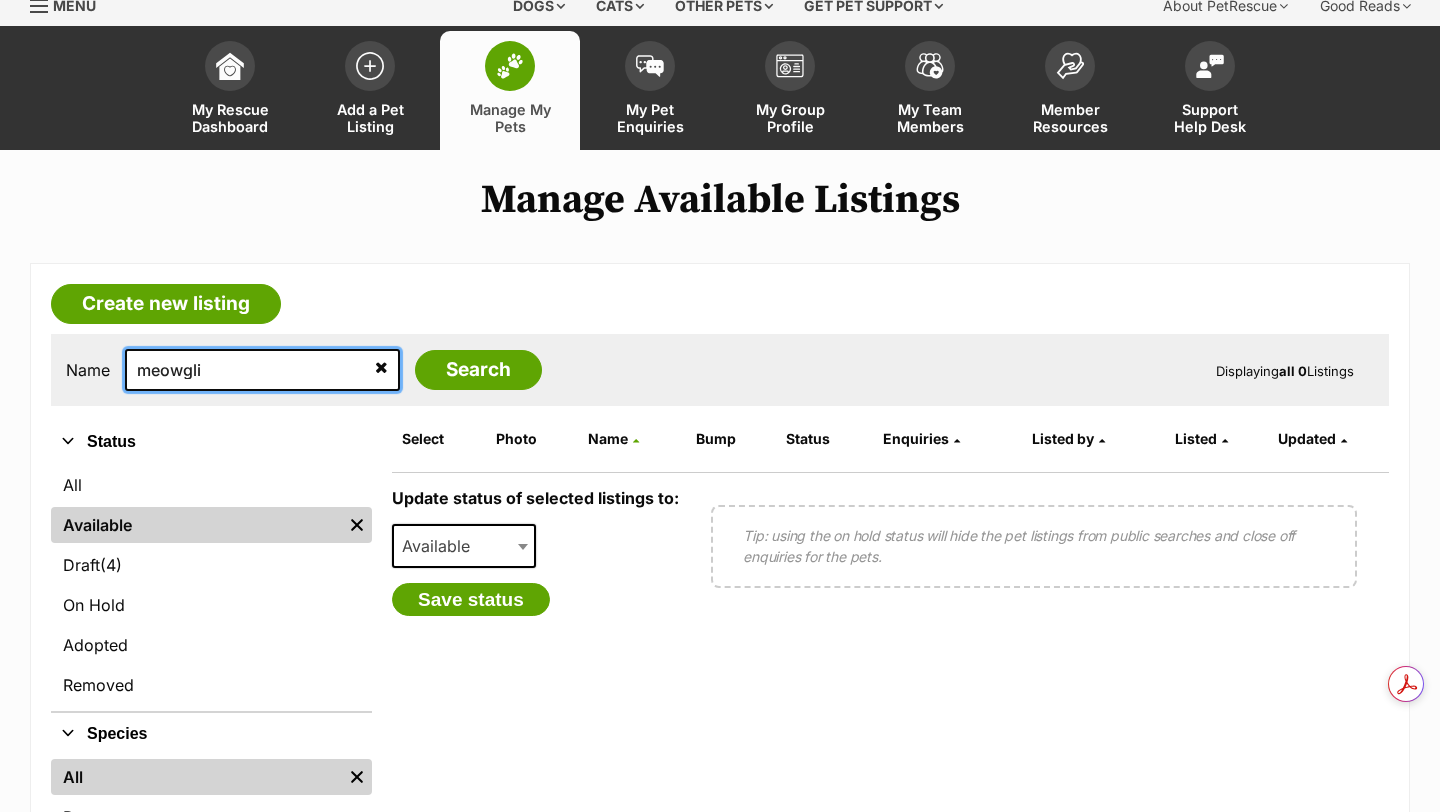 click on "meowgli" at bounding box center (262, 370) 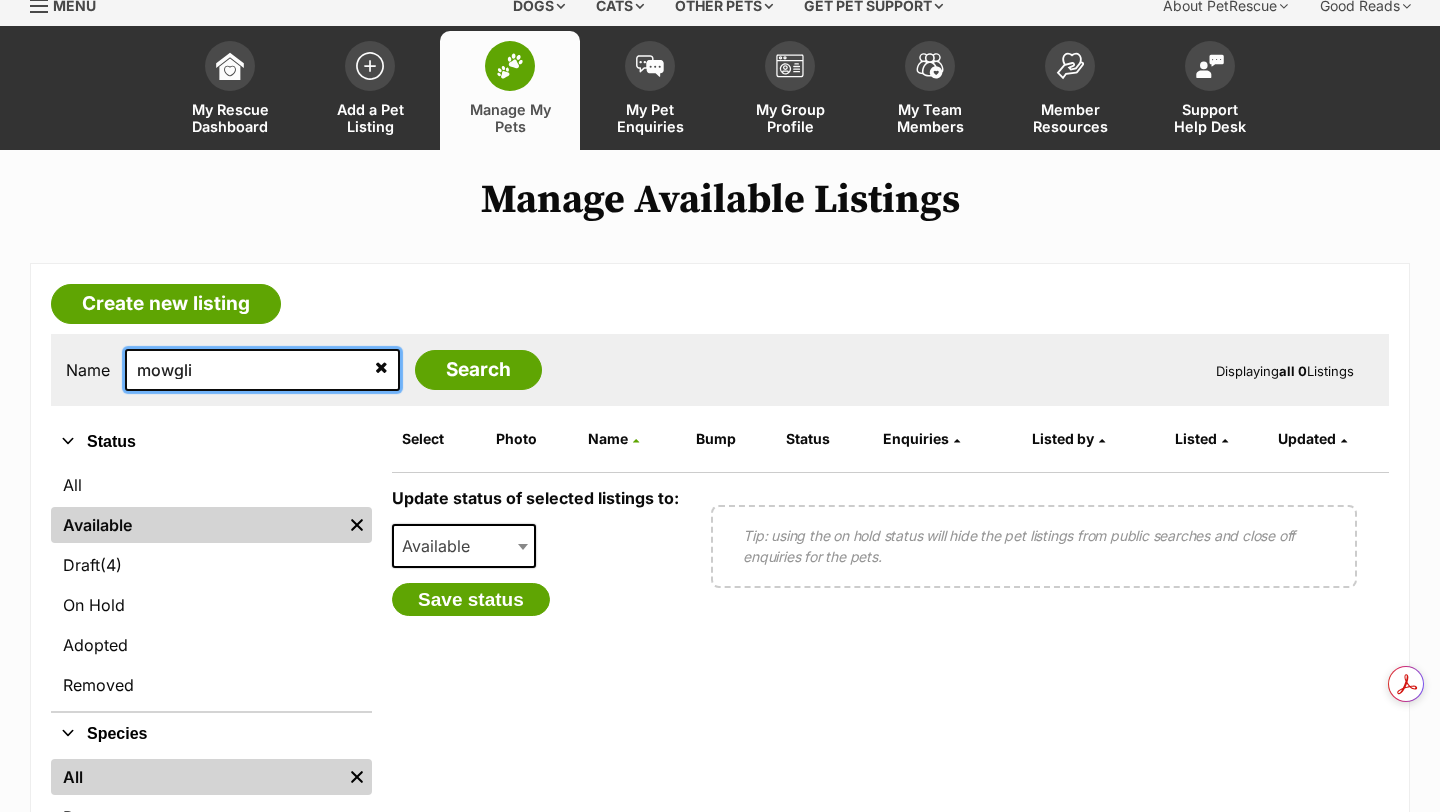type on "mowgli" 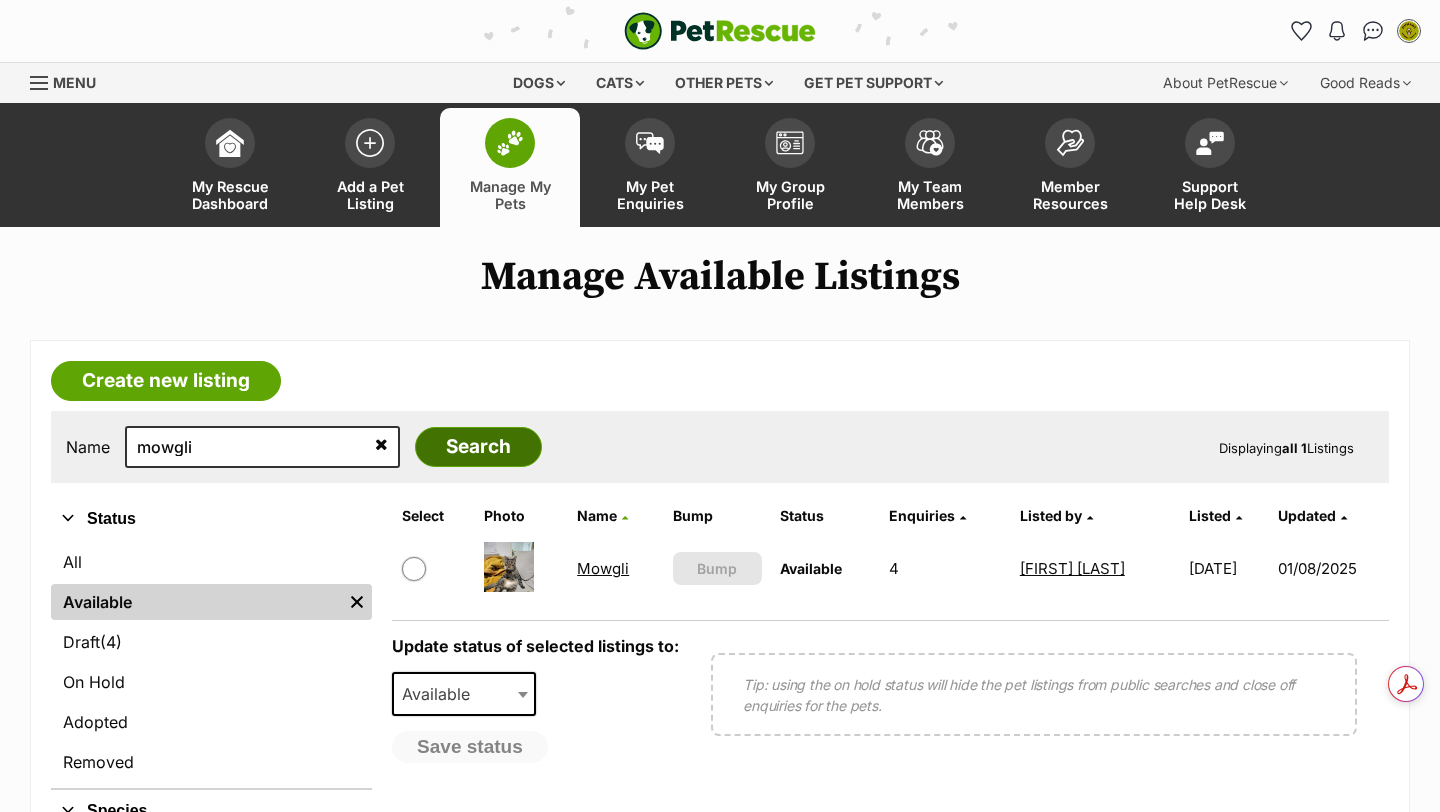 scroll, scrollTop: 0, scrollLeft: 0, axis: both 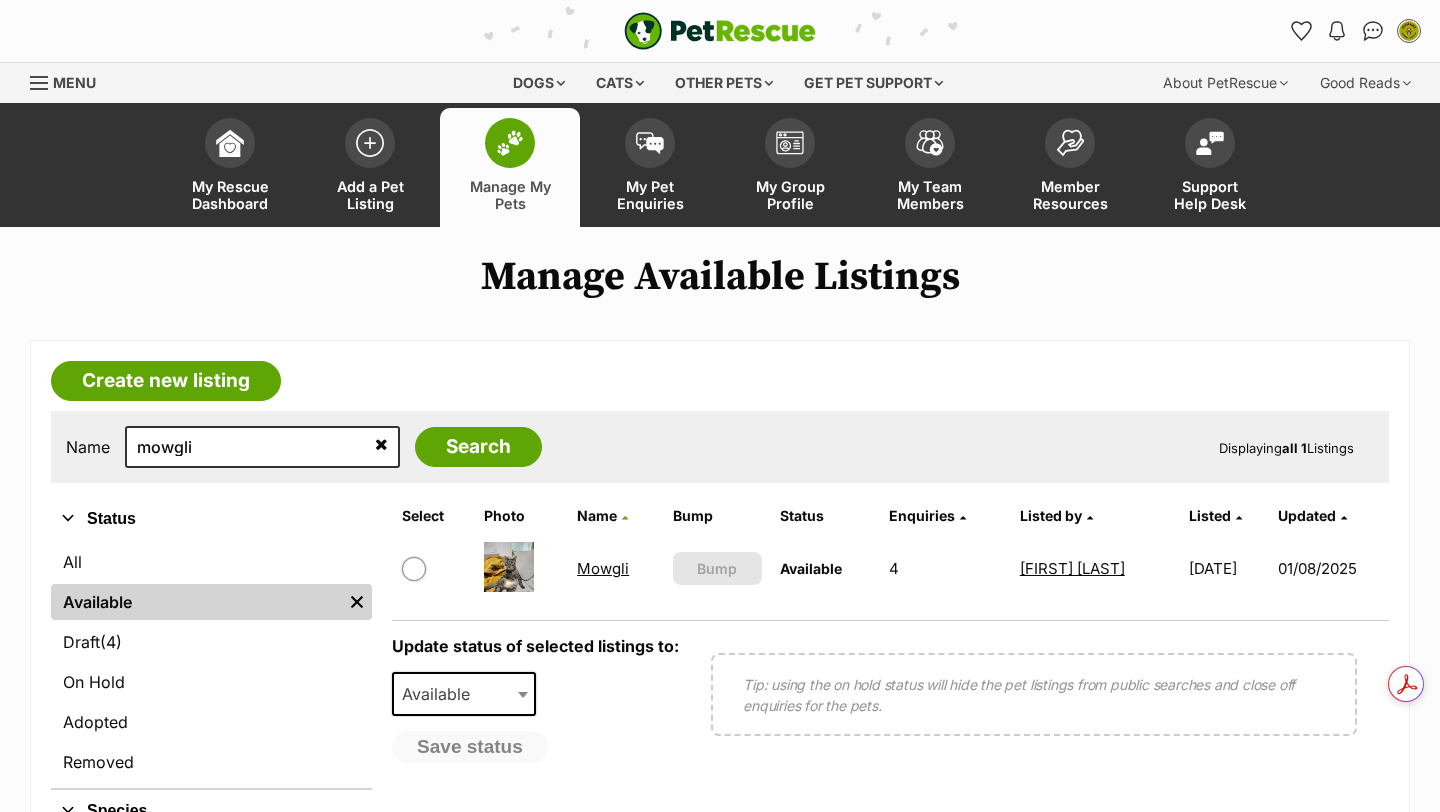 click on "Mowgli" at bounding box center (603, 568) 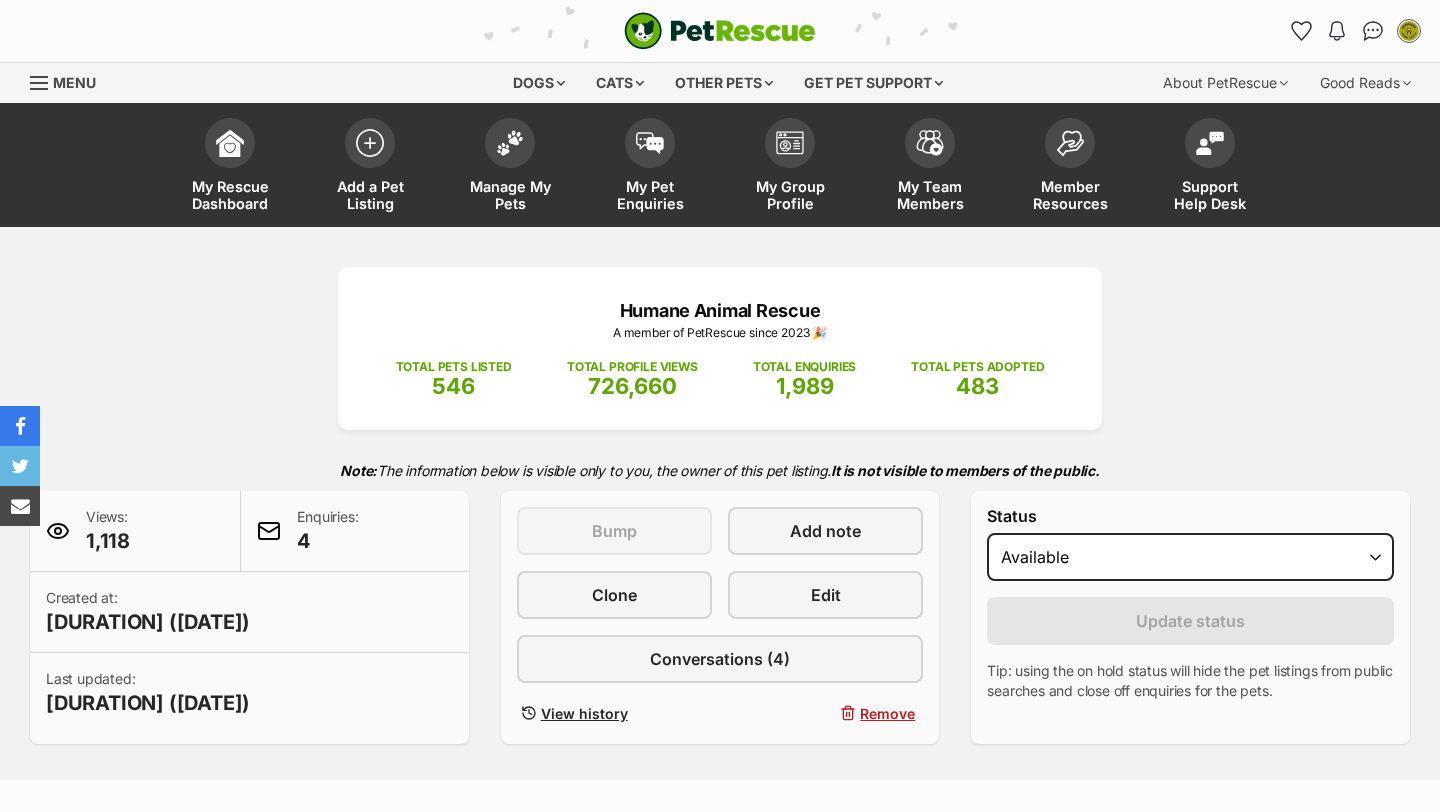 scroll, scrollTop: 265, scrollLeft: 0, axis: vertical 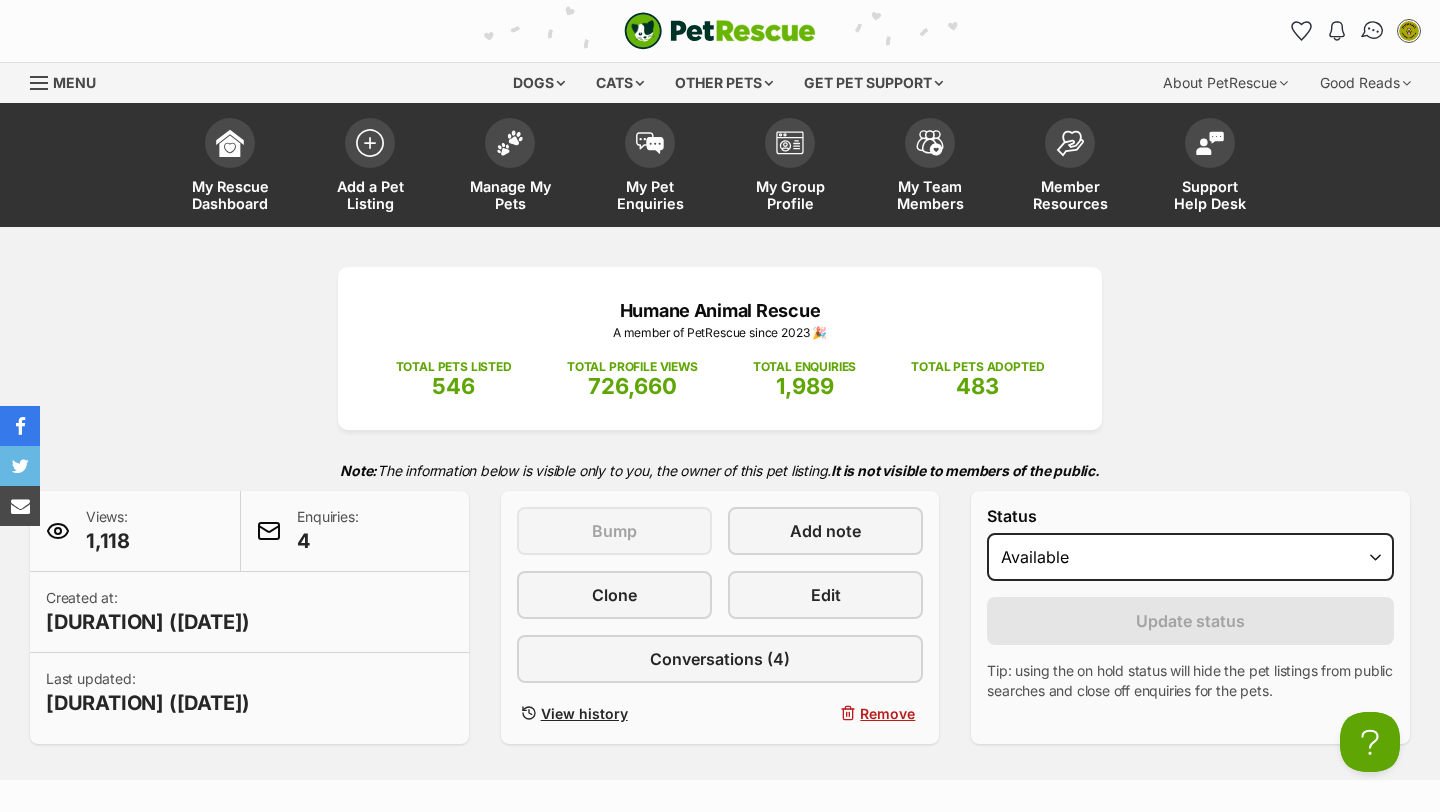 click at bounding box center [1372, 31] 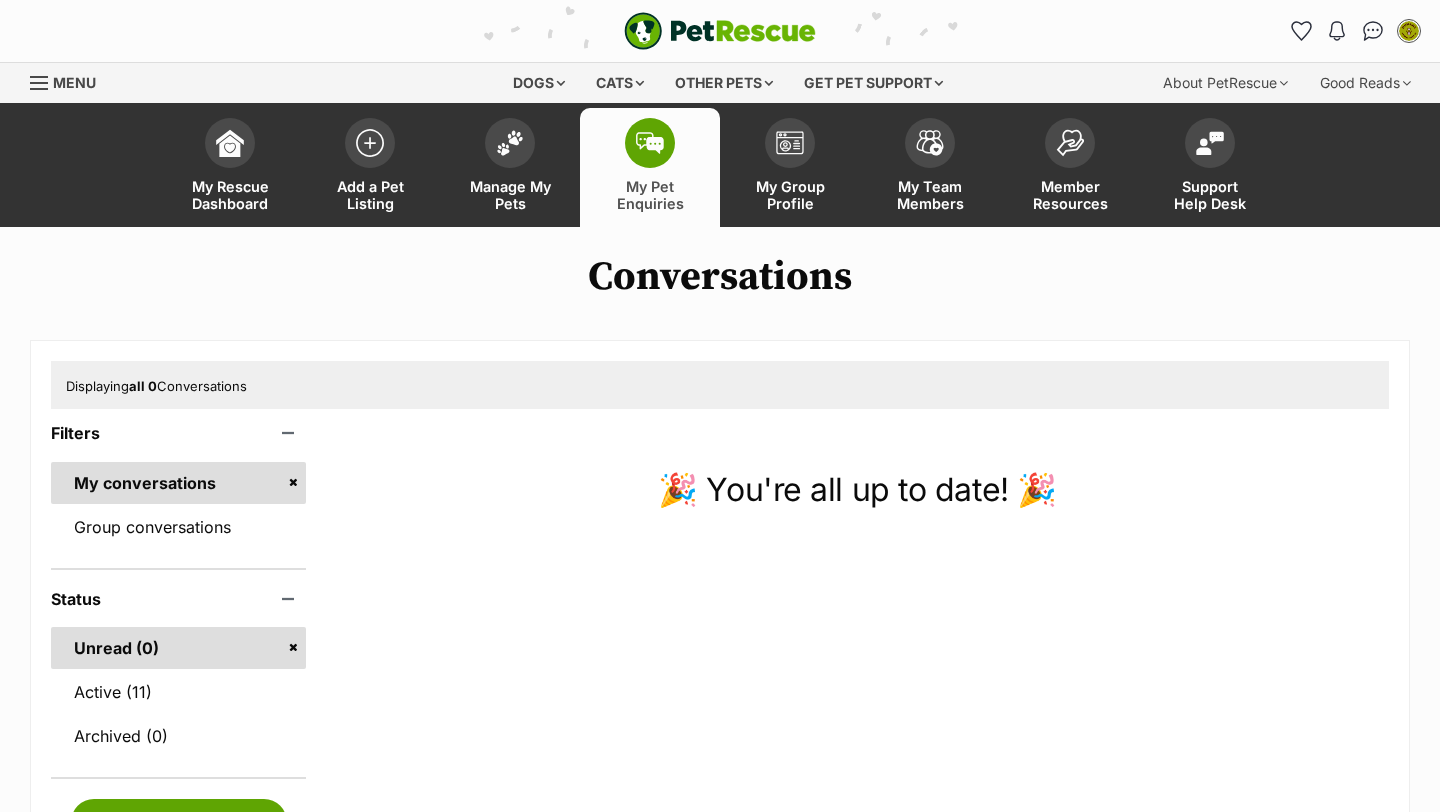 scroll, scrollTop: 0, scrollLeft: 0, axis: both 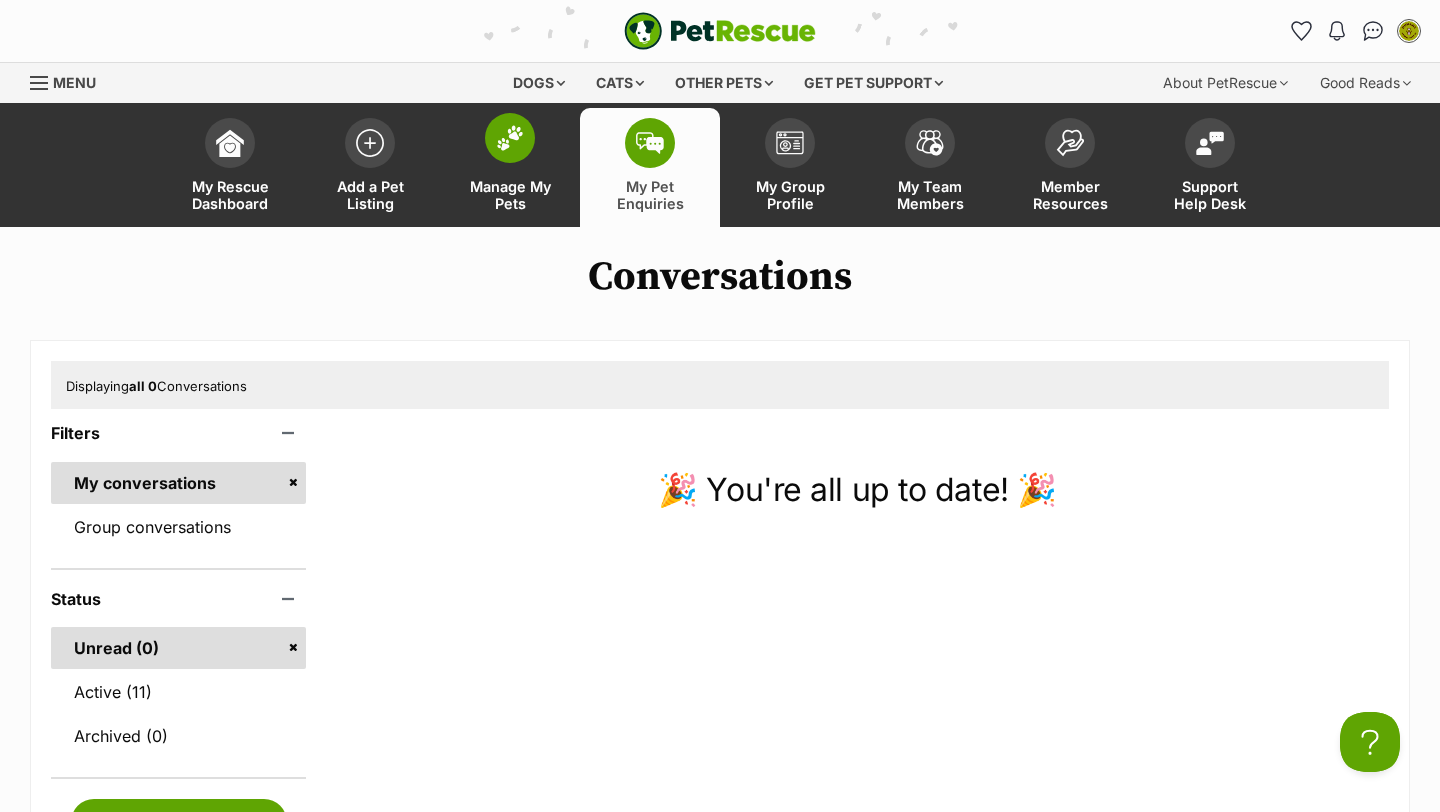 click on "Manage My Pets" at bounding box center (510, 167) 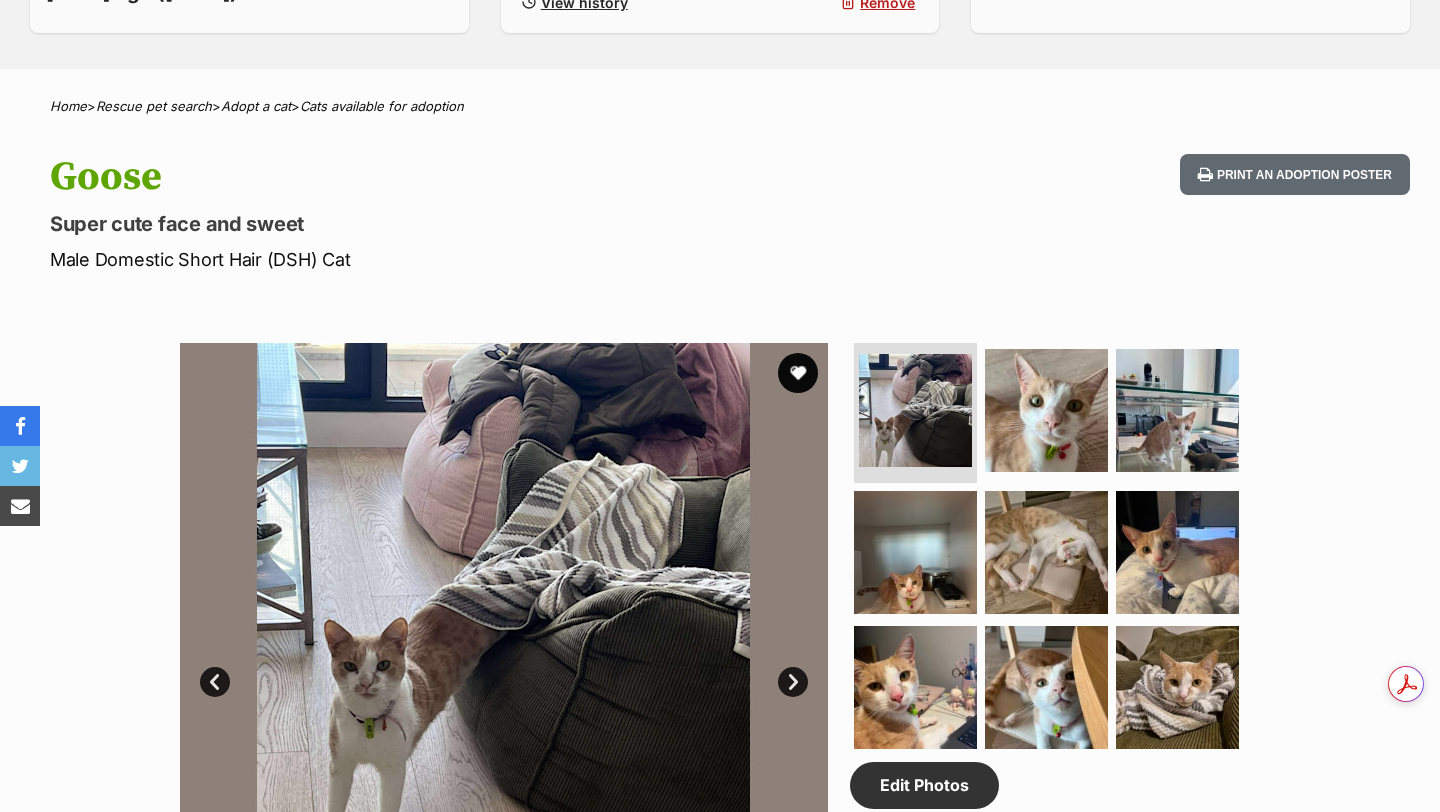 scroll, scrollTop: 0, scrollLeft: 0, axis: both 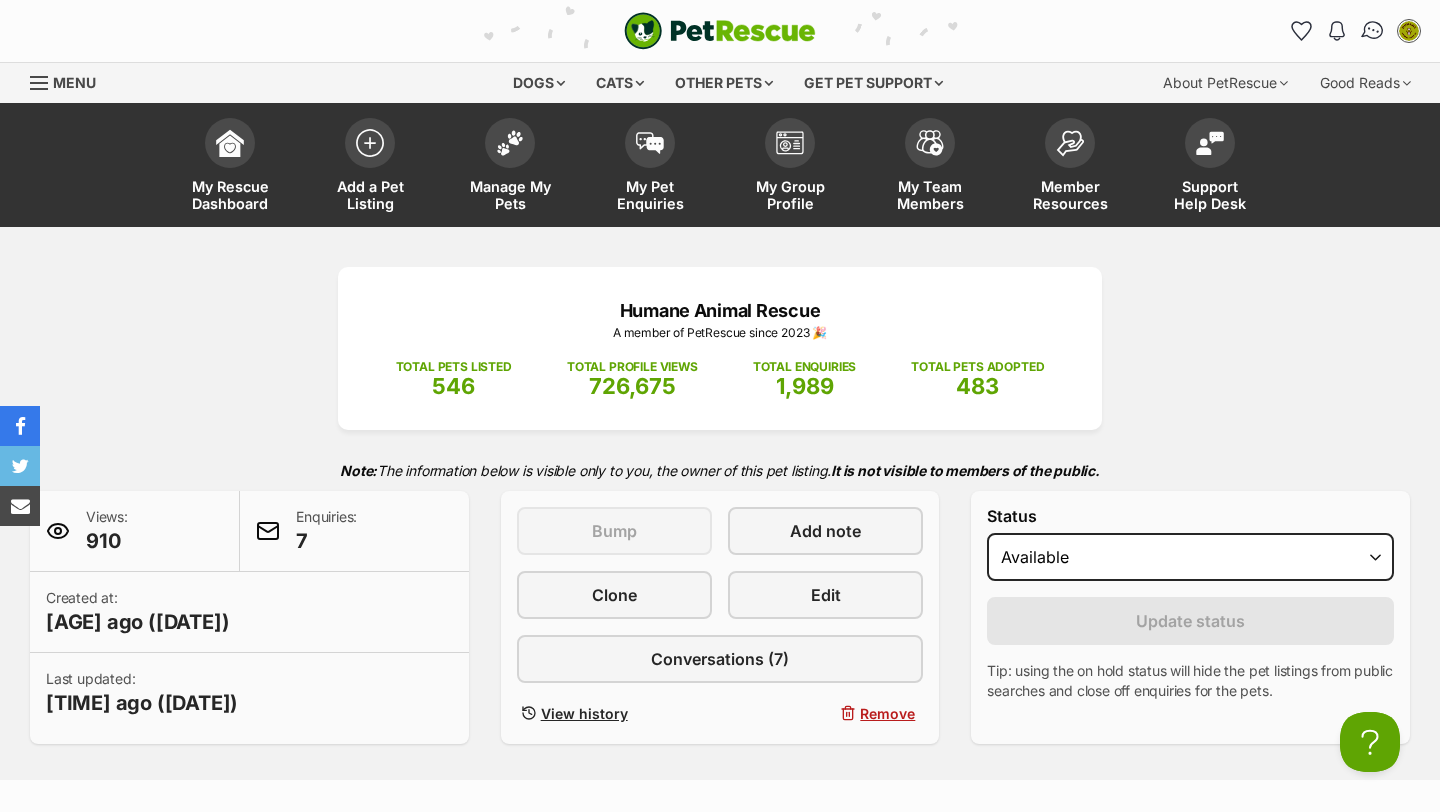 click at bounding box center [1373, 31] 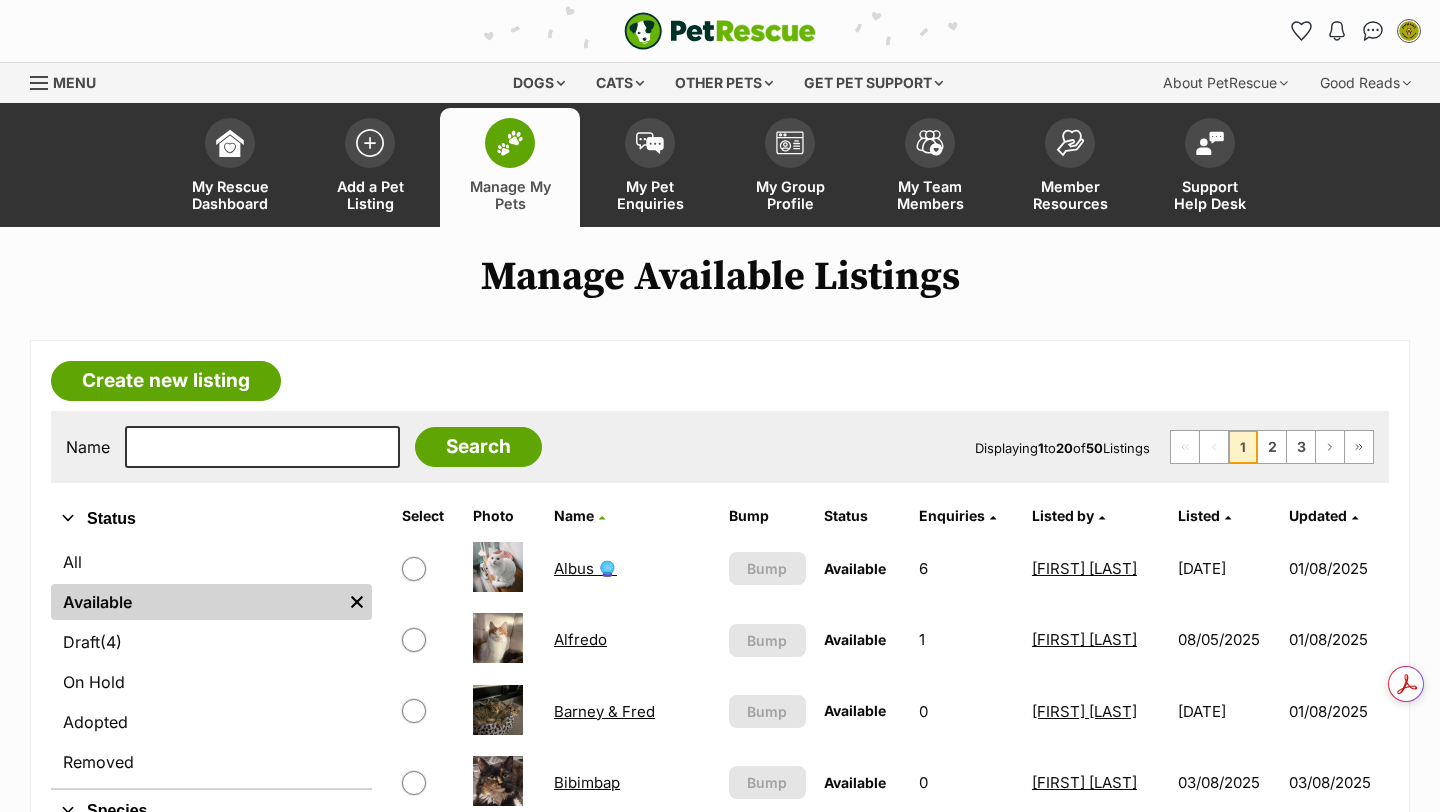 click at bounding box center [262, 447] 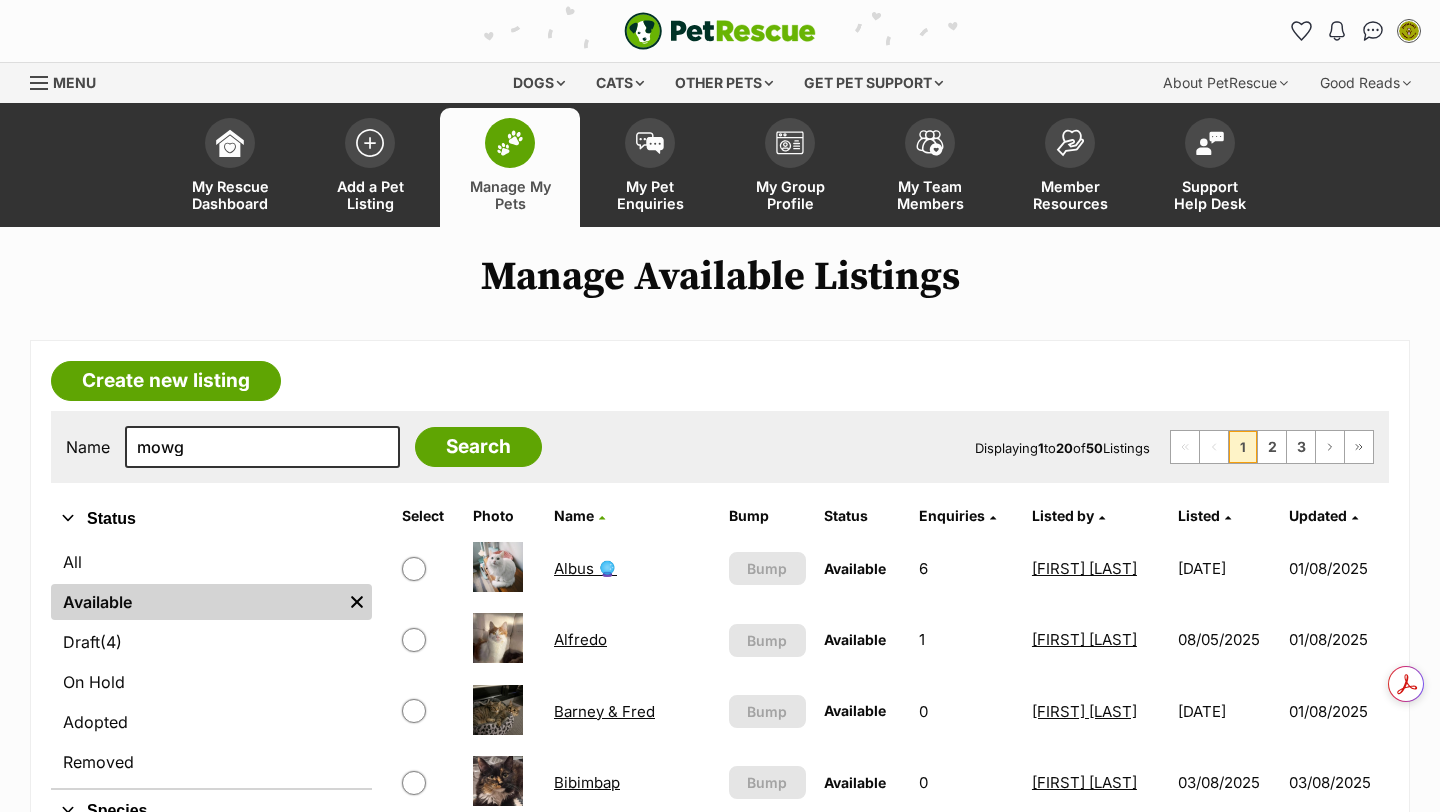 type on "mowgli" 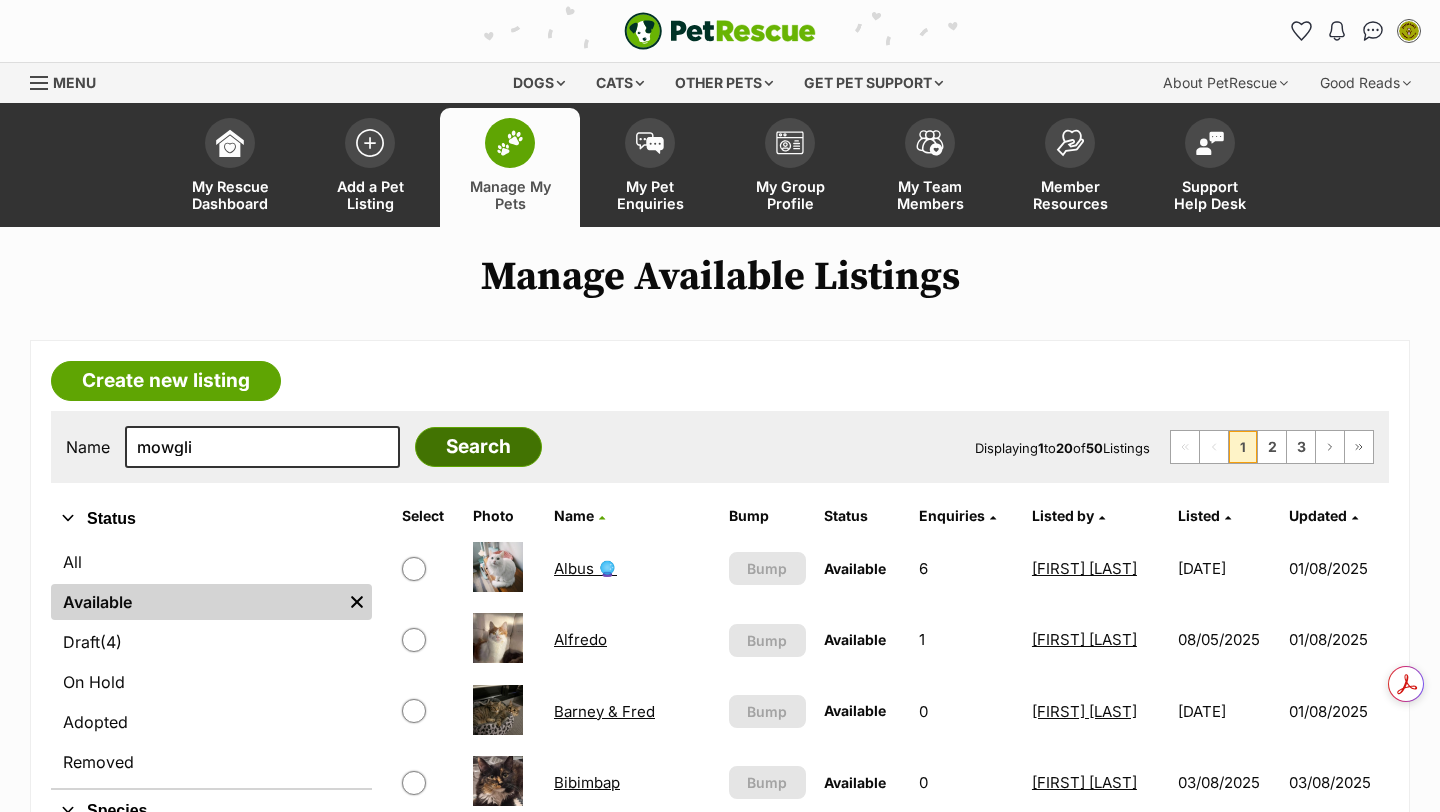click on "Search" at bounding box center (478, 447) 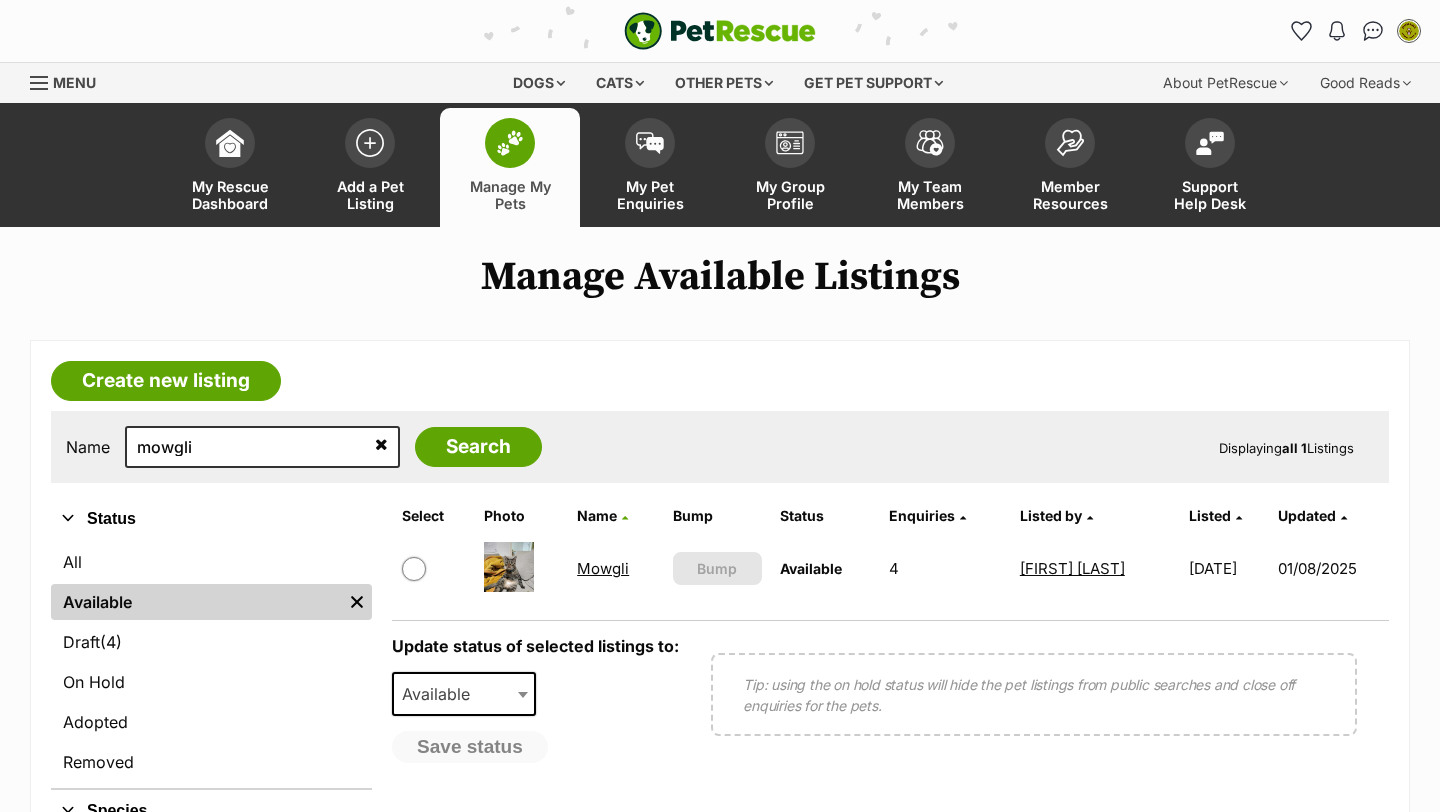 scroll, scrollTop: 0, scrollLeft: 0, axis: both 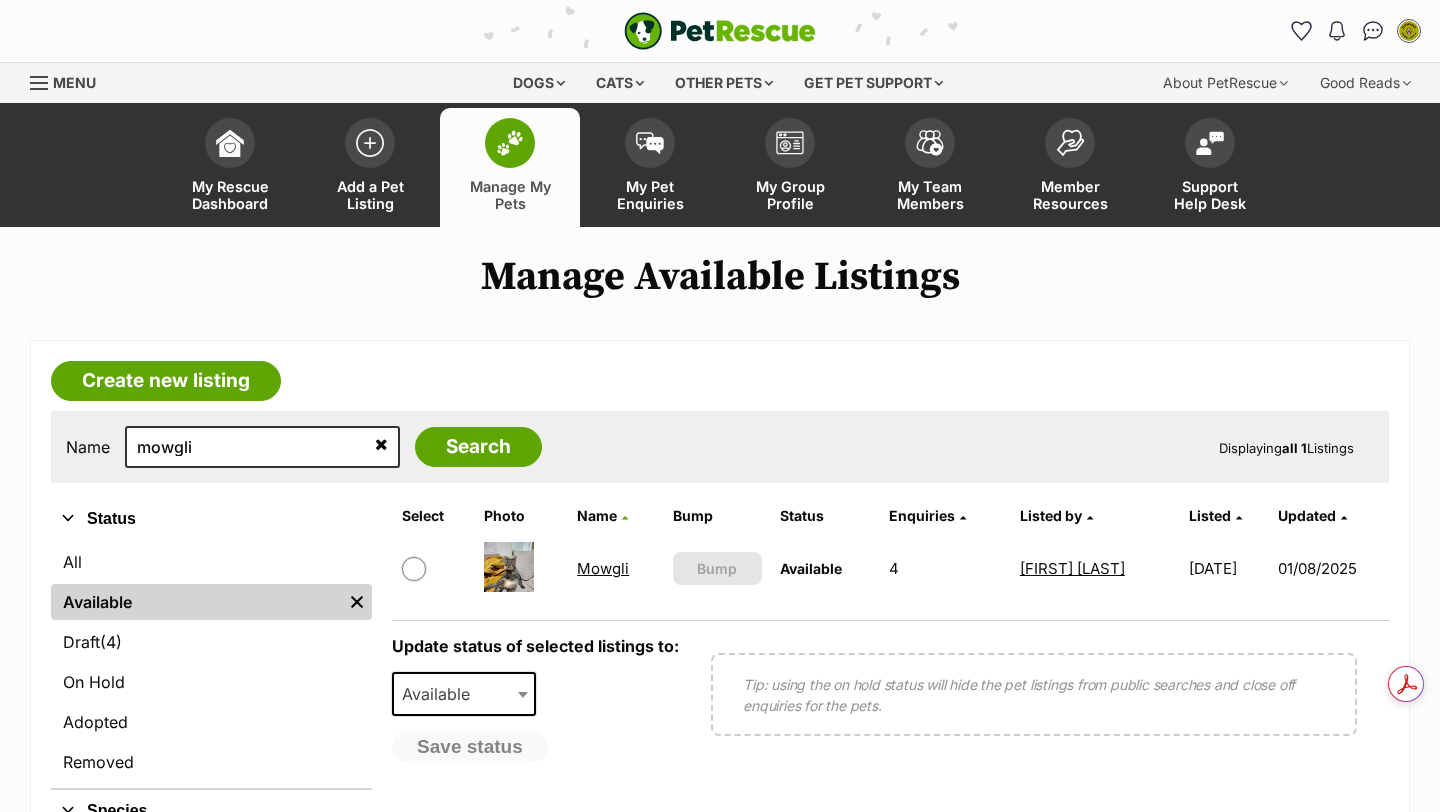 click on "Mowgli" at bounding box center [603, 568] 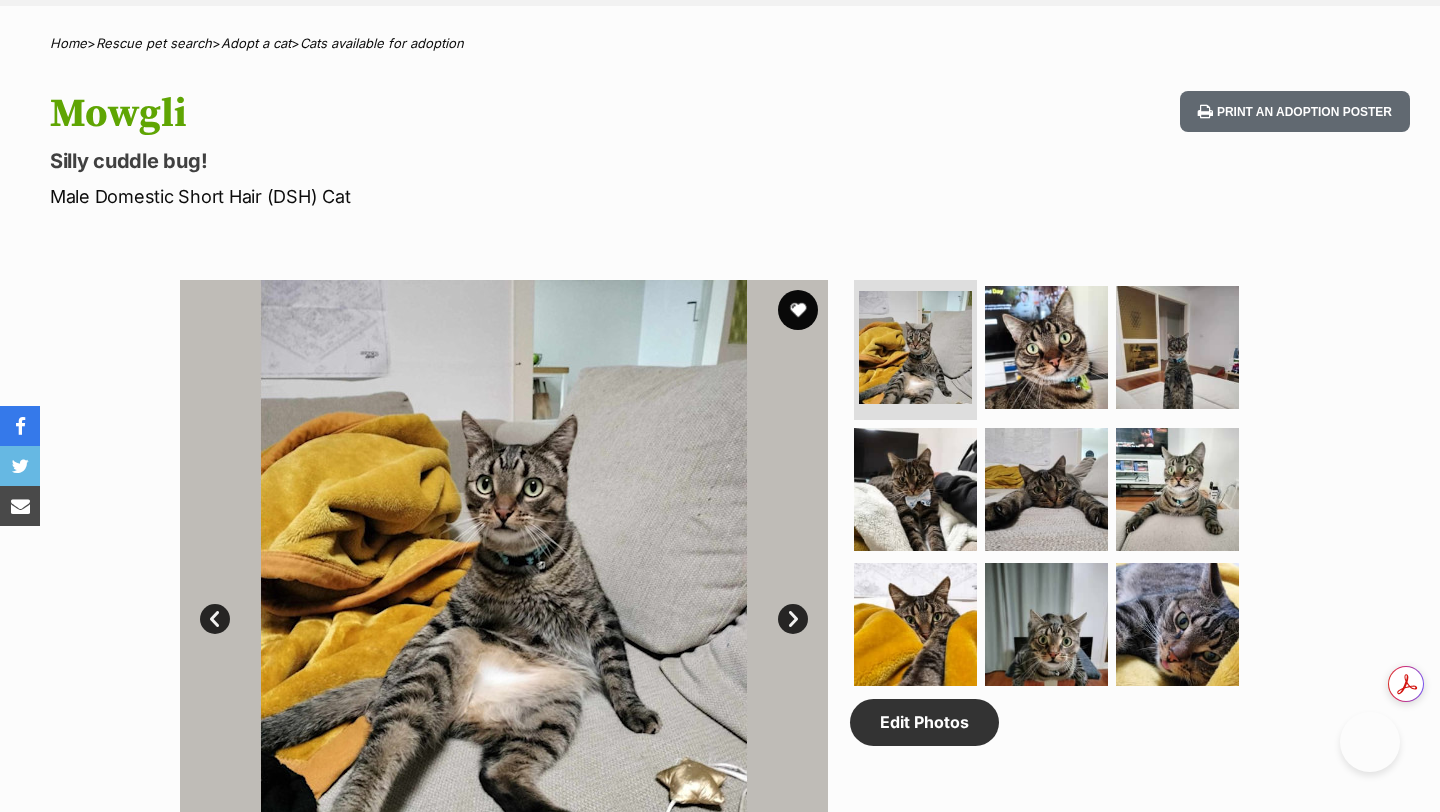 scroll, scrollTop: 0, scrollLeft: 0, axis: both 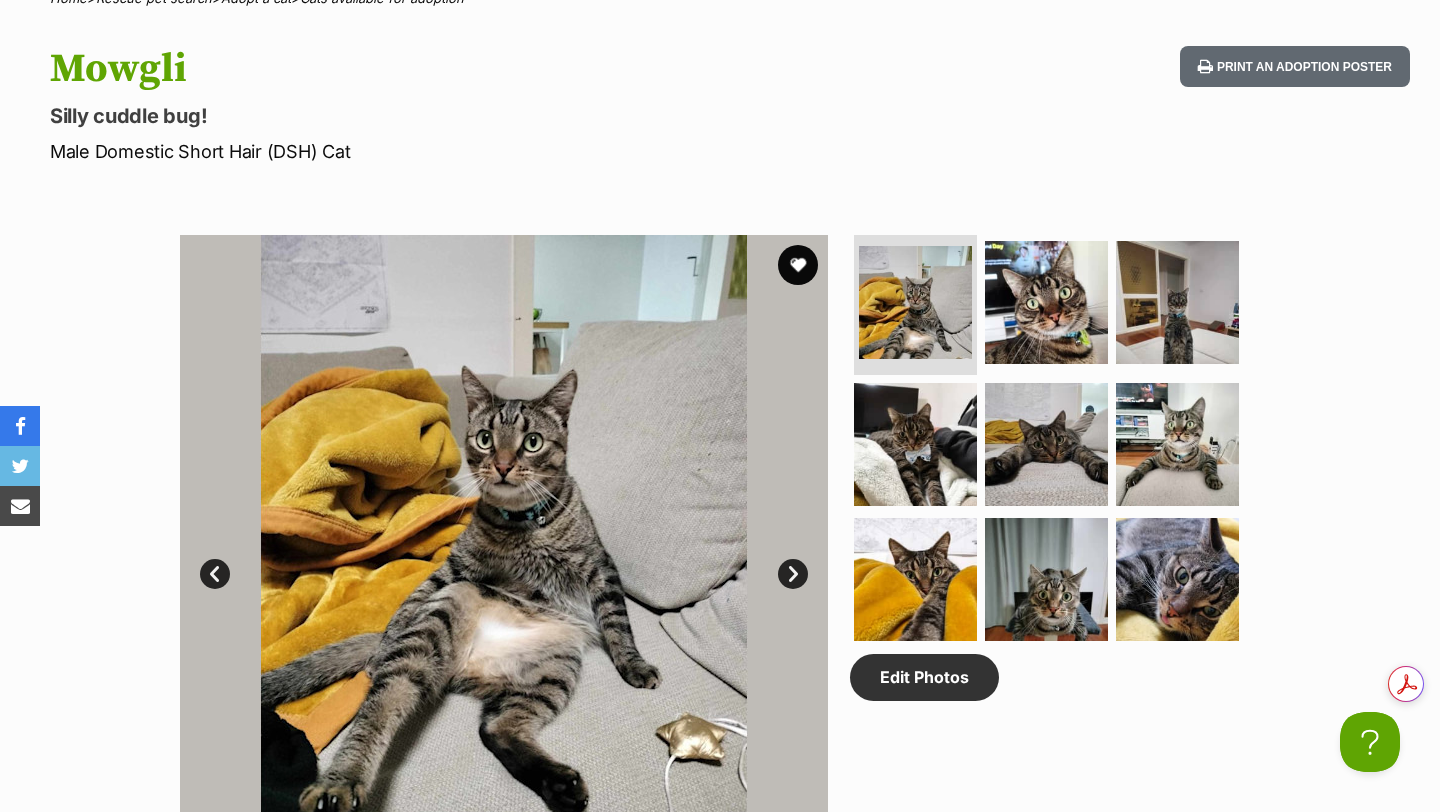 click at bounding box center [504, 559] 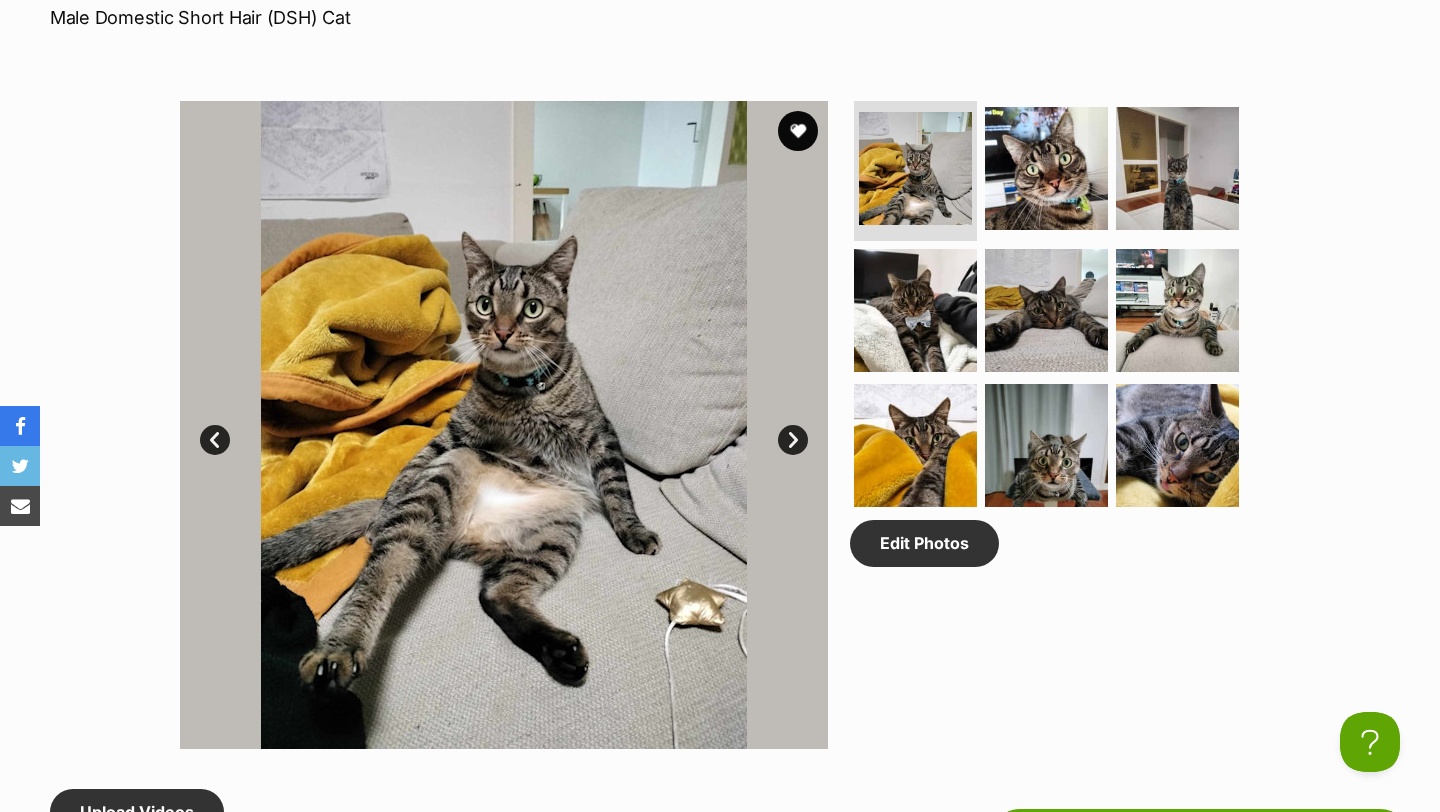 scroll, scrollTop: 954, scrollLeft: 0, axis: vertical 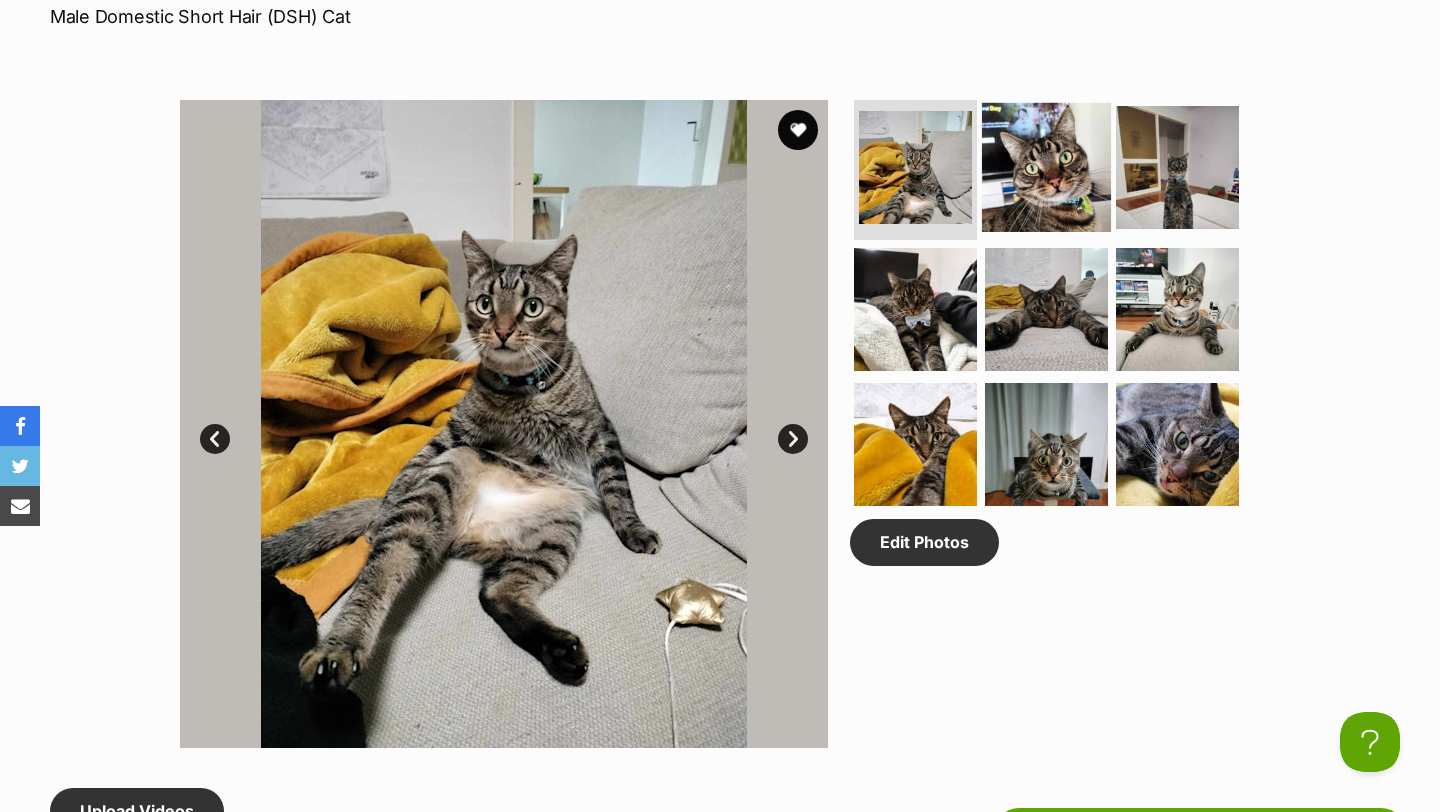 click at bounding box center (1046, 167) 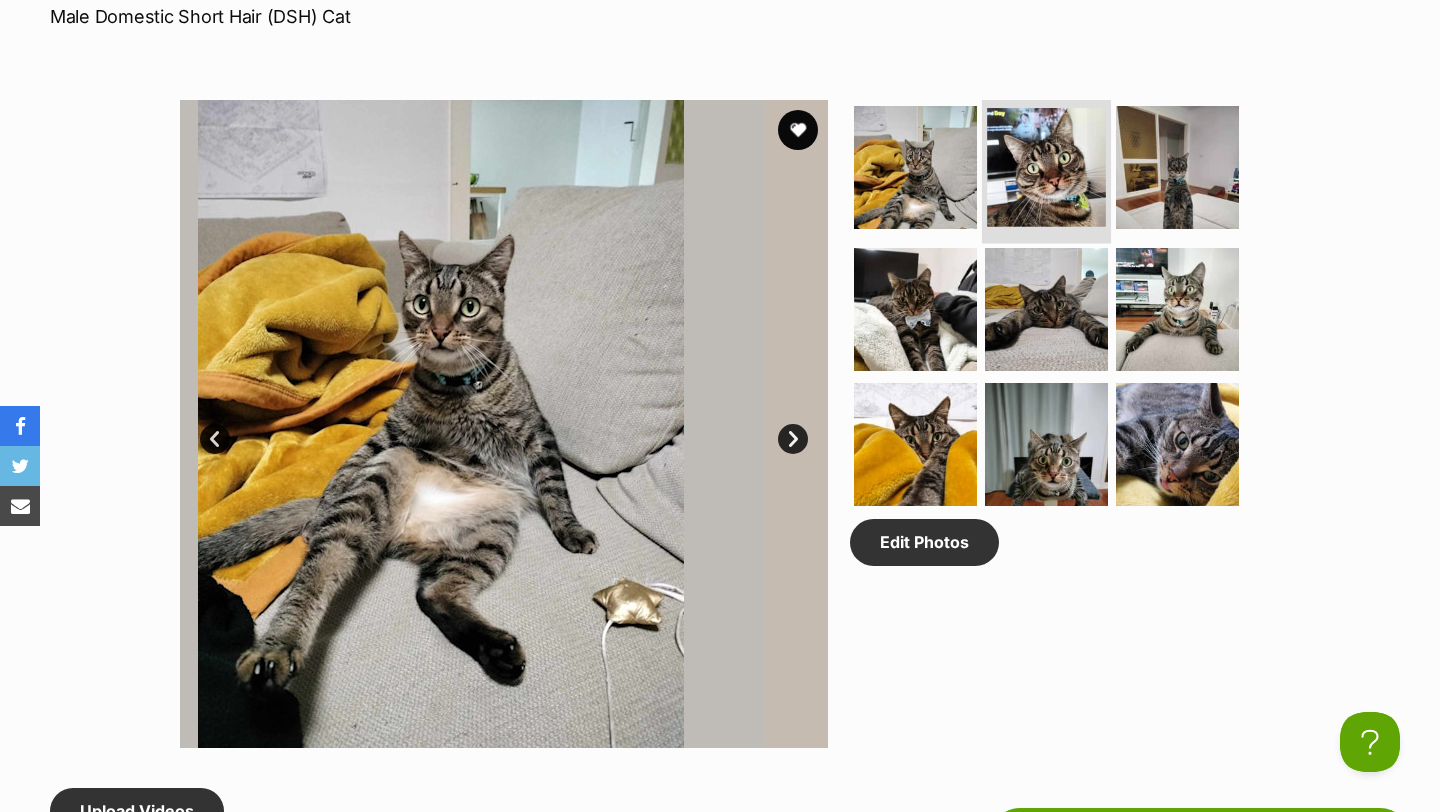 scroll, scrollTop: 0, scrollLeft: 0, axis: both 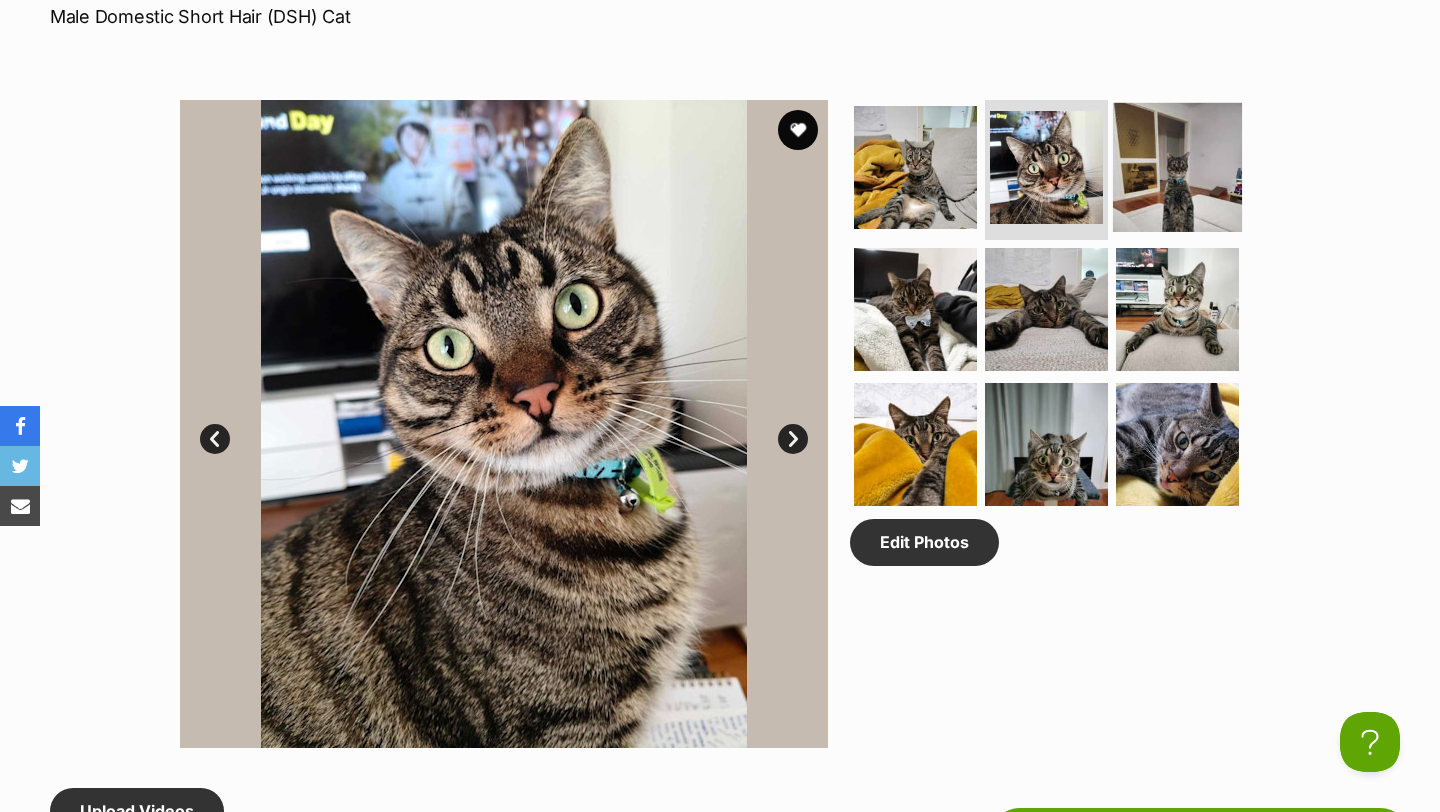 click at bounding box center (1177, 167) 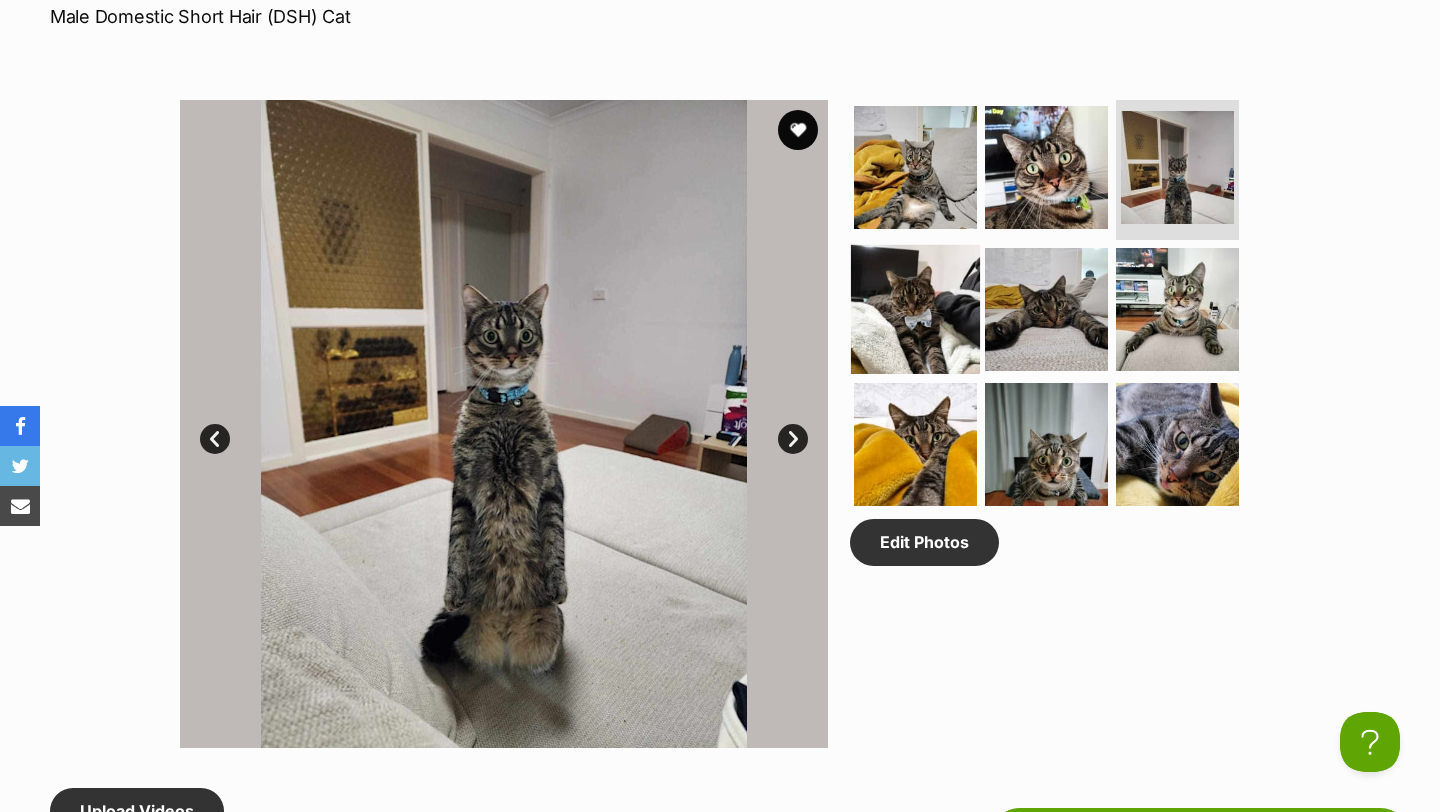 click at bounding box center [915, 308] 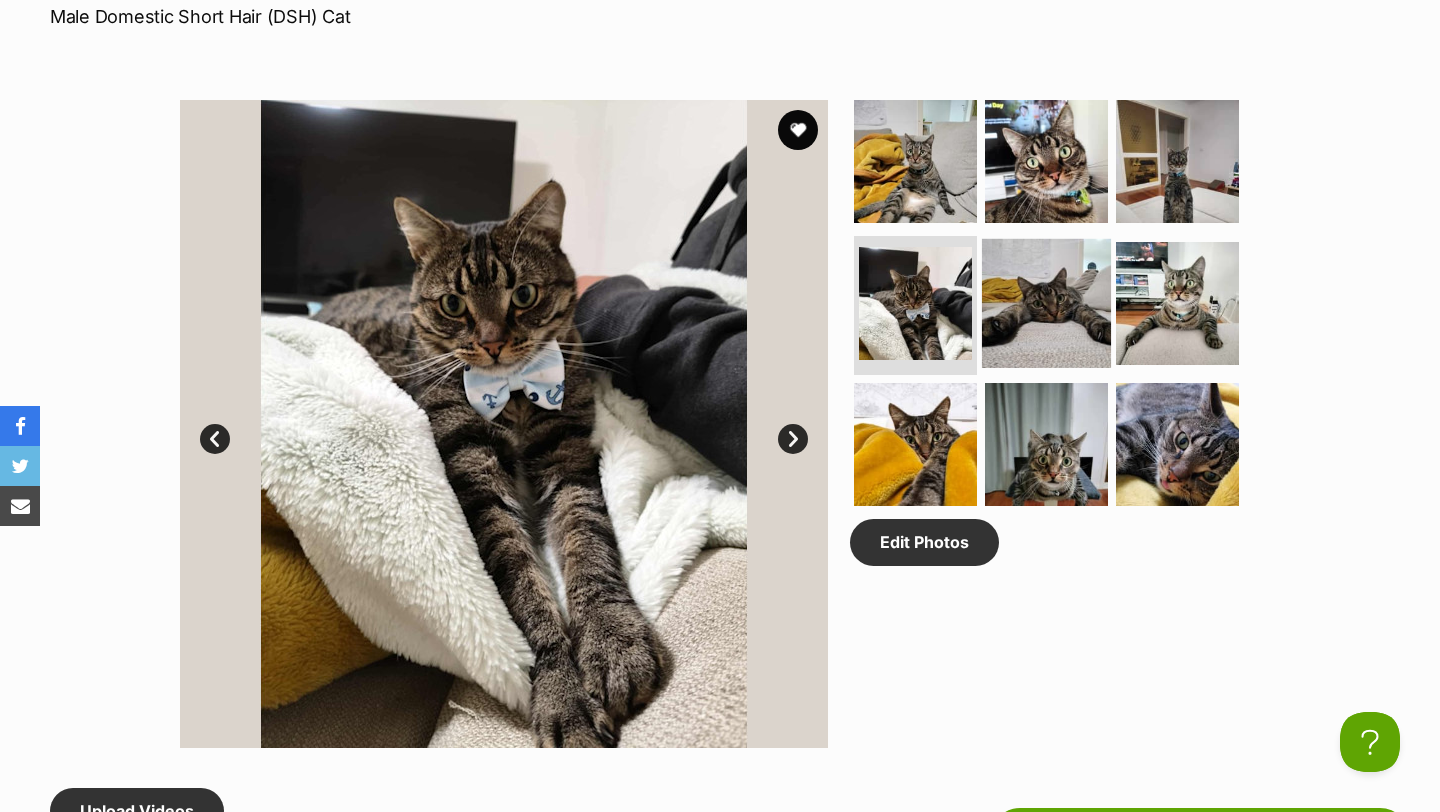 click at bounding box center [1046, 302] 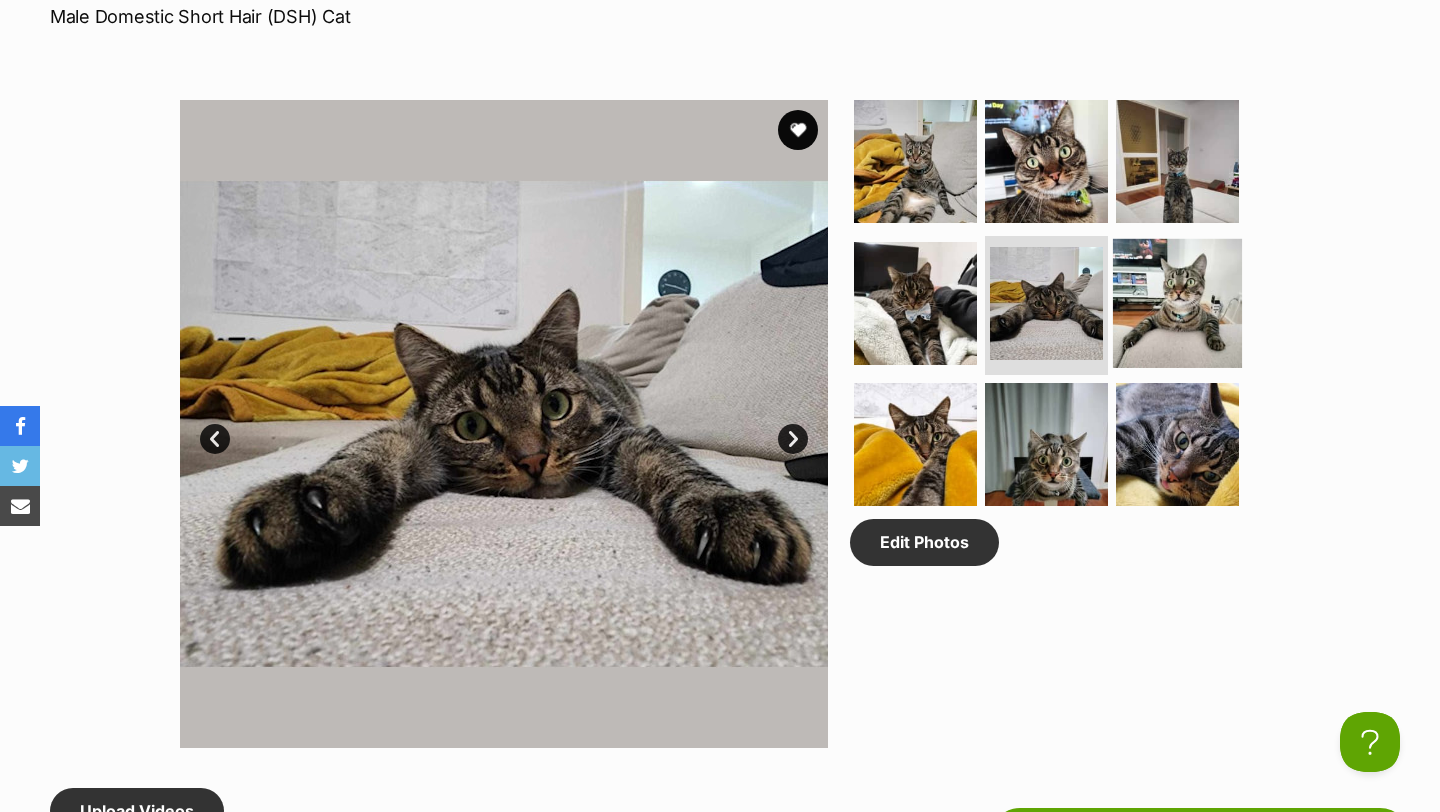 click at bounding box center [1177, 302] 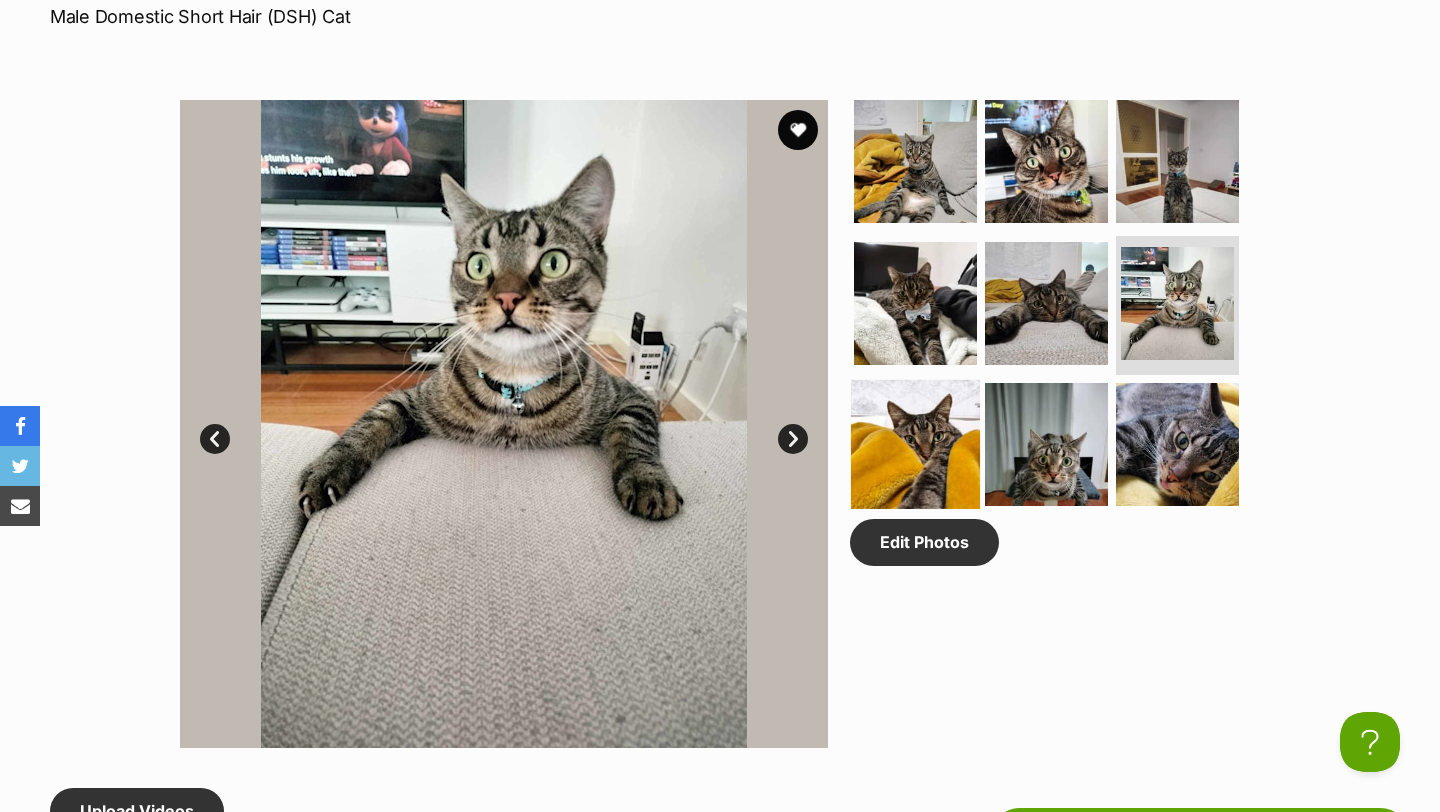 click at bounding box center (915, 444) 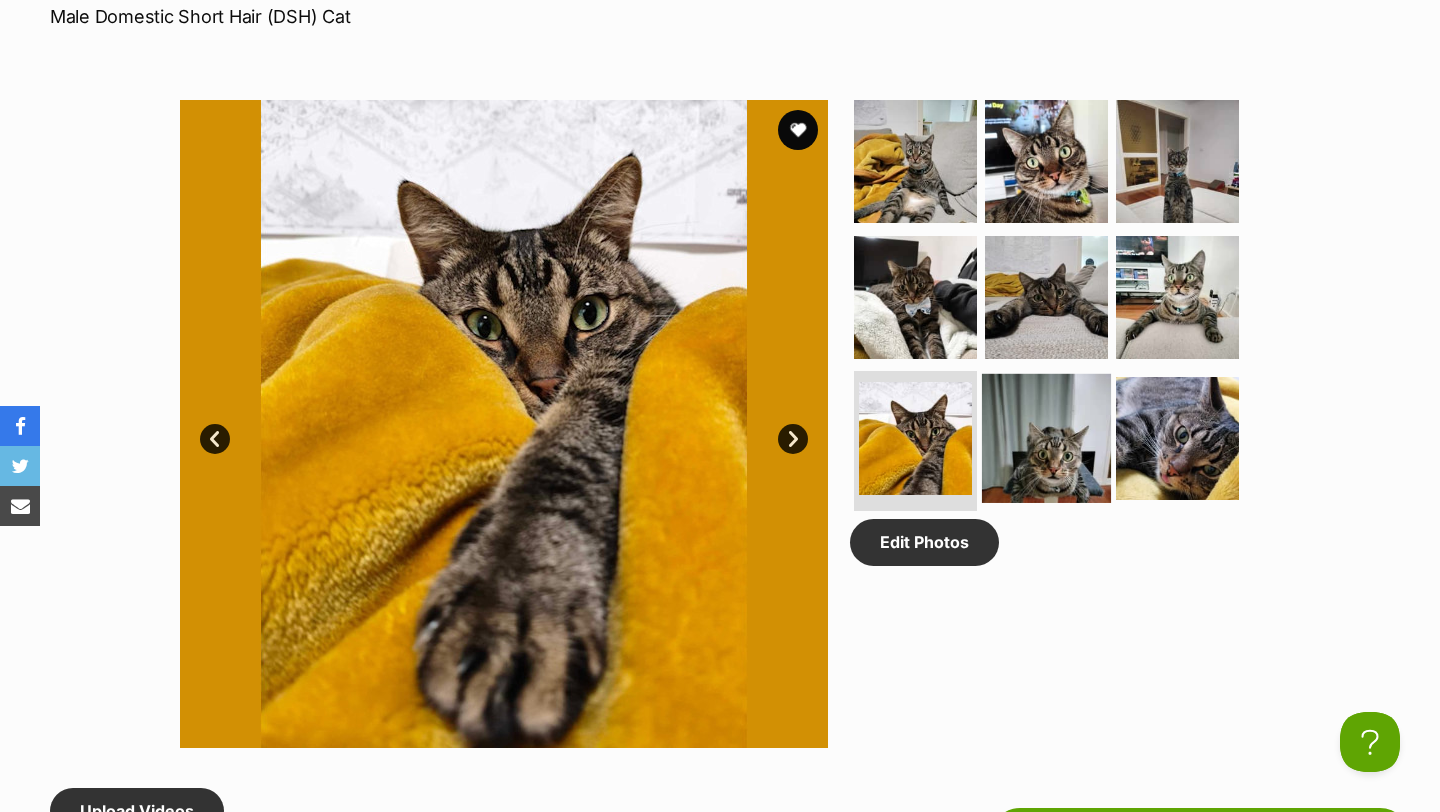 click at bounding box center [1046, 438] 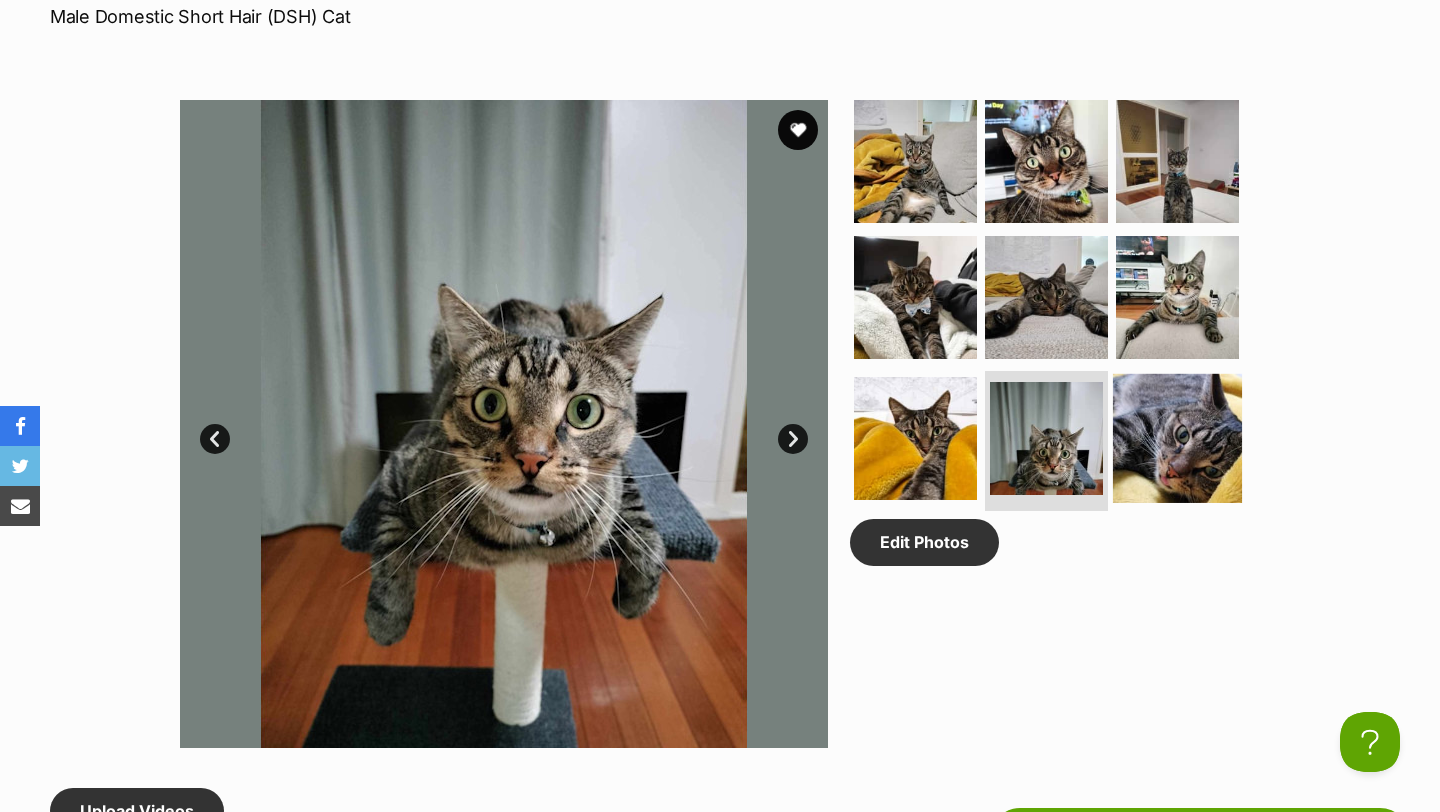 click at bounding box center (1177, 438) 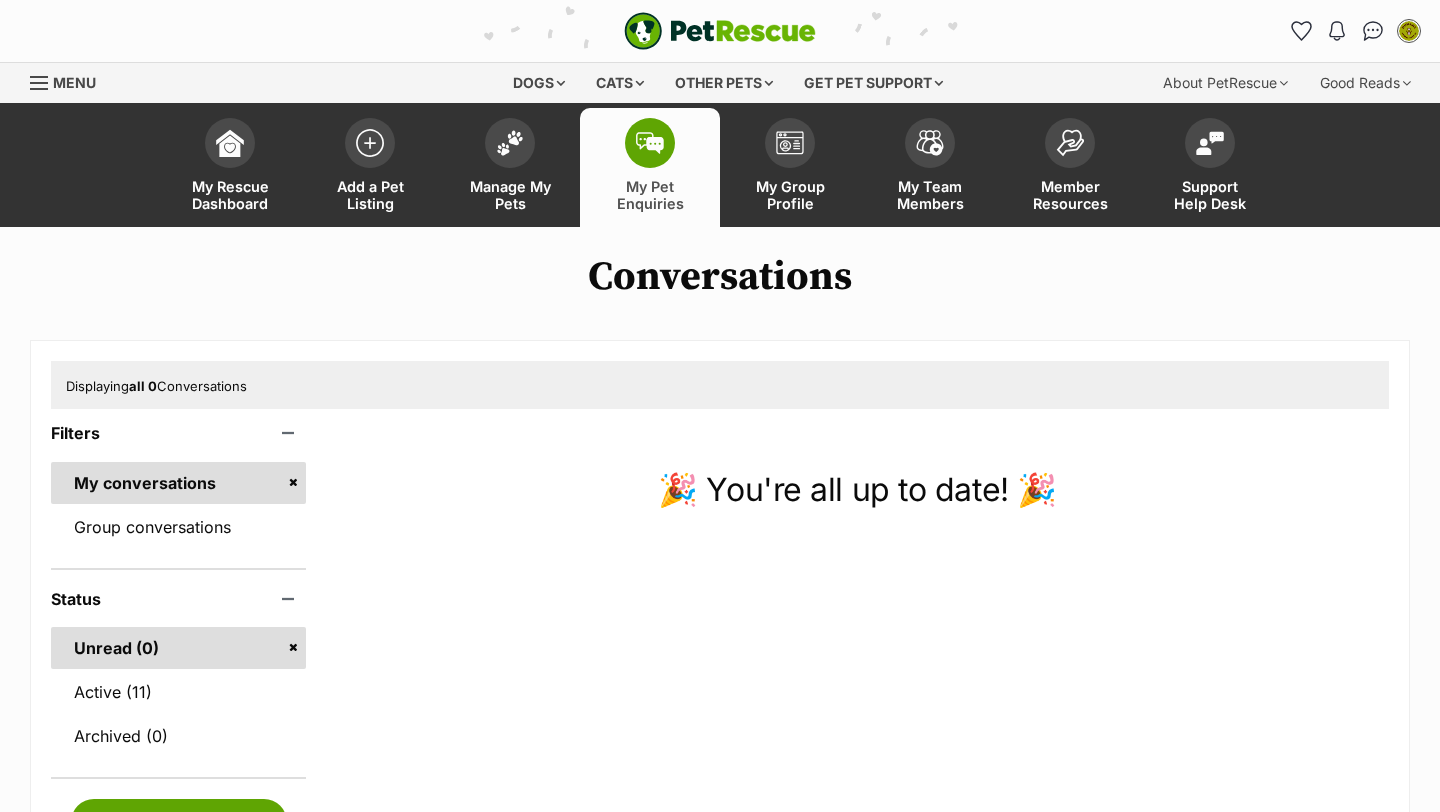 scroll, scrollTop: 0, scrollLeft: 0, axis: both 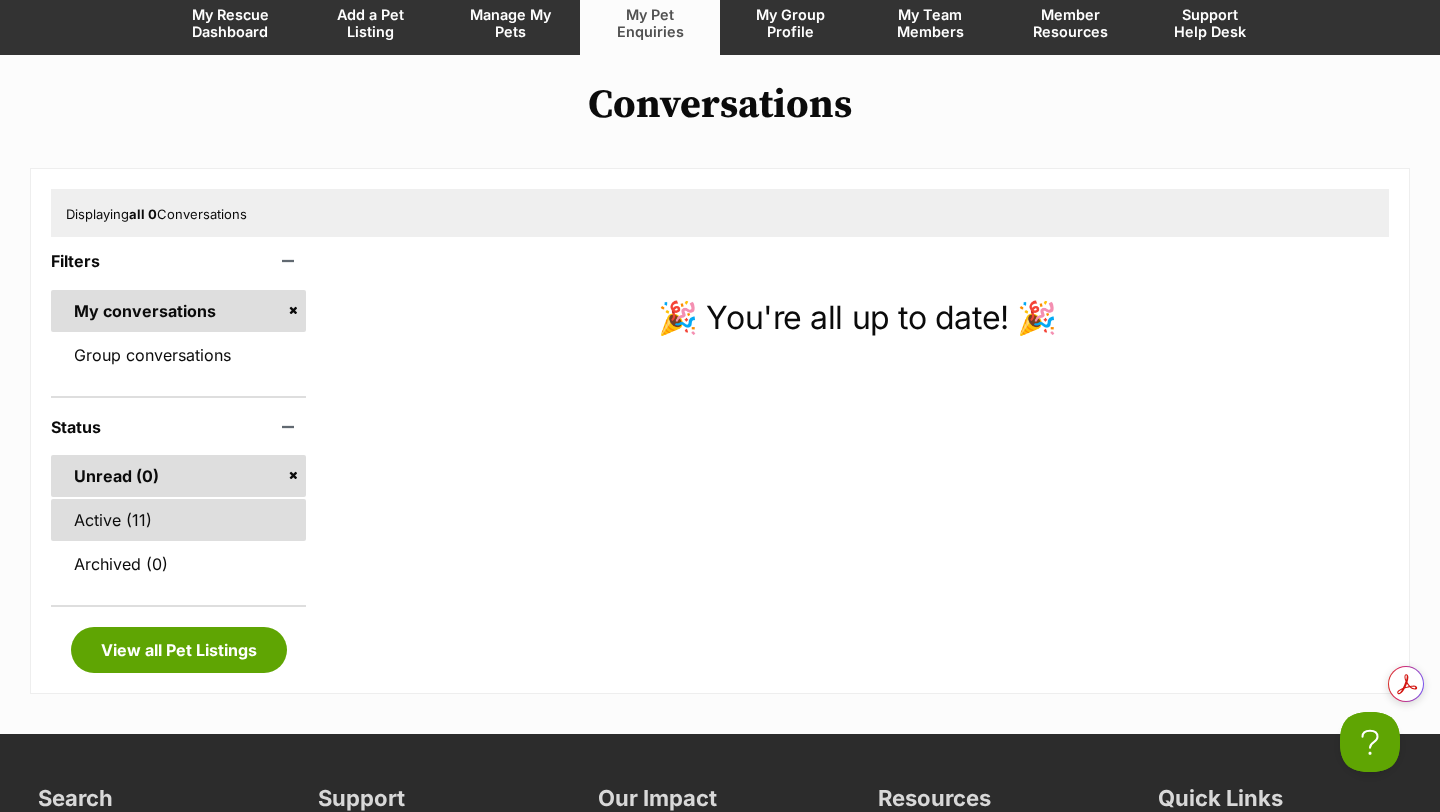 click on "Active (11)" at bounding box center (178, 520) 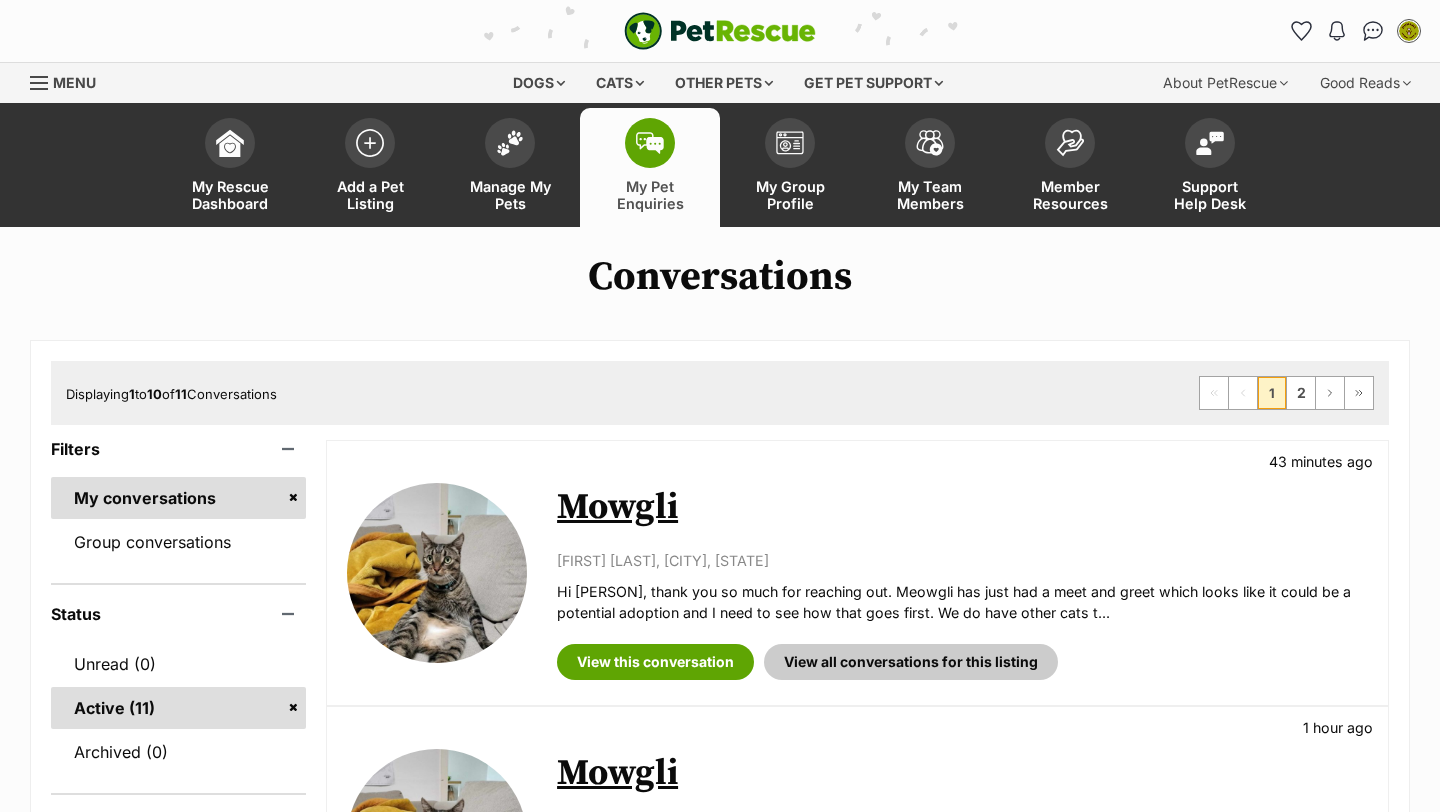 scroll, scrollTop: 0, scrollLeft: 0, axis: both 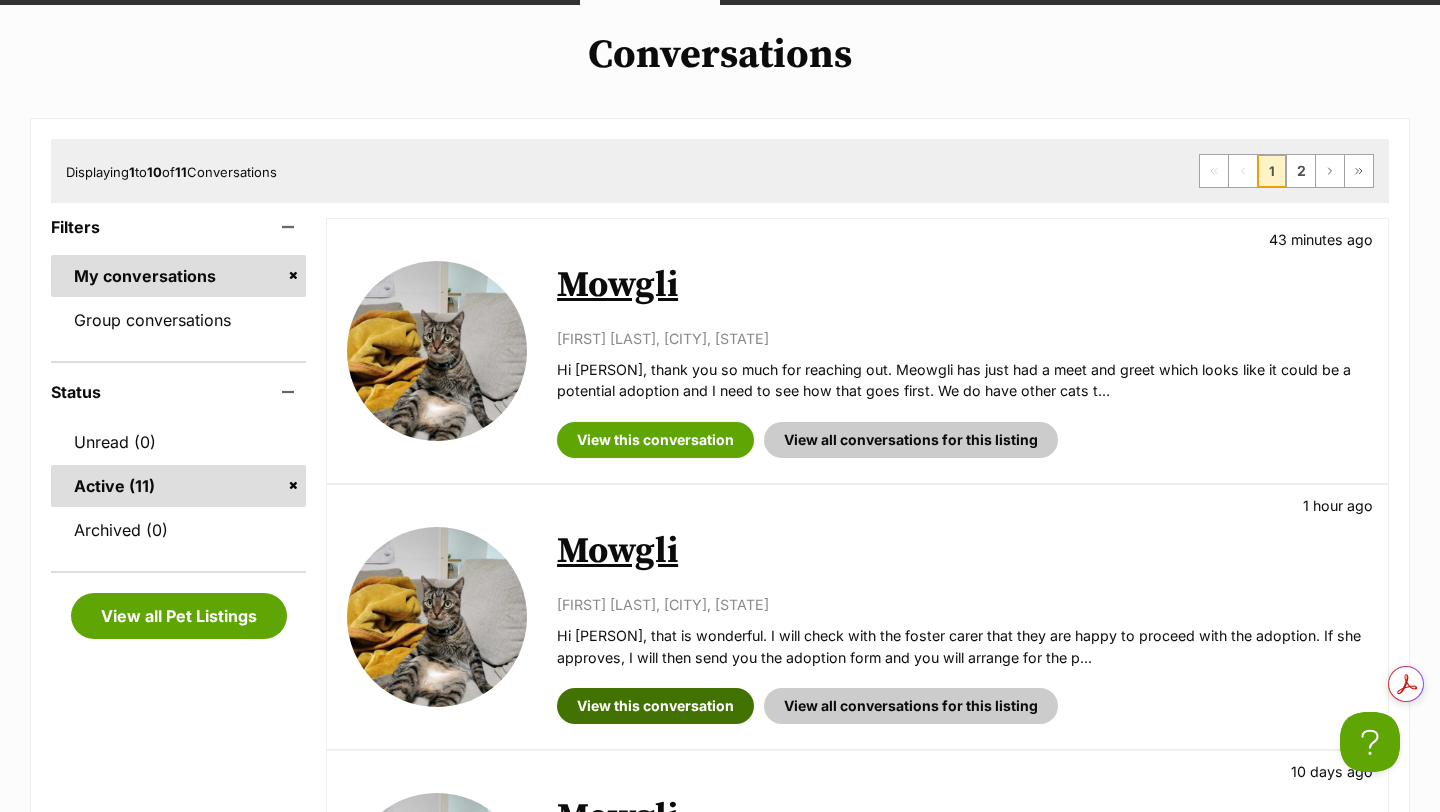 click on "View this conversation" at bounding box center (655, 706) 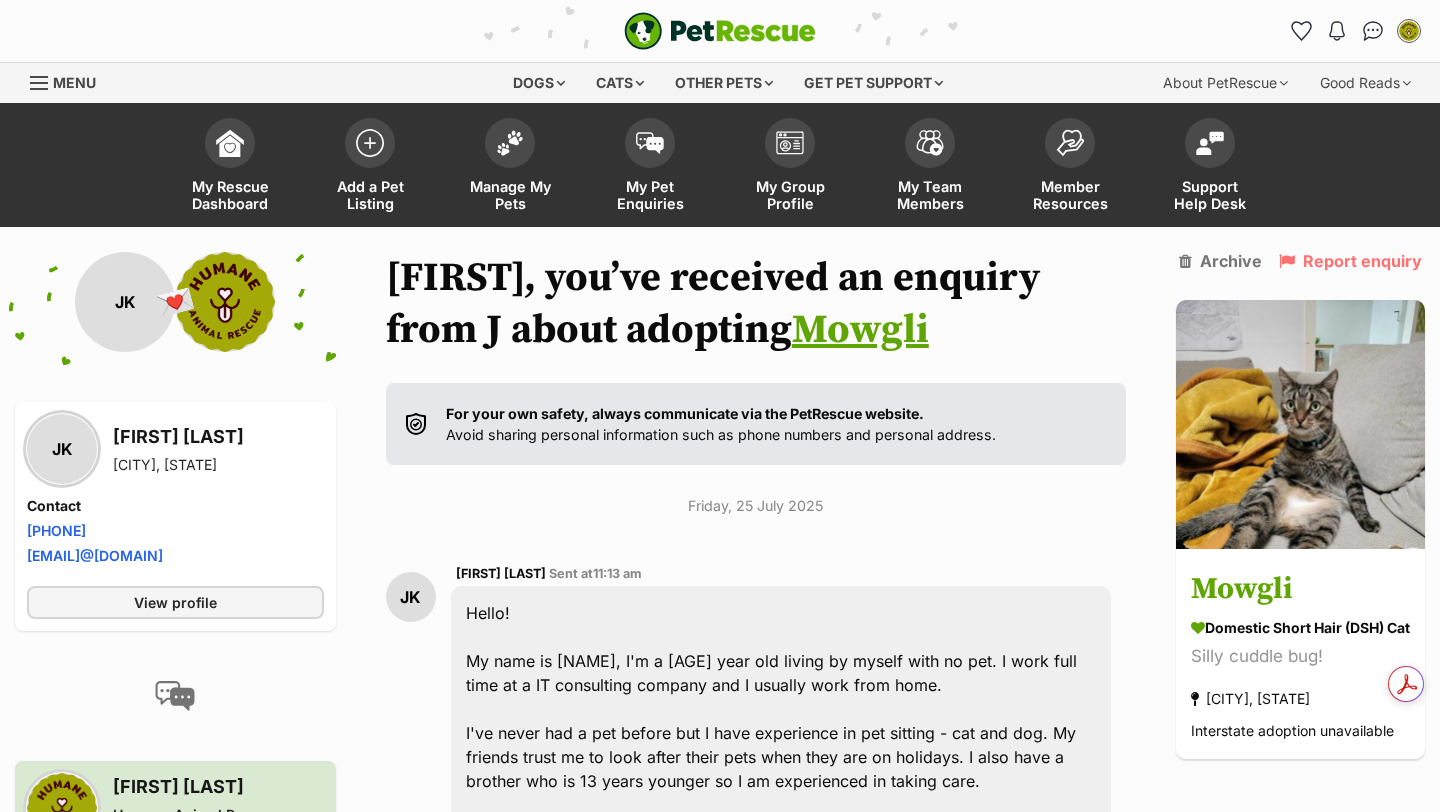 scroll, scrollTop: 23, scrollLeft: 0, axis: vertical 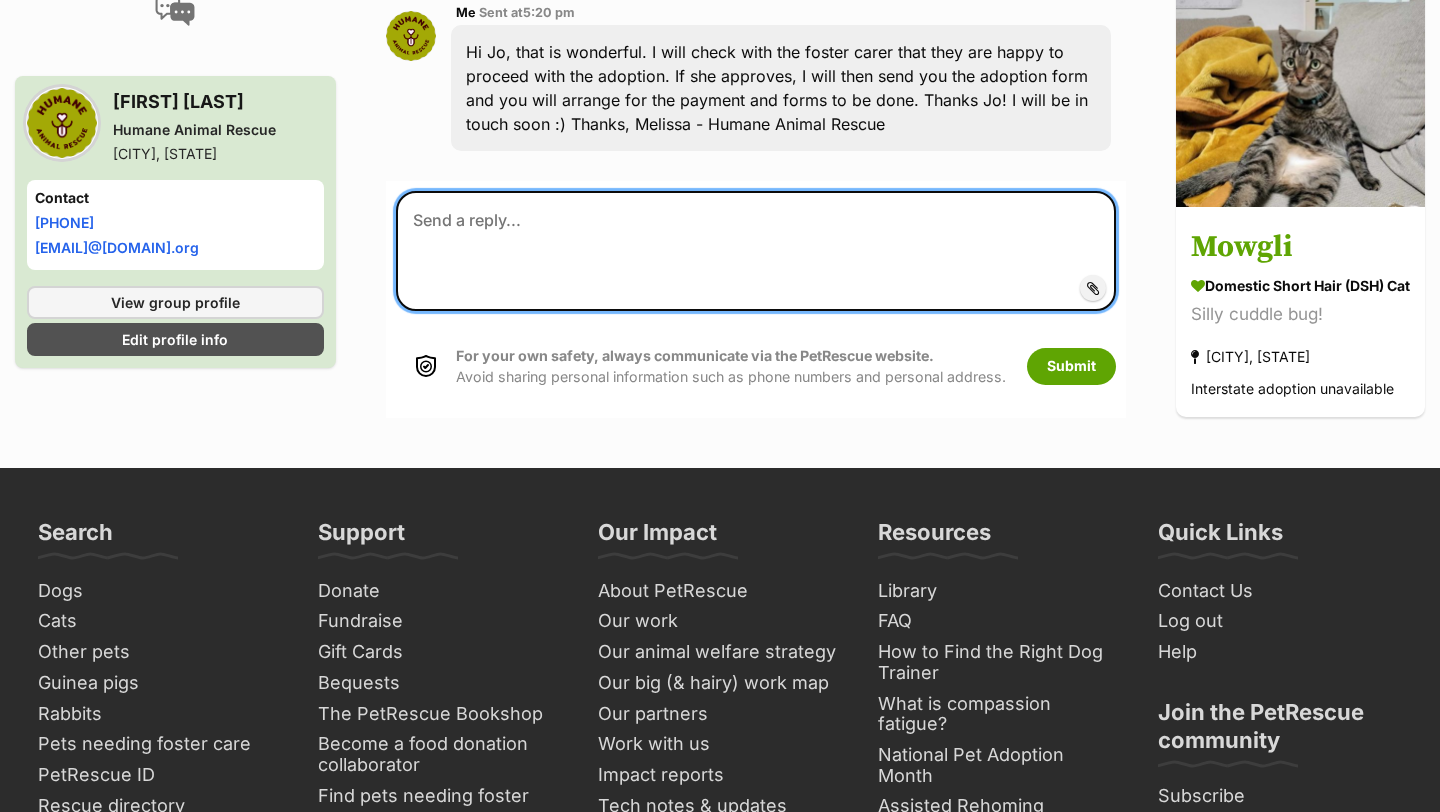 click at bounding box center (756, 251) 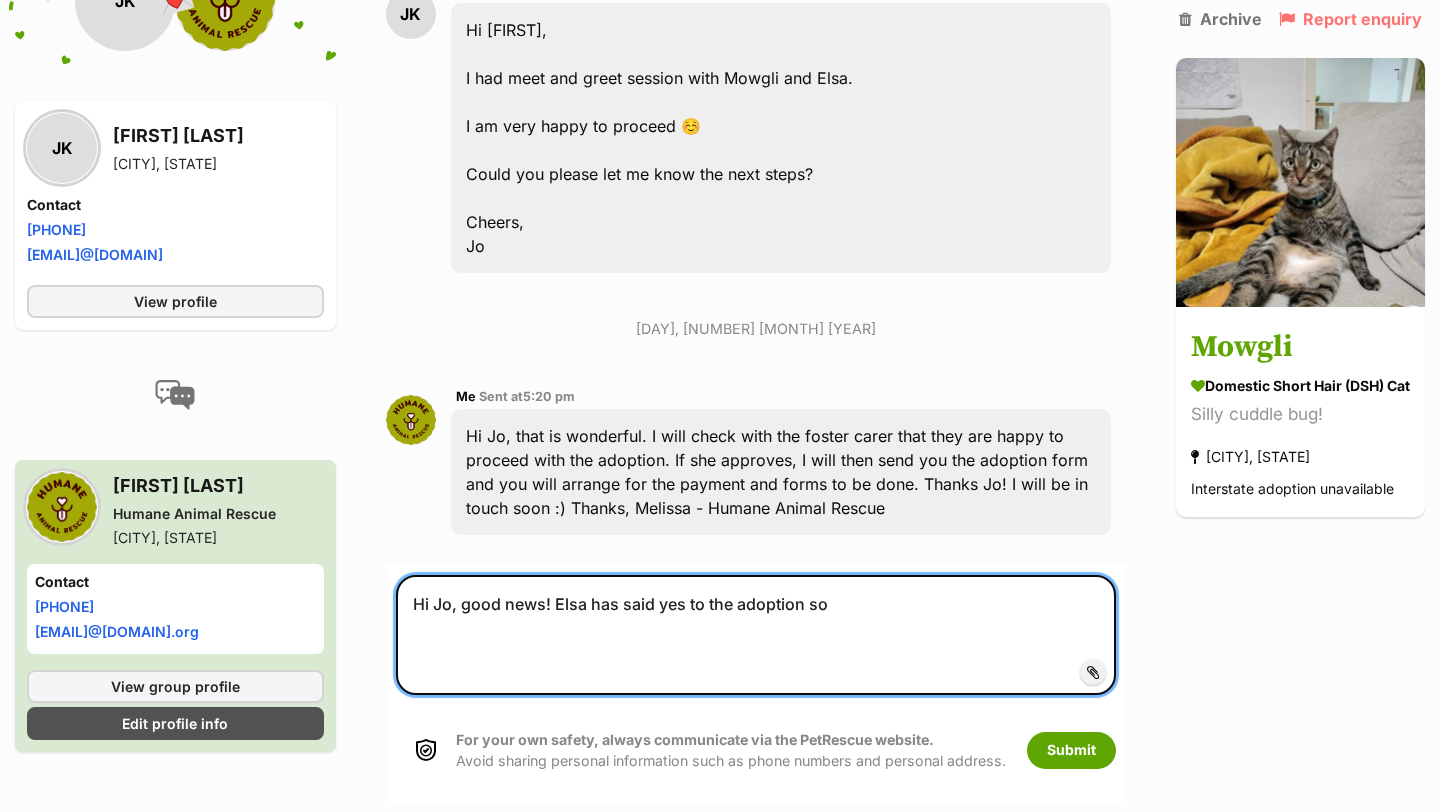 scroll, scrollTop: 4944, scrollLeft: 0, axis: vertical 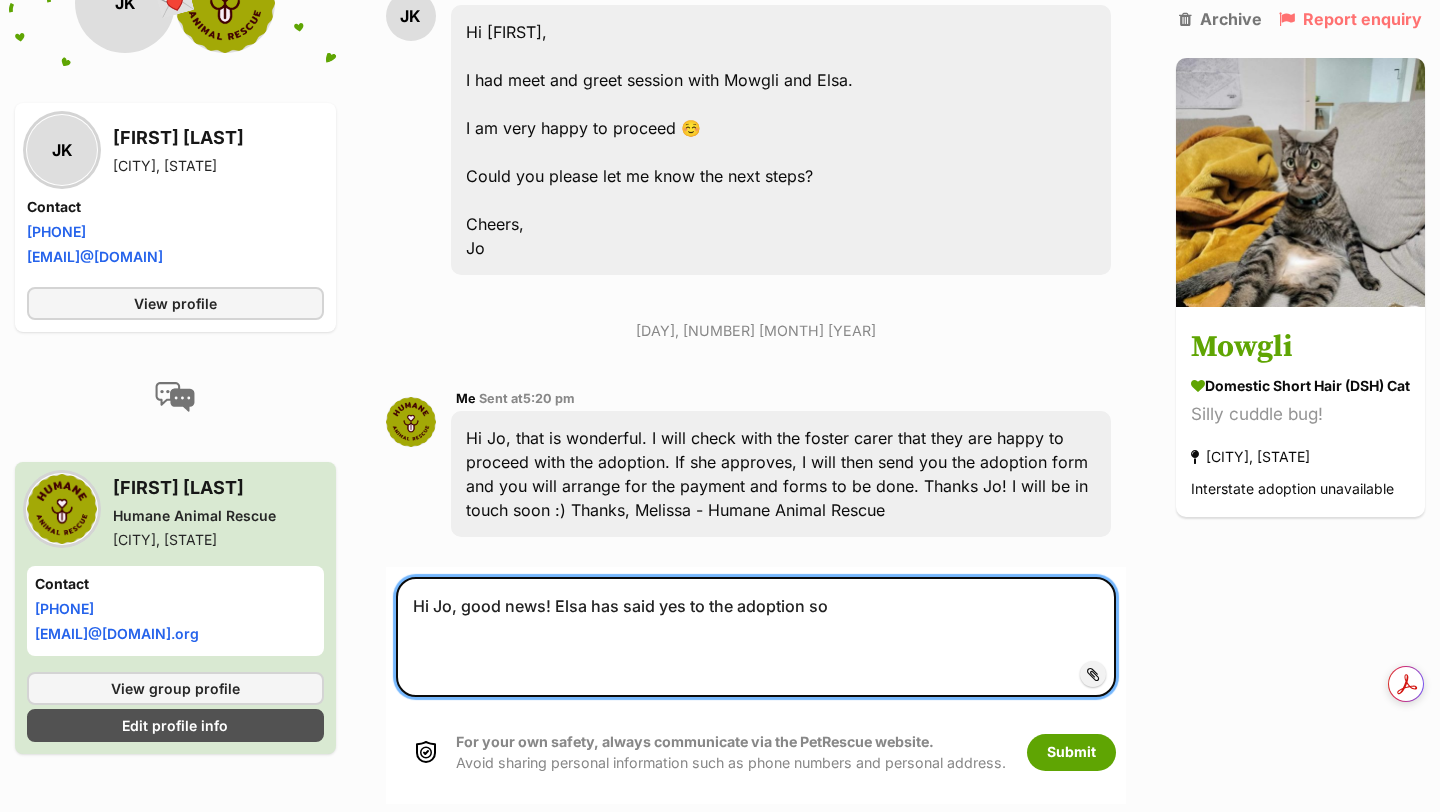 click on "Hi Jo, good news! Elsa has said yes to the adoption so" at bounding box center (756, 637) 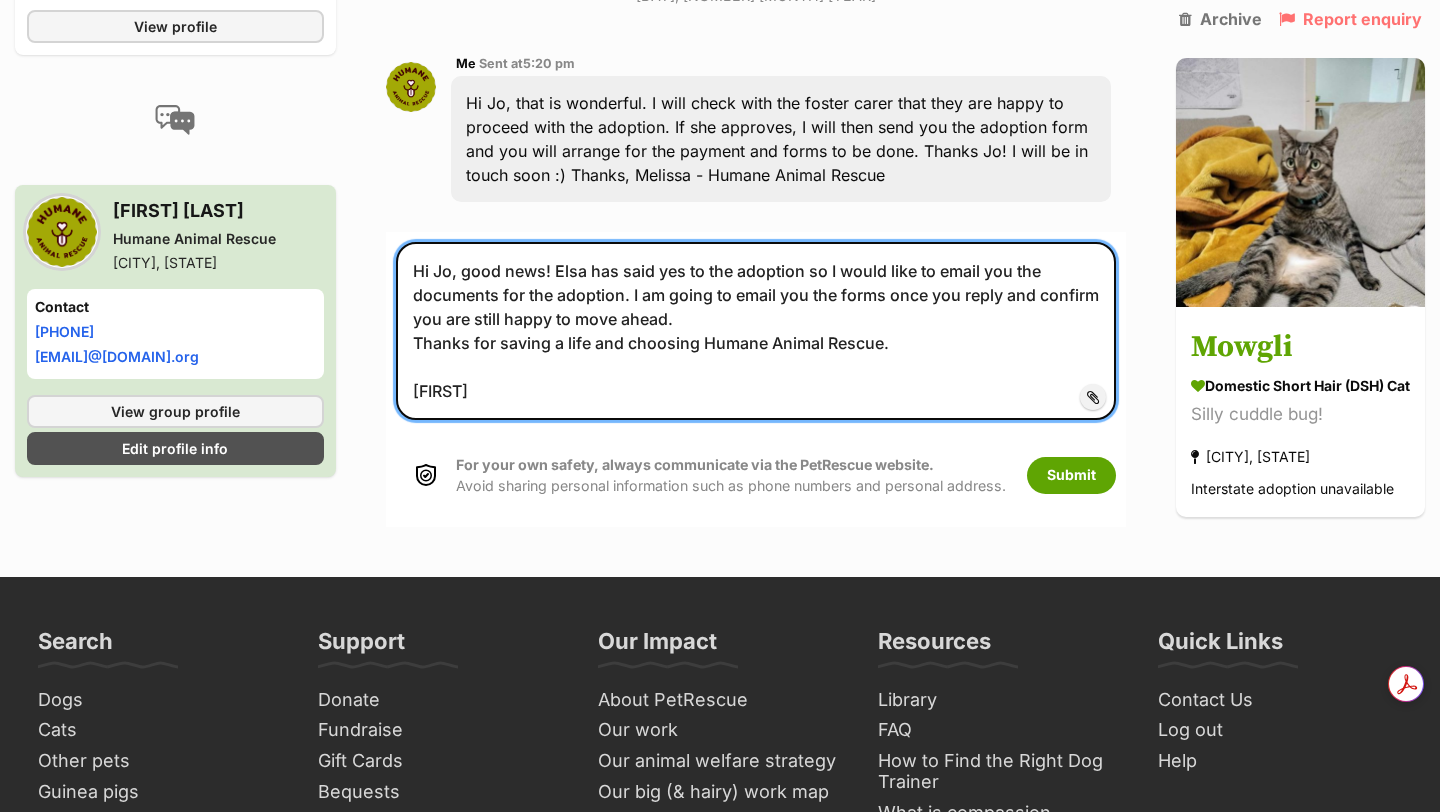 scroll, scrollTop: 5281, scrollLeft: 0, axis: vertical 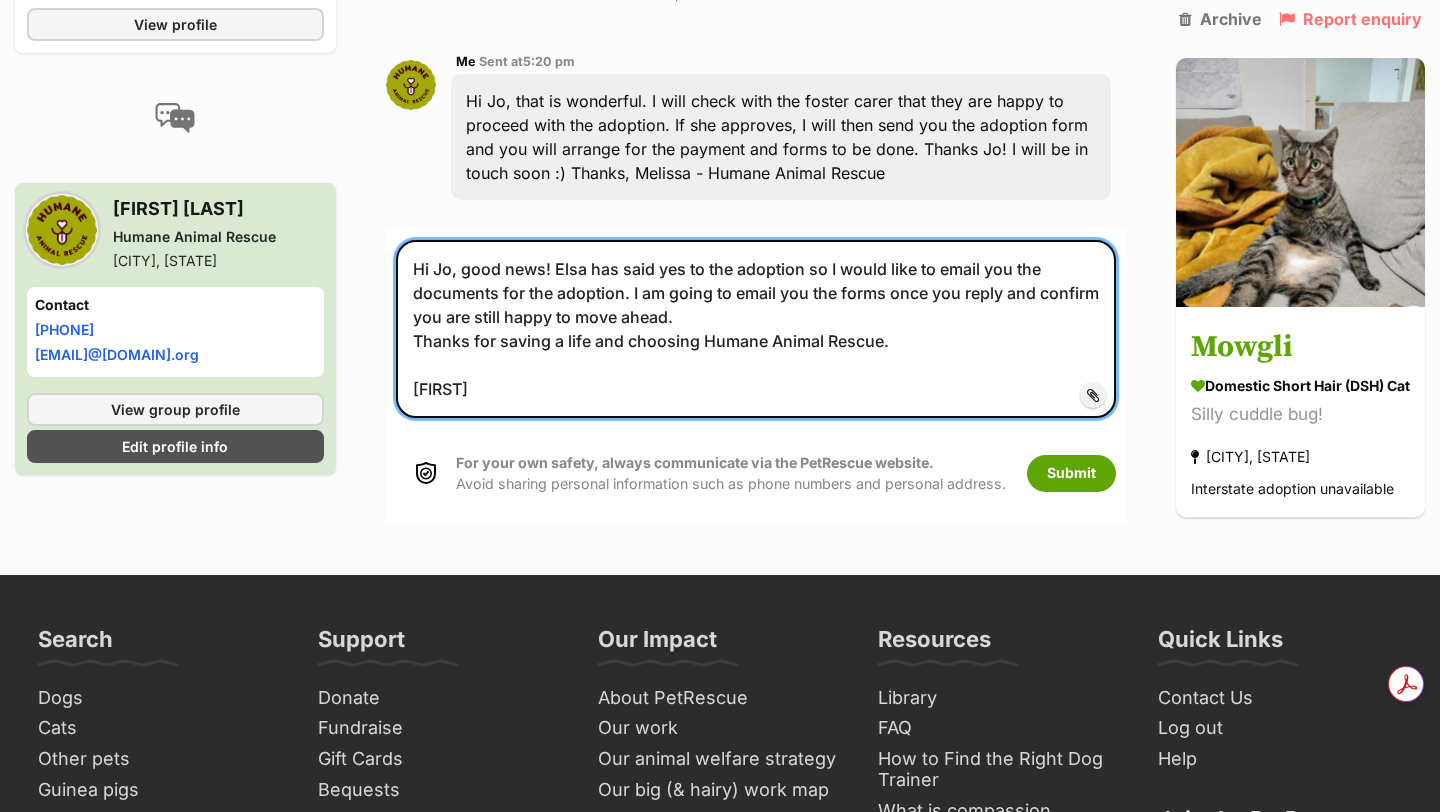 click on "Hi Jo, good news! Elsa has said yes to the adoption so I would like to email you the documents for the adoption. I am going to email you the forms once you reply and confirm you are still happy to move ahead.
Thanks for saving a life and choosing Humane Animal Rescue.
[FIRST]" at bounding box center [756, 329] 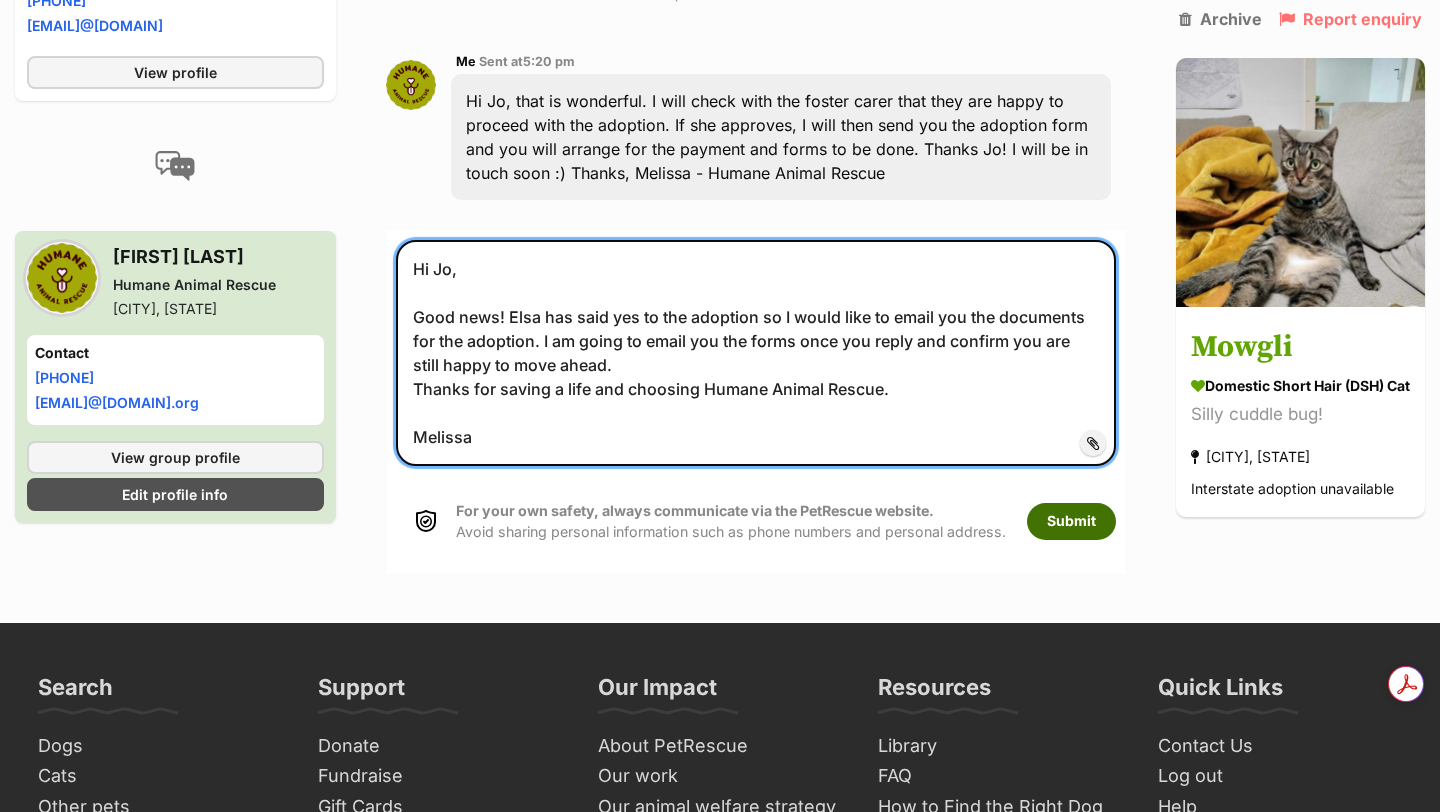 type on "Hi Jo,
Good news! Elsa has said yes to the adoption so I would like to email you the documents for the adoption. I am going to email you the forms once you reply and confirm you are still happy to move ahead.
Thanks for saving a life and choosing Humane Animal Rescue.
Melissa" 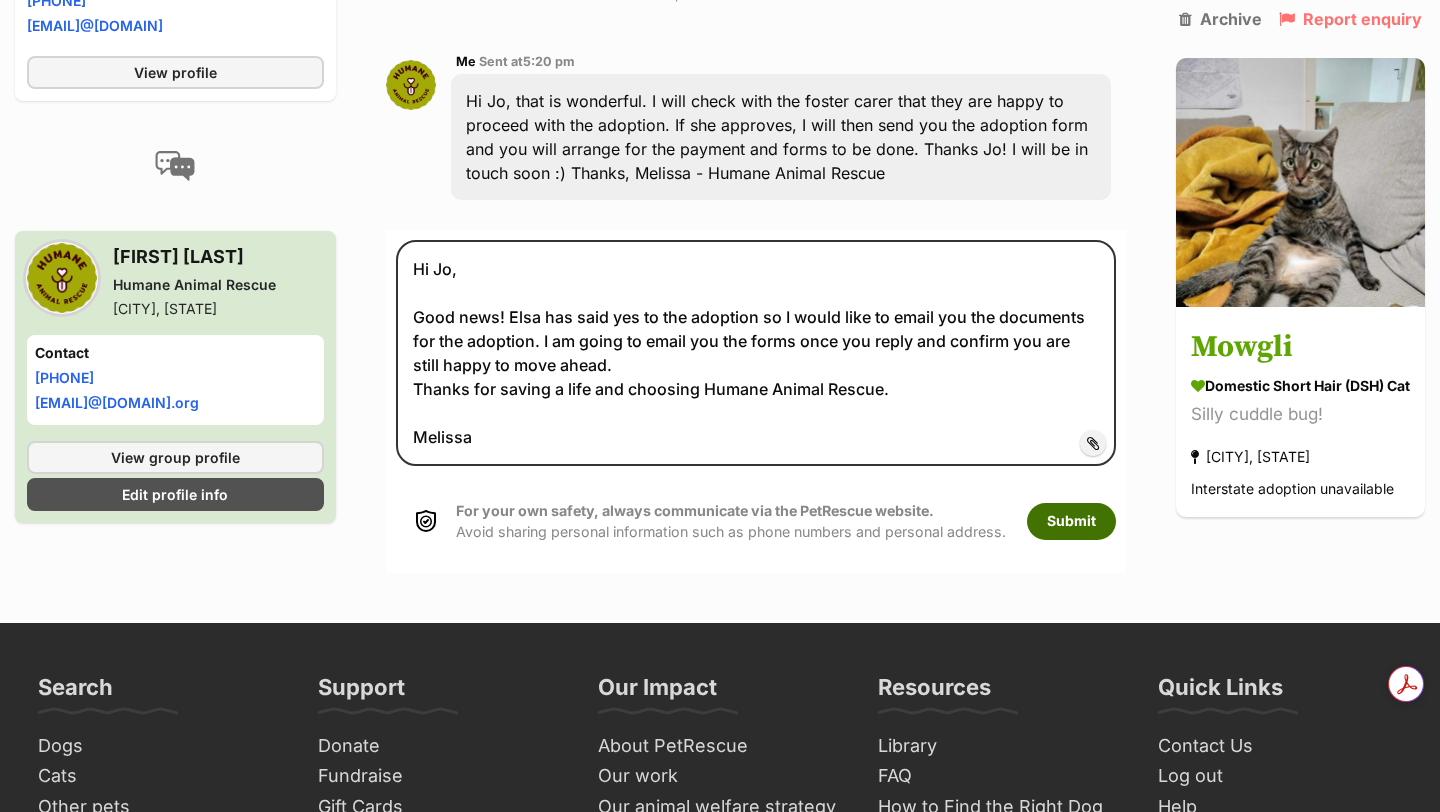 click on "Submit" at bounding box center [1071, 521] 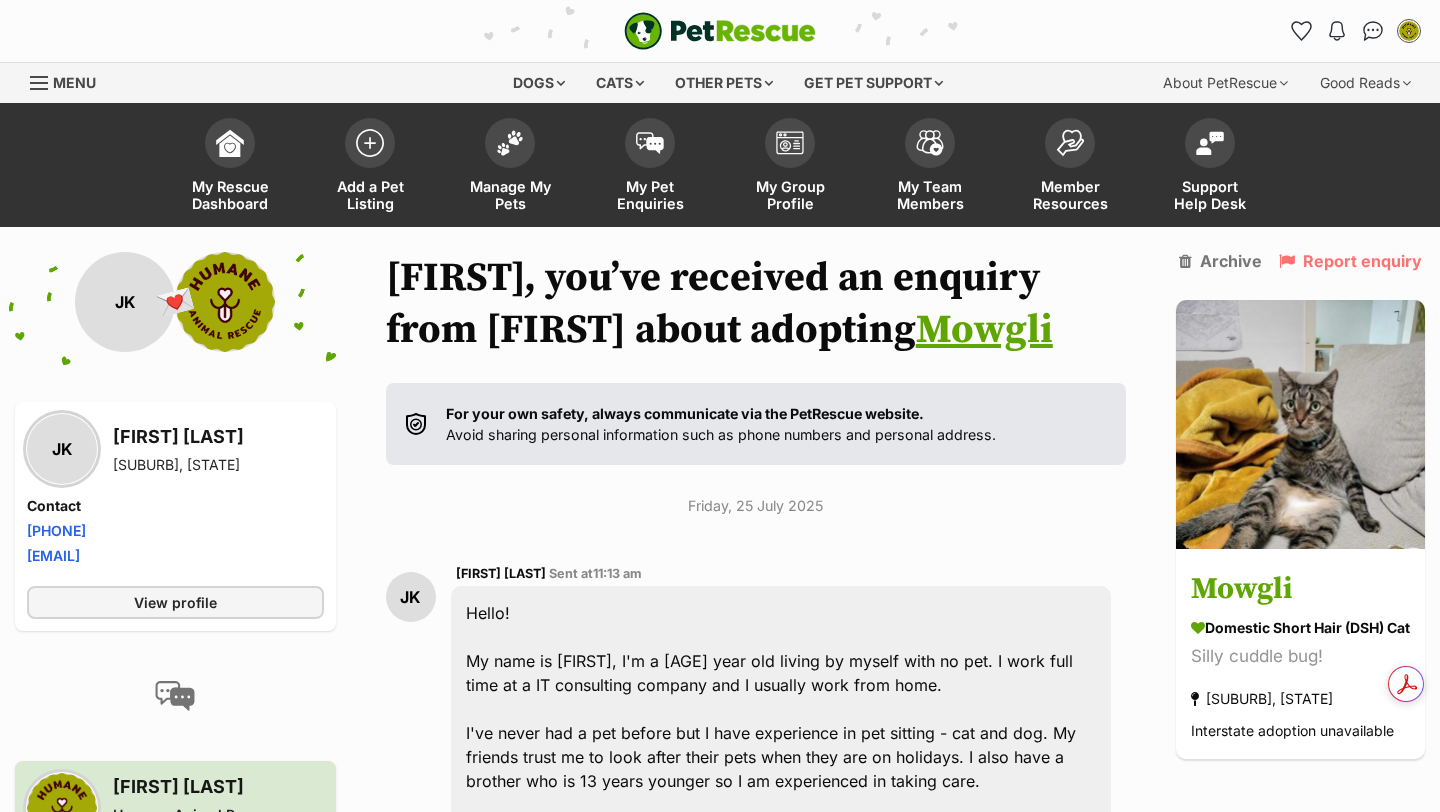 scroll, scrollTop: 5244, scrollLeft: 0, axis: vertical 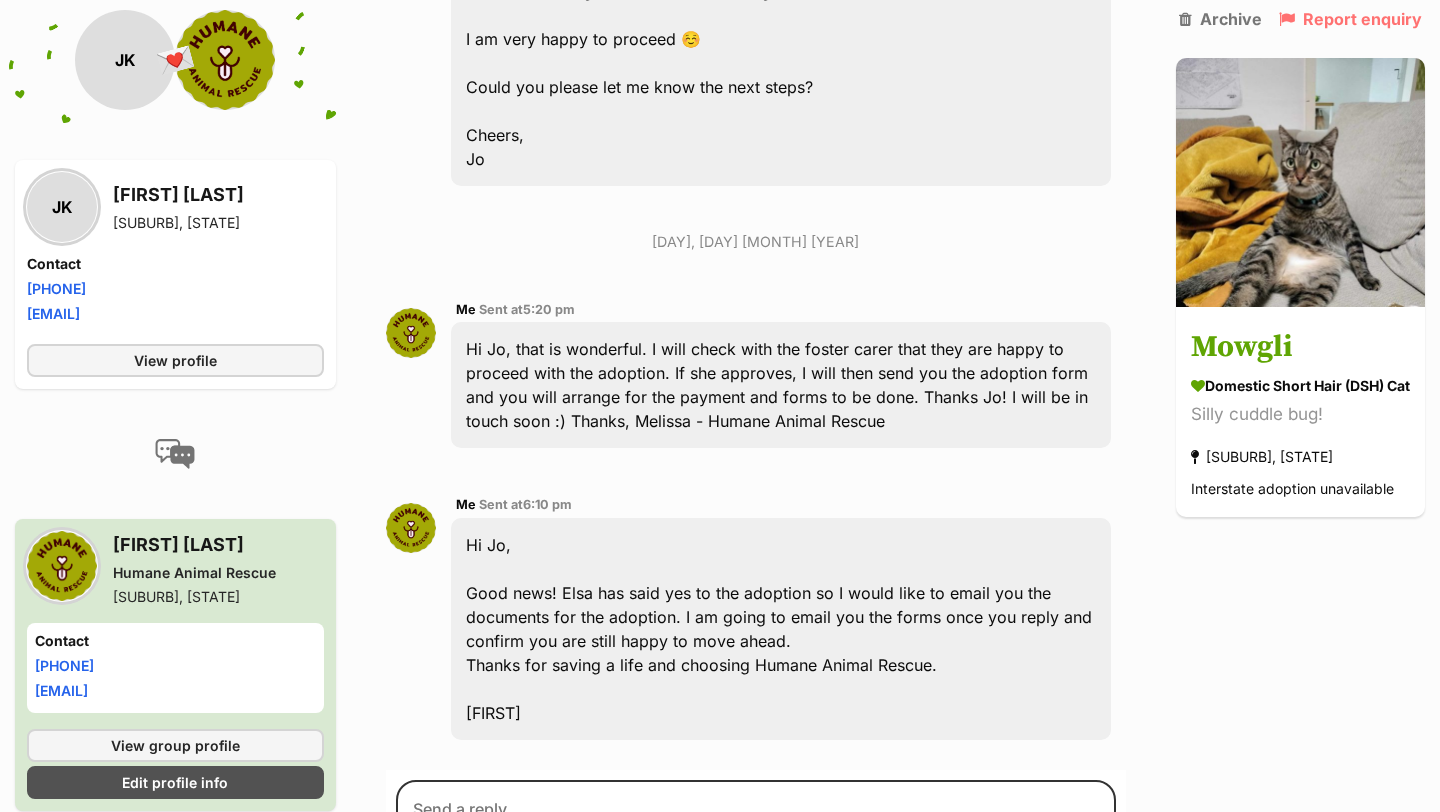 drag, startPoint x: 213, startPoint y: 321, endPoint x: 23, endPoint y: 315, distance: 190.09471 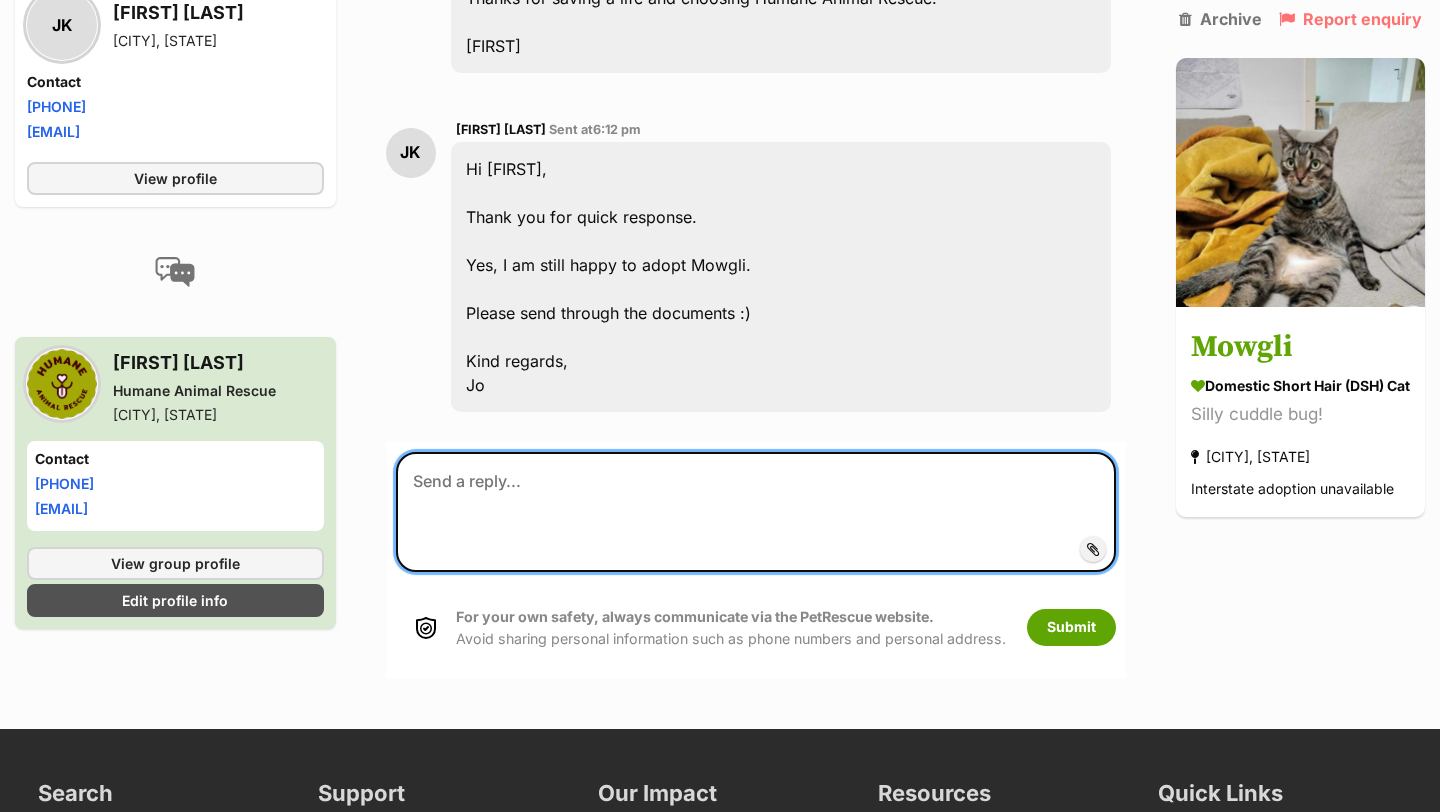 click at bounding box center [756, 512] 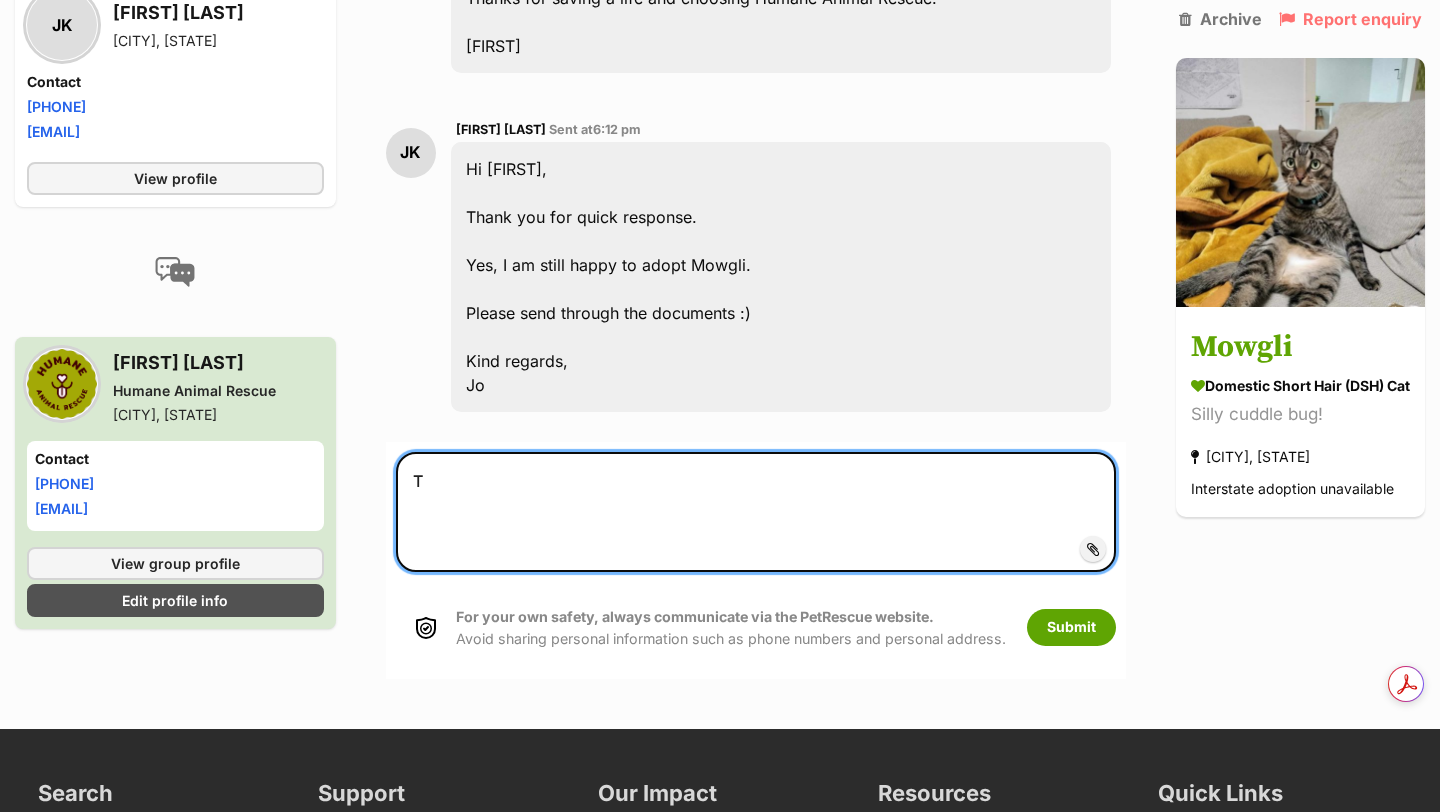 scroll, scrollTop: 0, scrollLeft: 0, axis: both 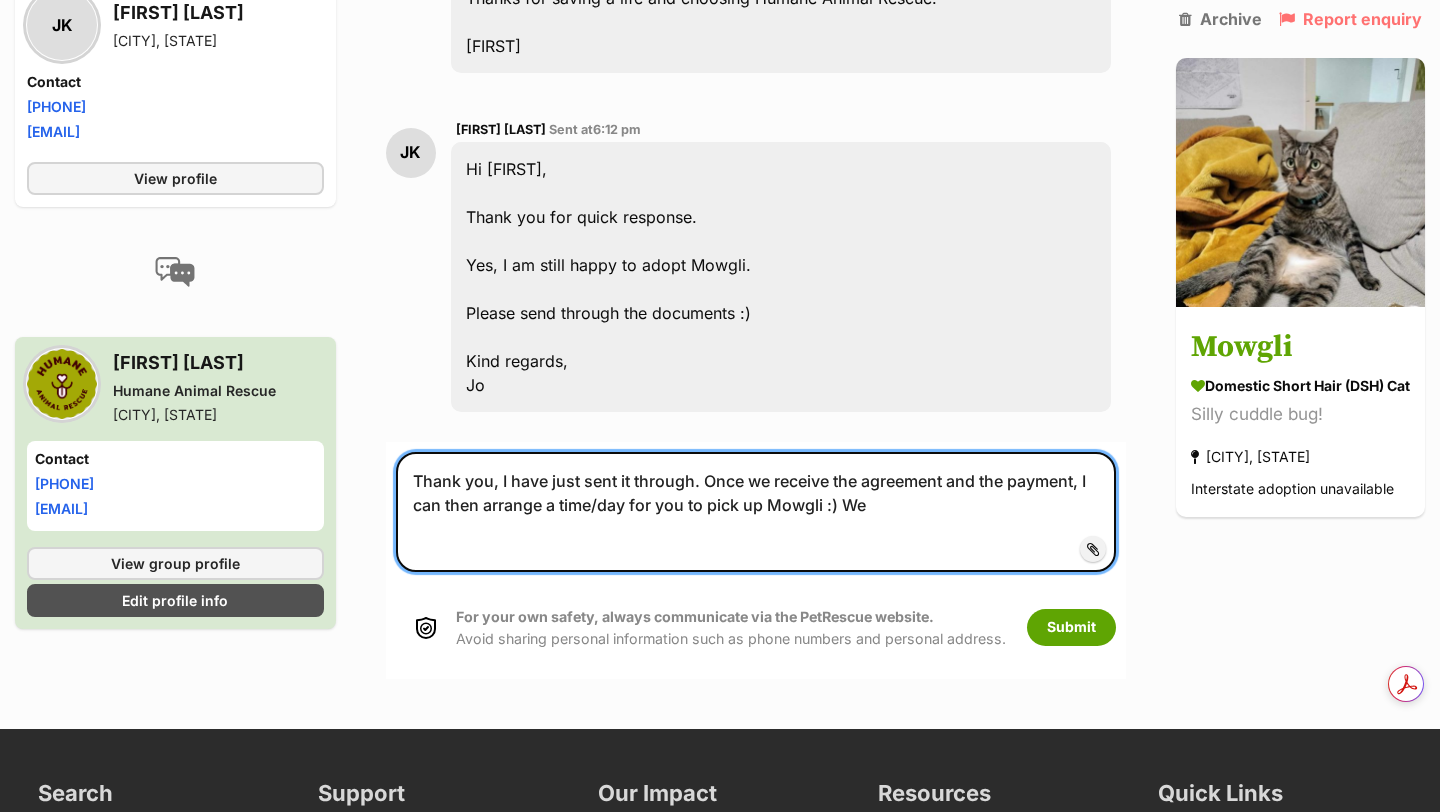 drag, startPoint x: 873, startPoint y: 521, endPoint x: 843, endPoint y: 510, distance: 31.95309 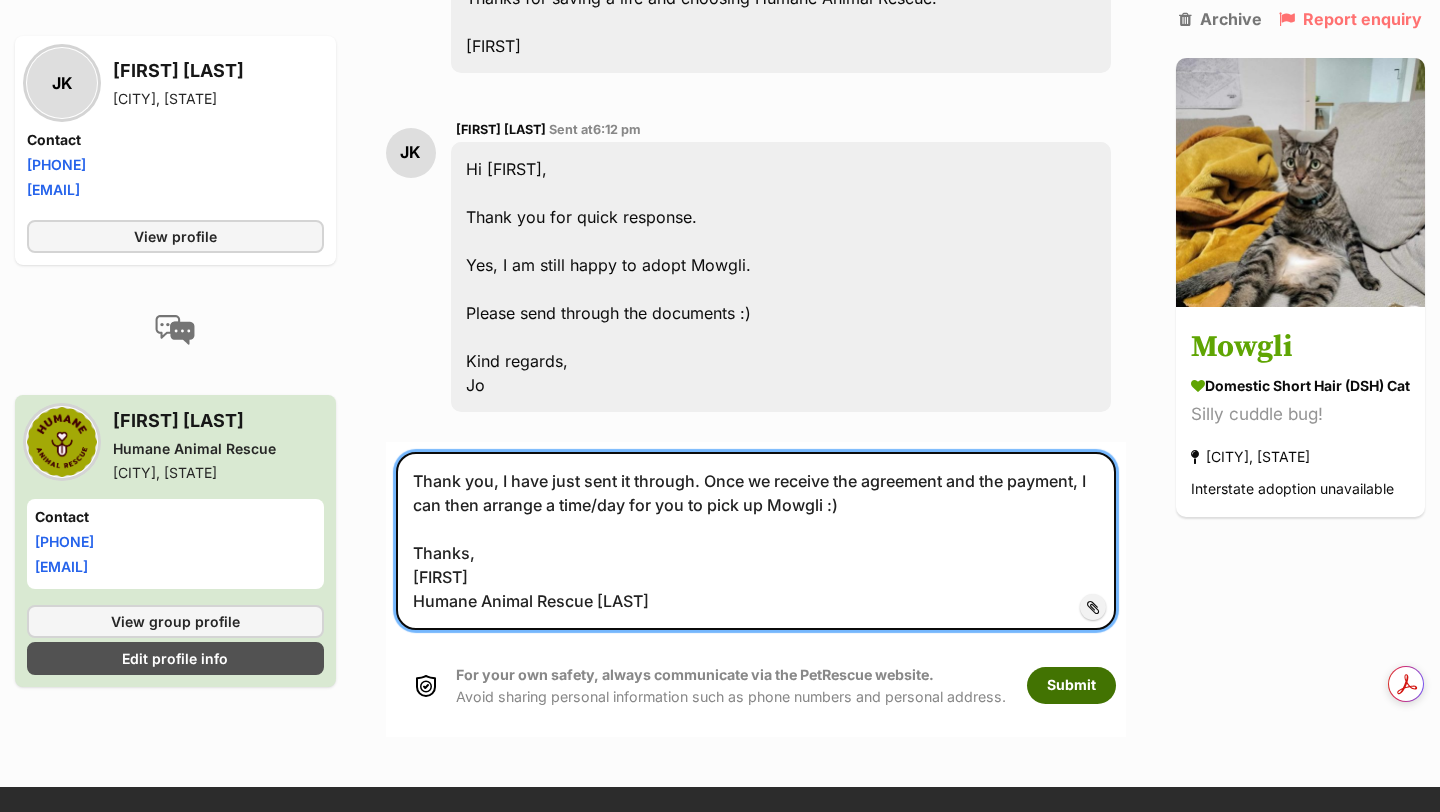 type on "Thank you, I have just sent it through. Once we receive the agreement and the payment, I can then arrange a time/day for you to pick up Mowgli :)
Thanks,
Melissa
Humane Animal Rescue" 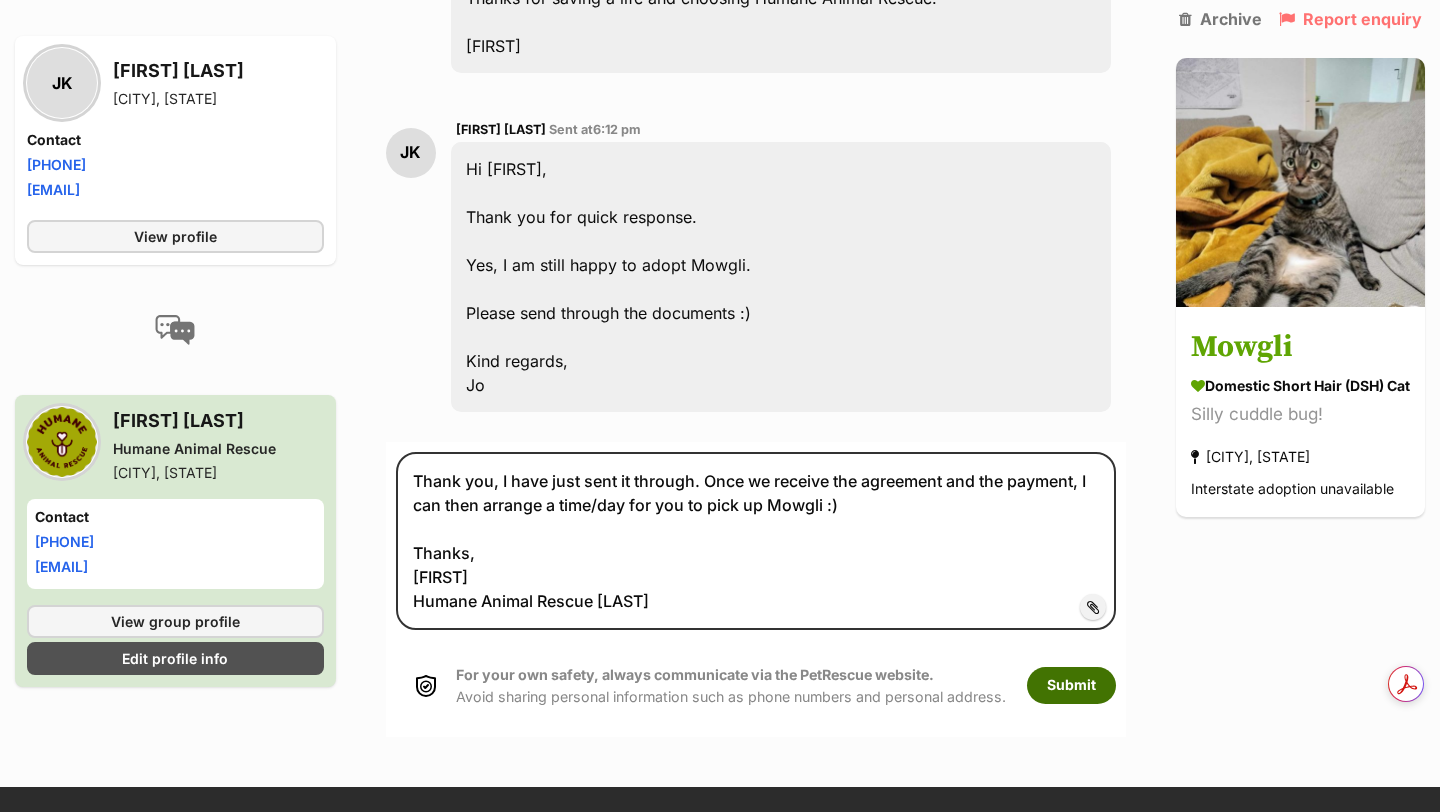 click on "Submit" at bounding box center [1071, 685] 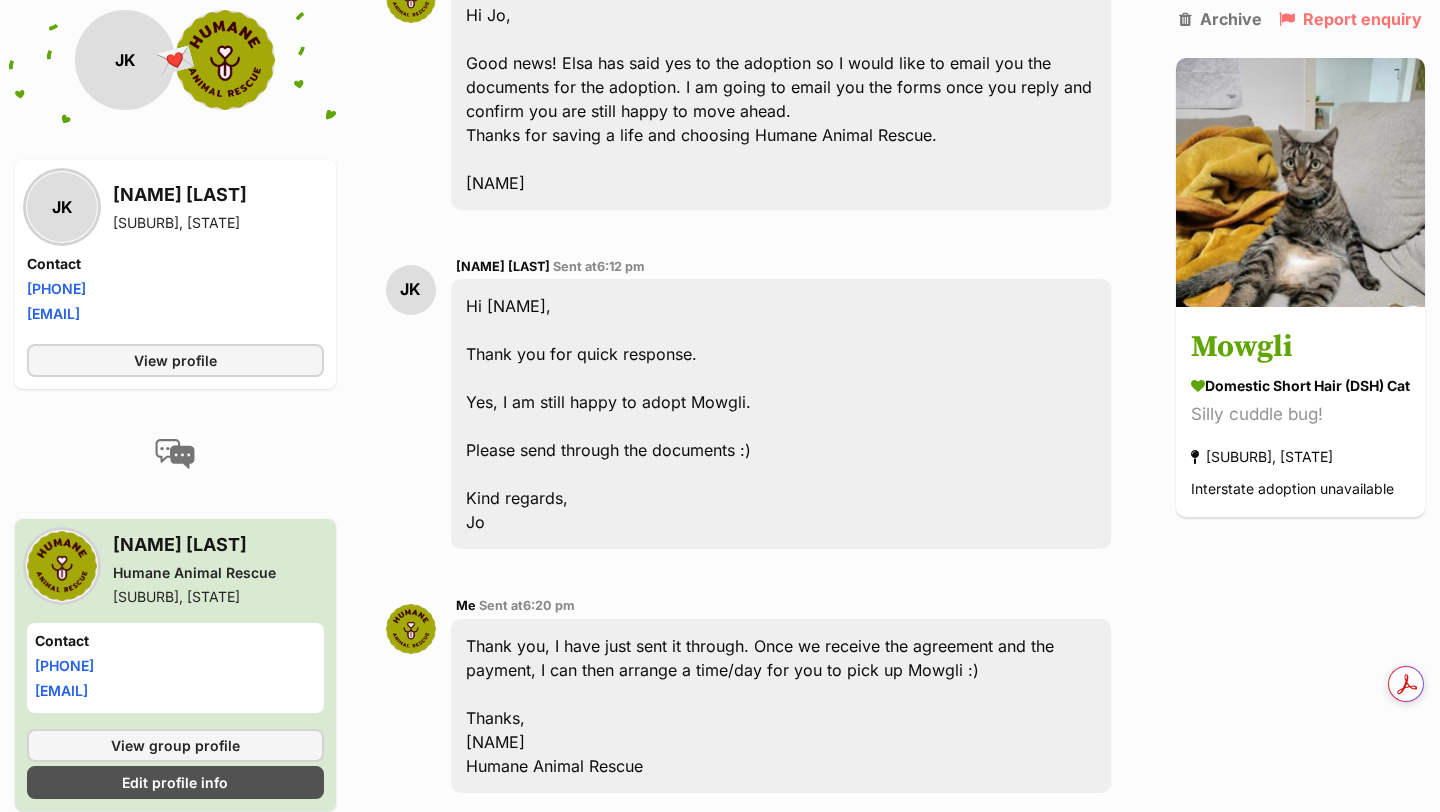 scroll, scrollTop: 5563, scrollLeft: 0, axis: vertical 